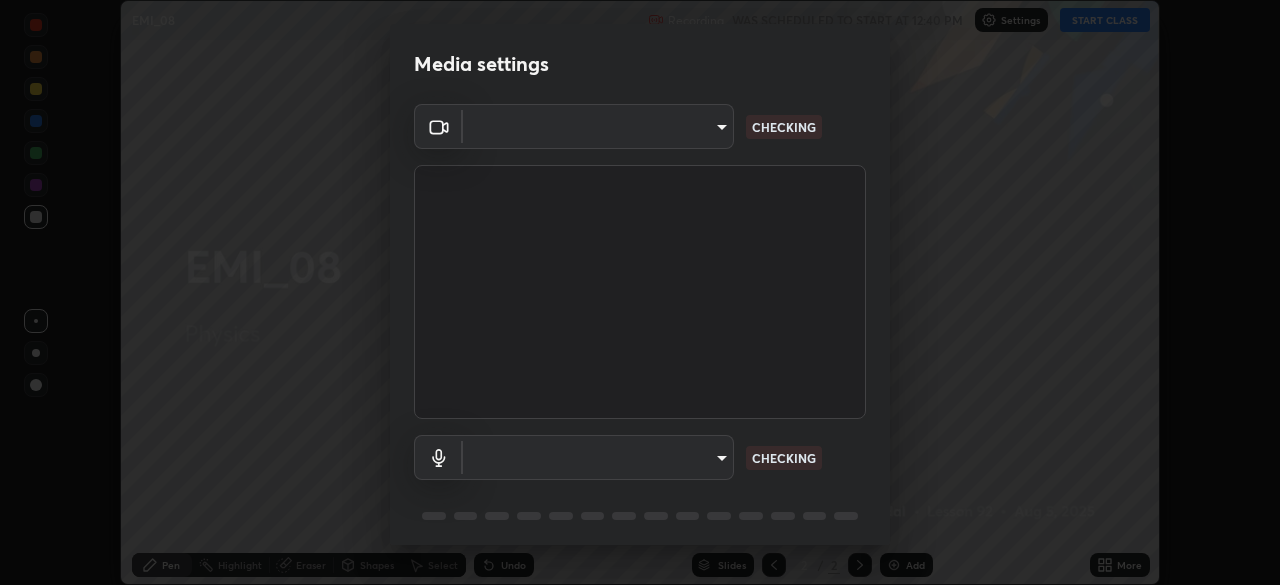 scroll, scrollTop: 0, scrollLeft: 0, axis: both 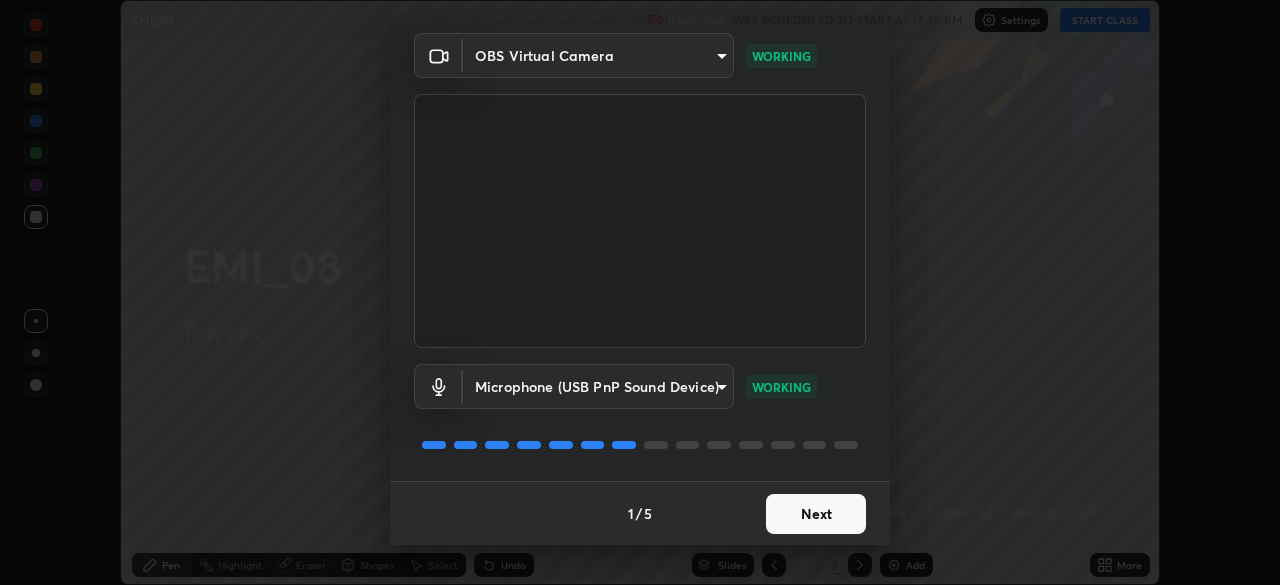 click on "Next" at bounding box center (816, 514) 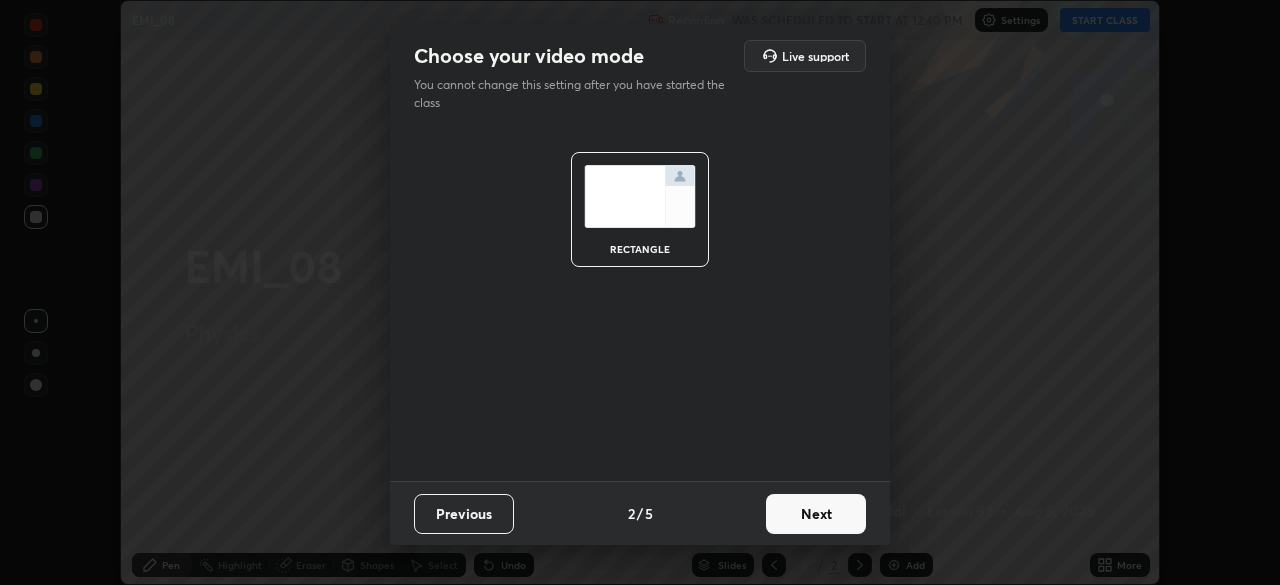 scroll, scrollTop: 0, scrollLeft: 0, axis: both 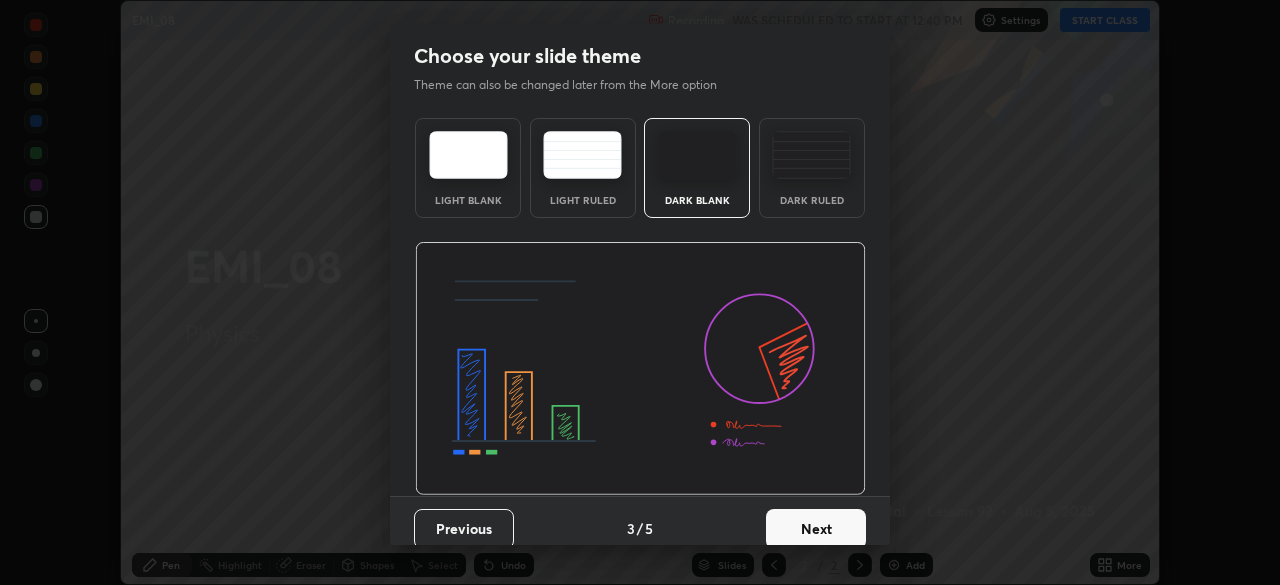 click on "Dark Blank" at bounding box center [697, 168] 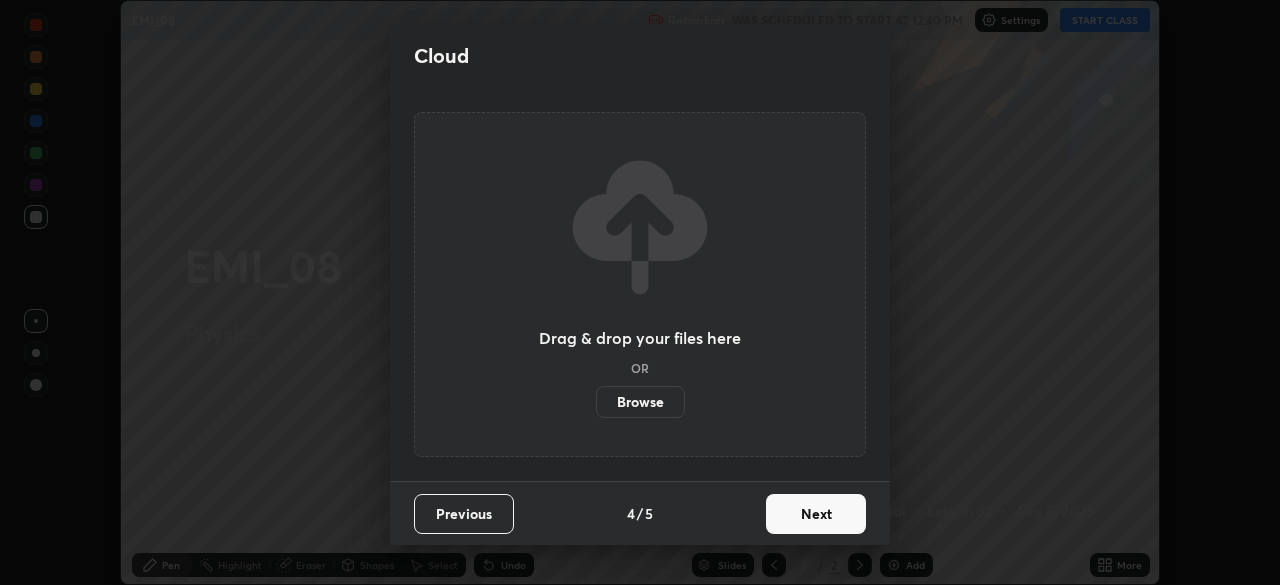 click on "Next" at bounding box center (816, 514) 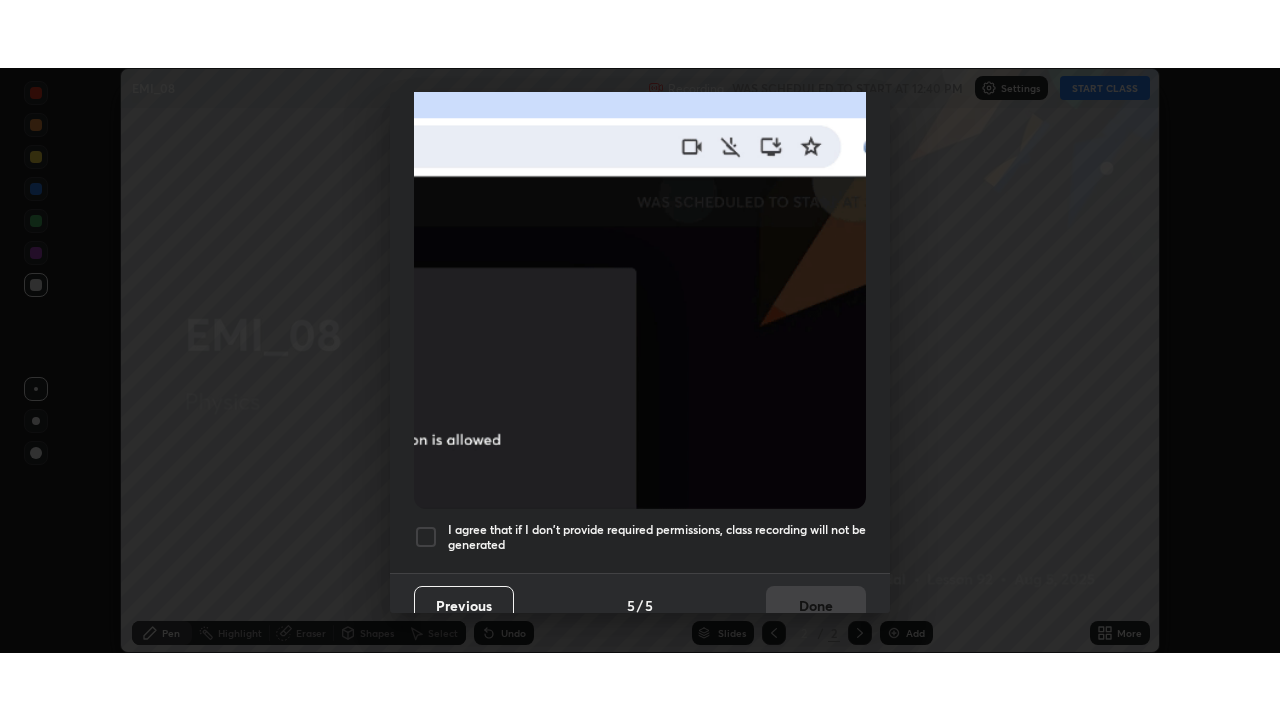 scroll, scrollTop: 479, scrollLeft: 0, axis: vertical 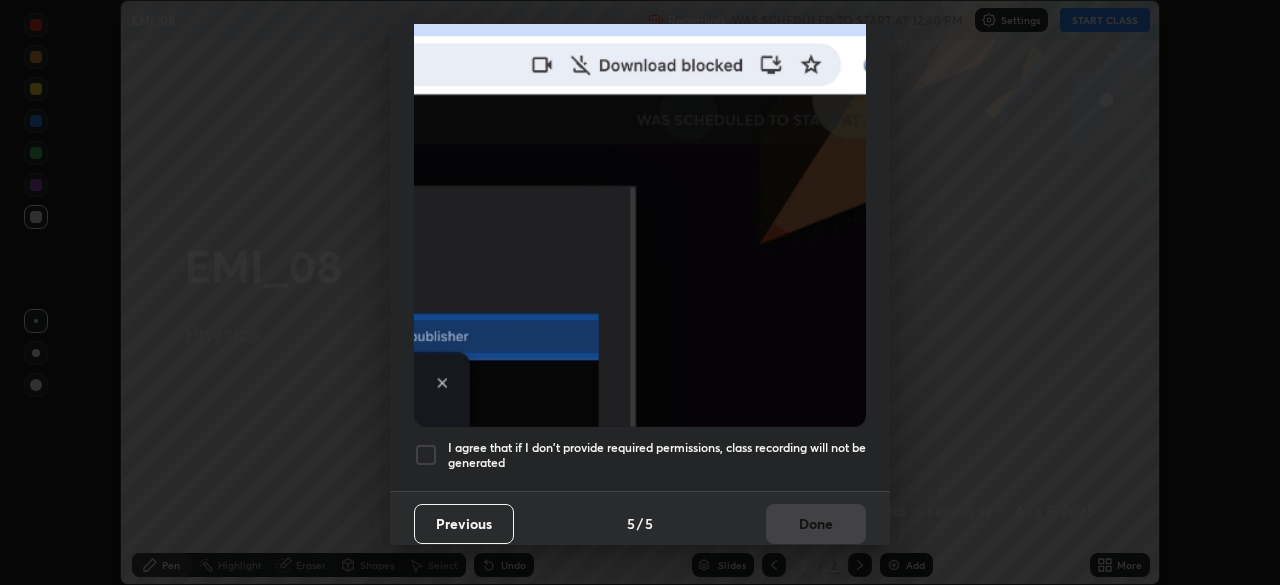 click on "I agree that if I don't provide required permissions, class recording will not be generated" at bounding box center [657, 455] 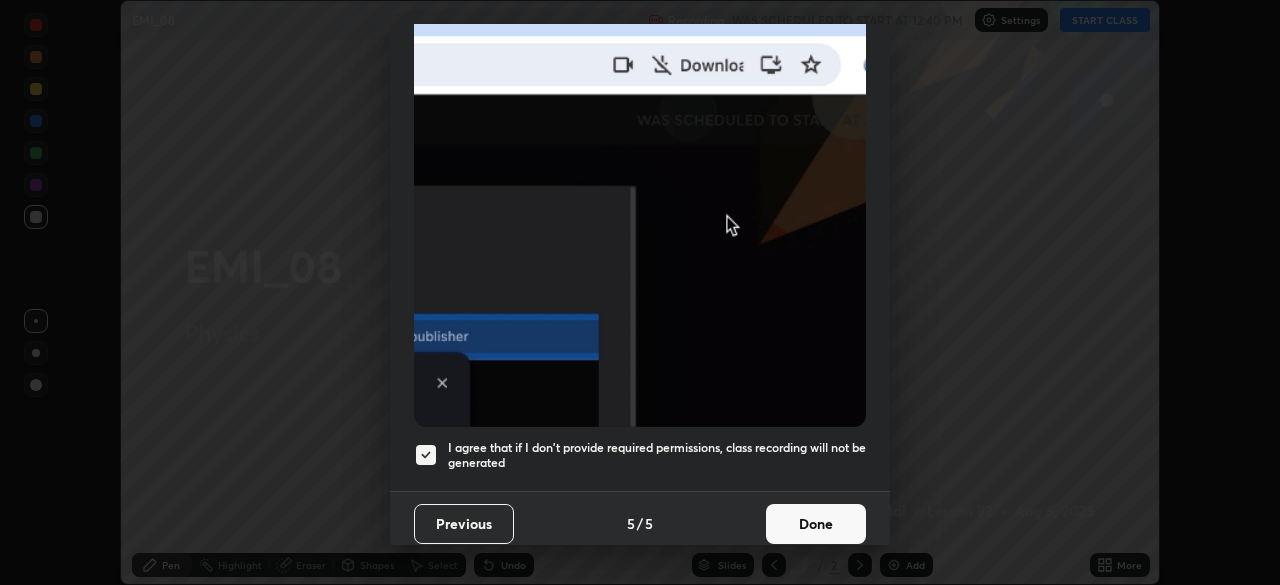 click on "Done" at bounding box center [816, 524] 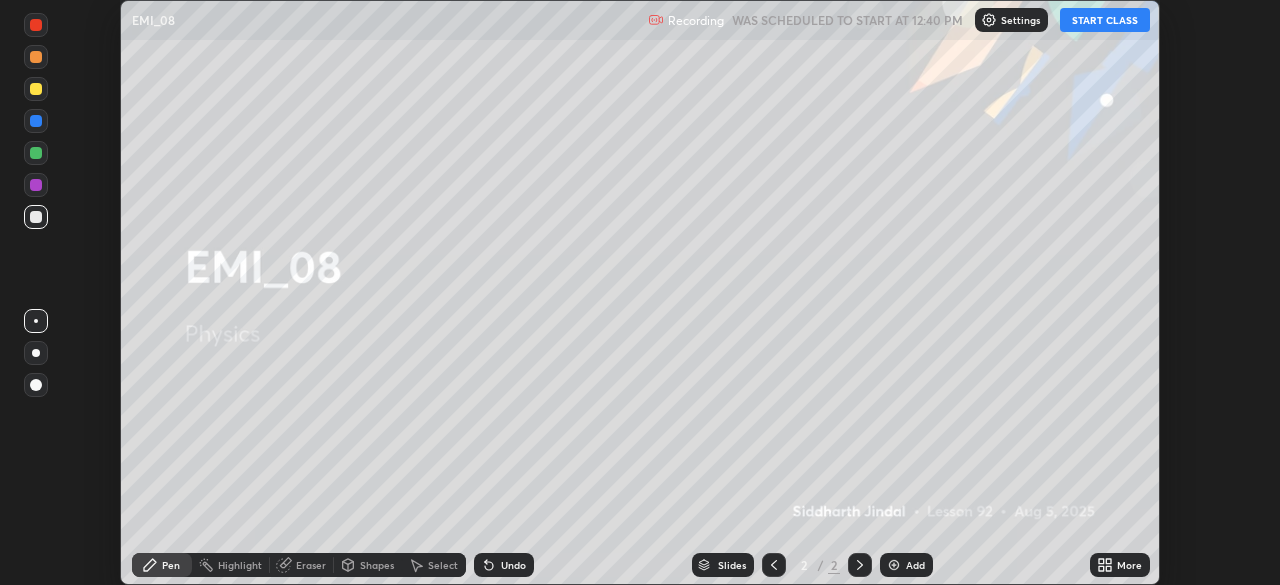 click 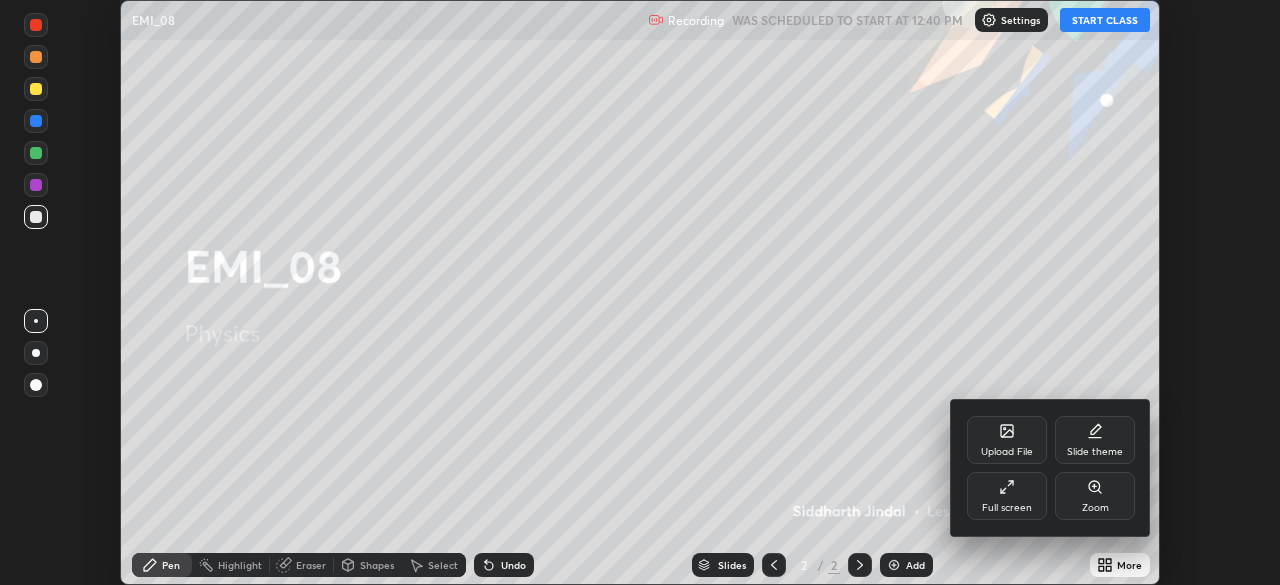 click 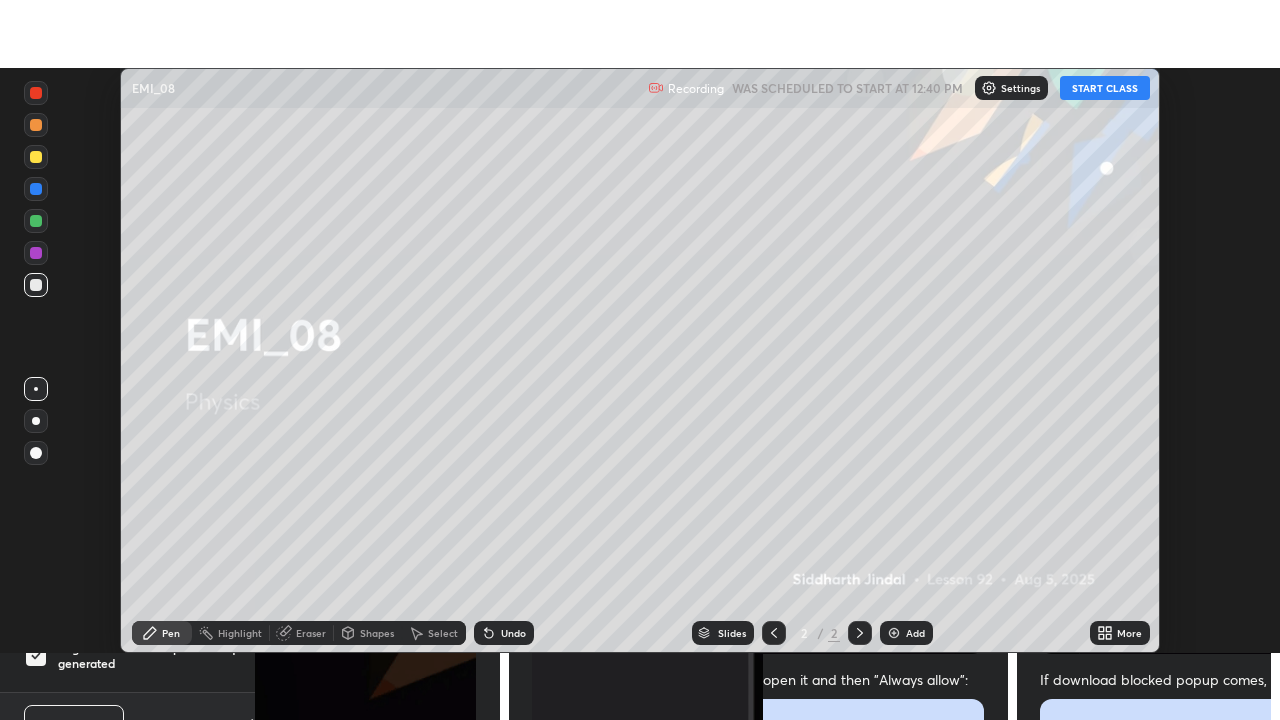 scroll, scrollTop: 99280, scrollLeft: 98720, axis: both 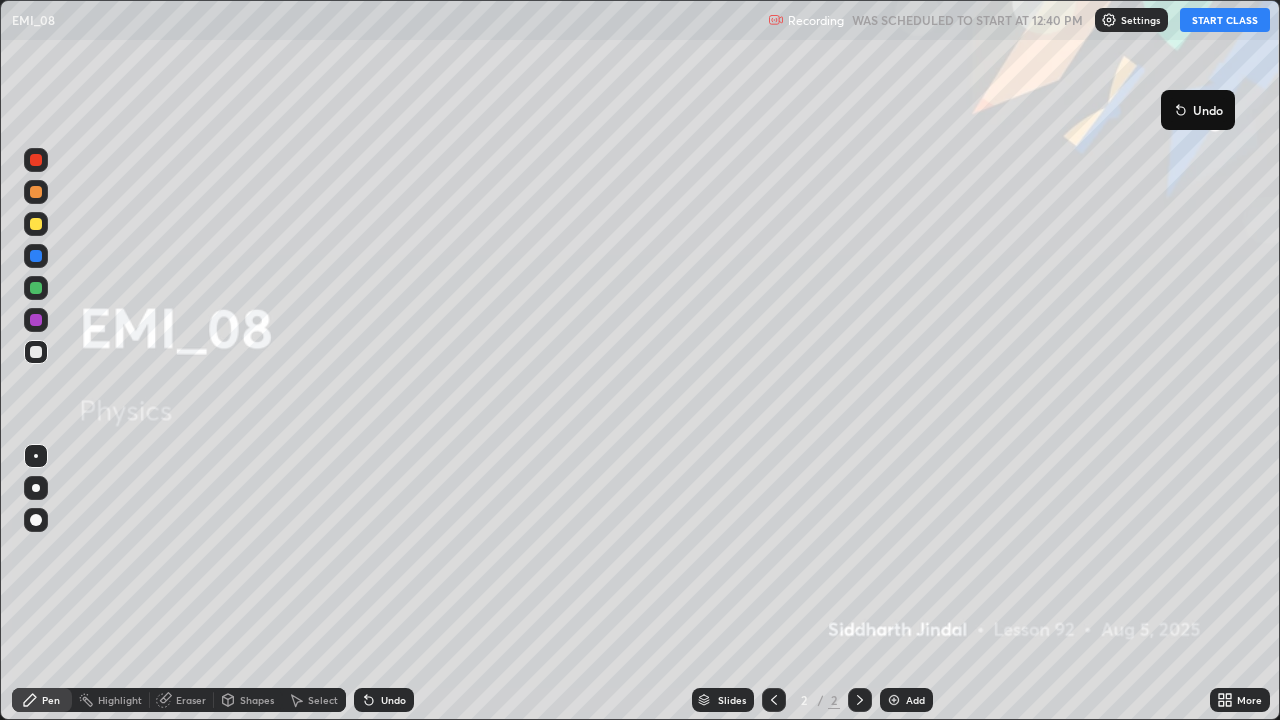 click on "START CLASS" at bounding box center (1225, 20) 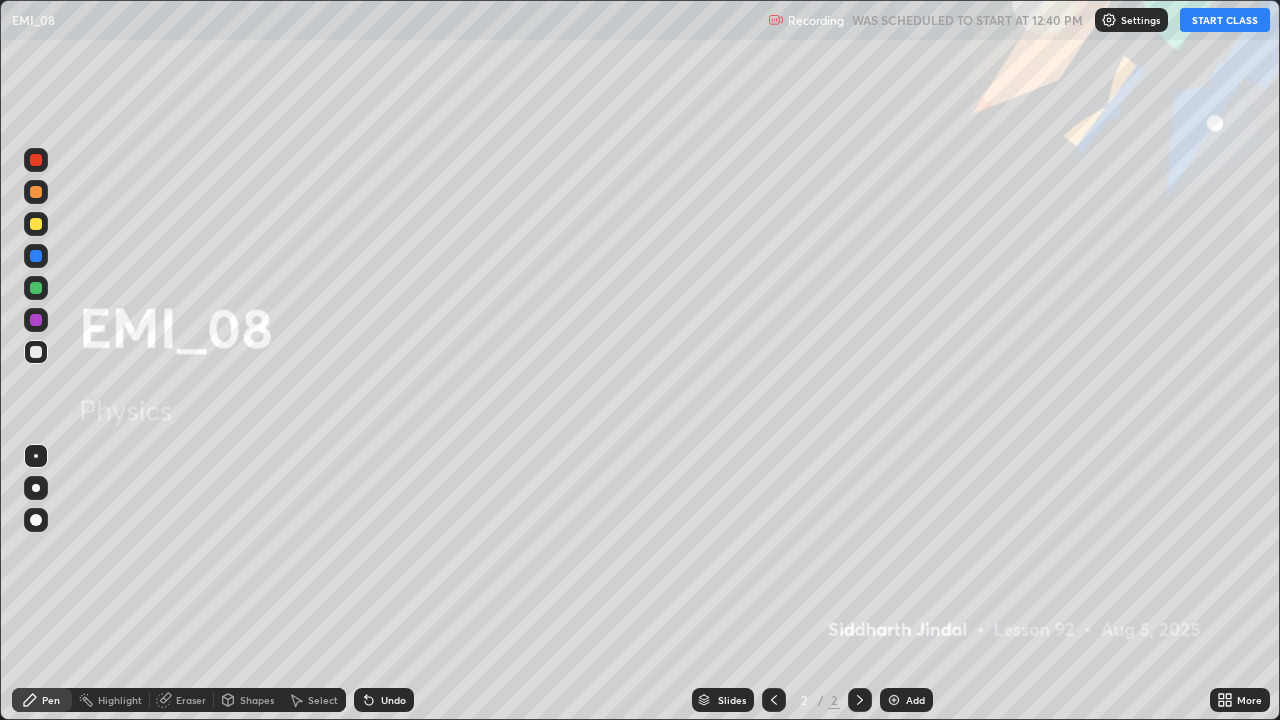 click on "START CLASS" at bounding box center [1225, 20] 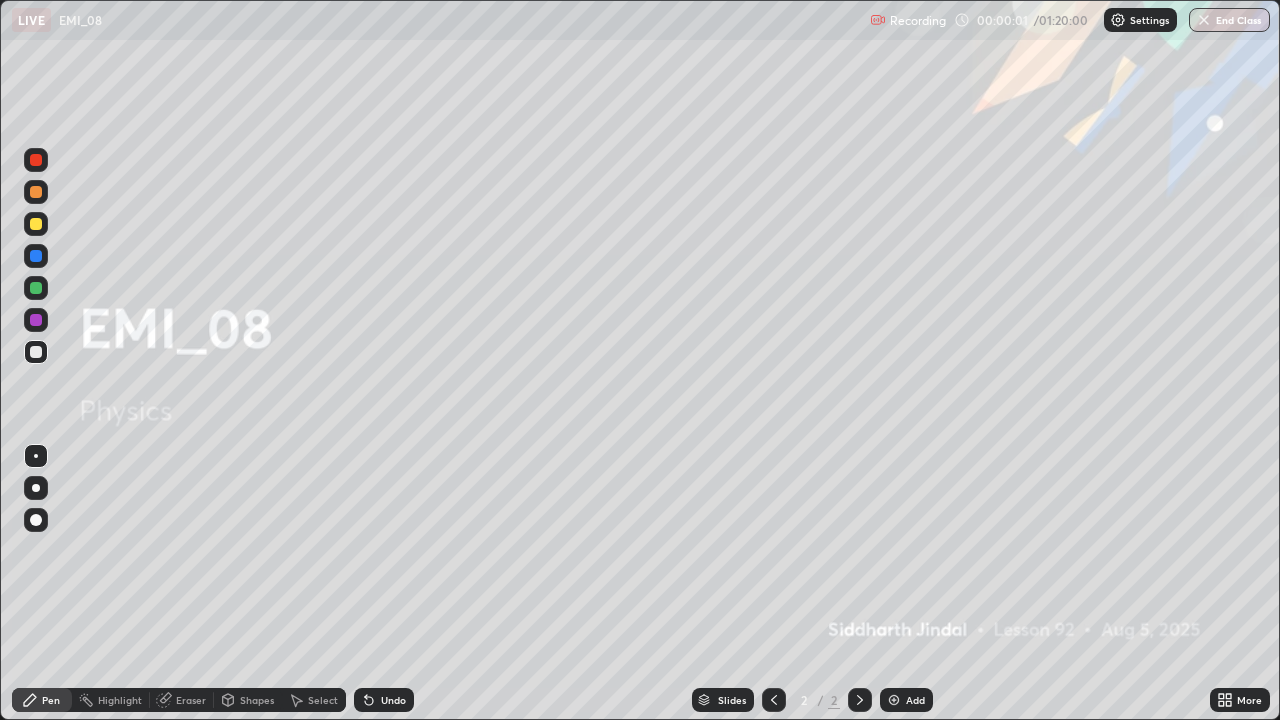 click 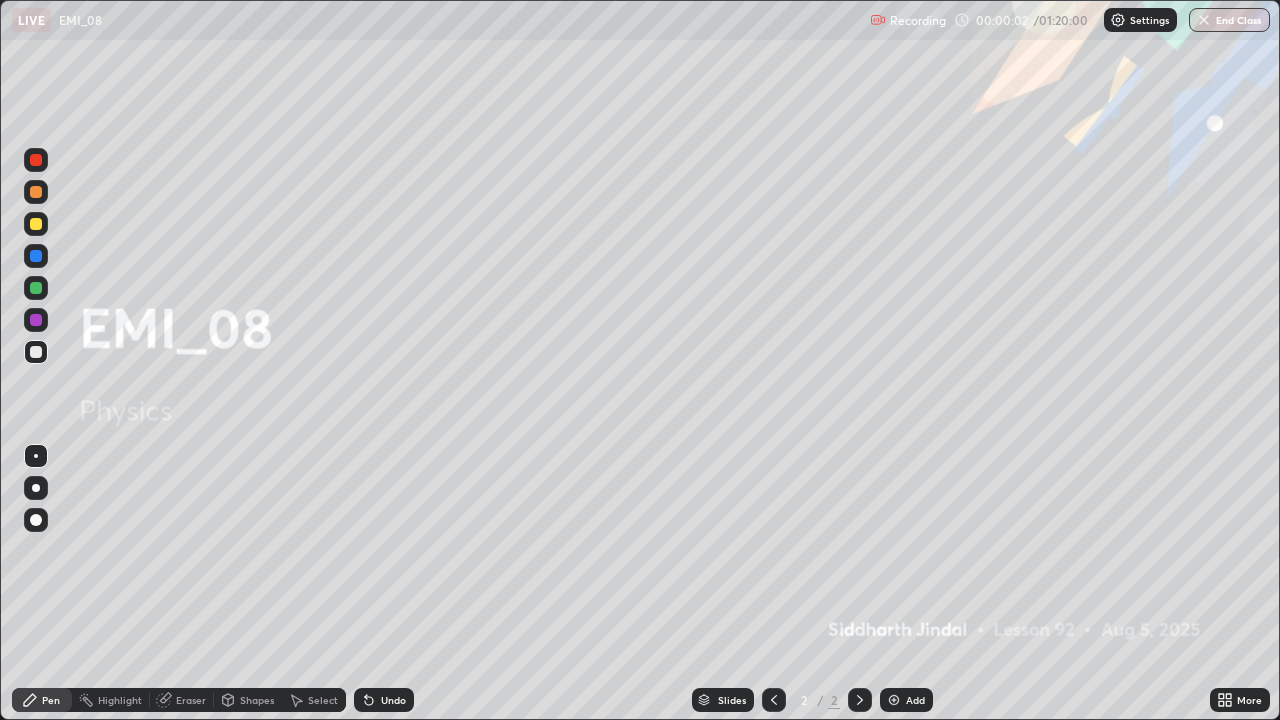click at bounding box center (894, 700) 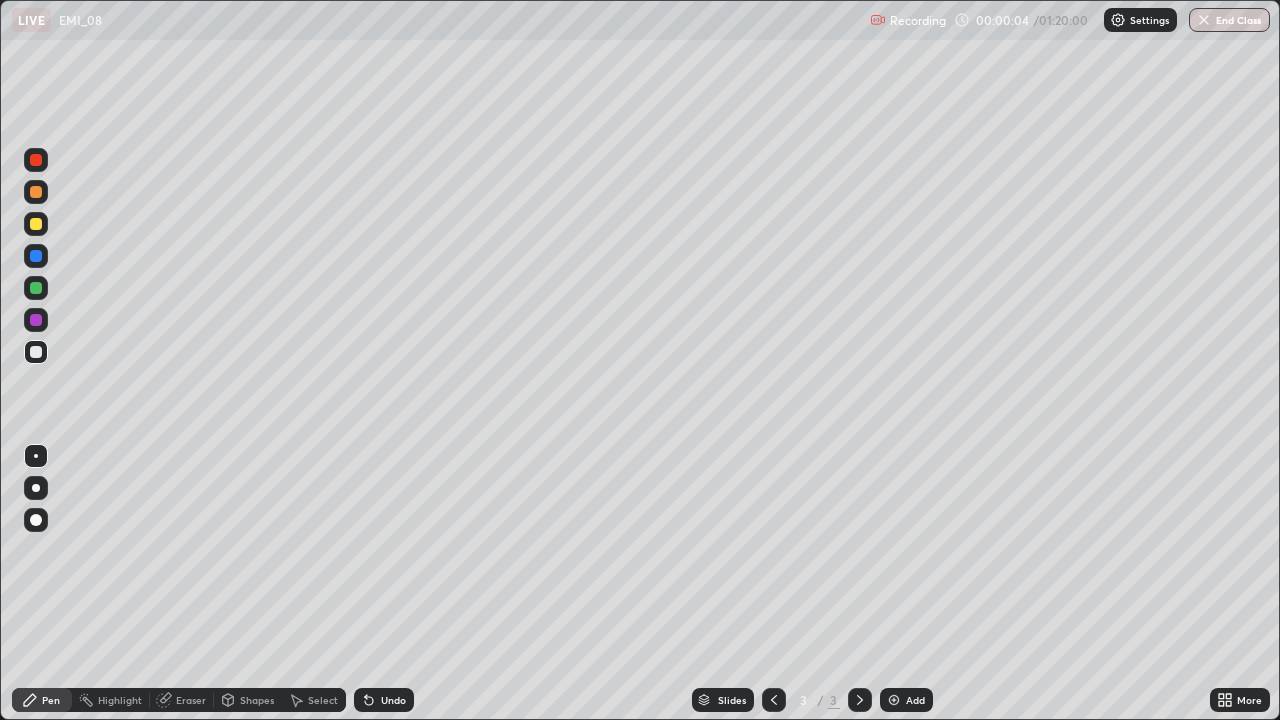 click at bounding box center [36, 488] 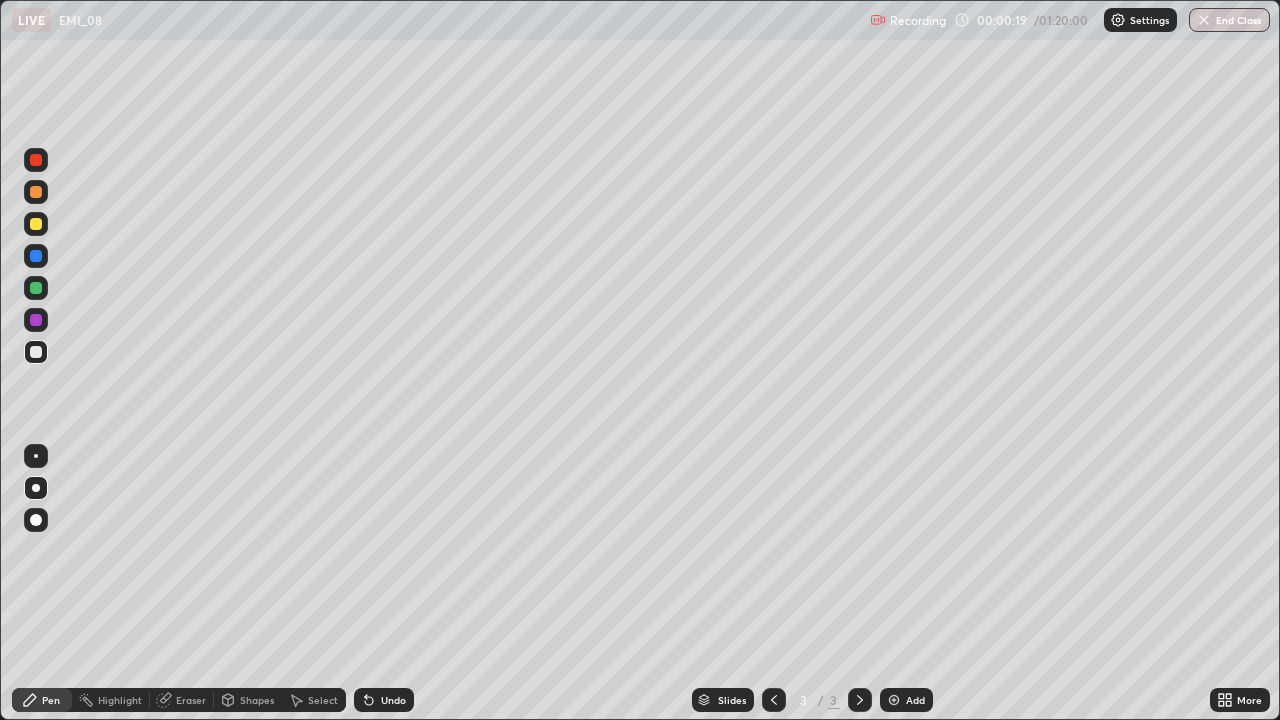 click on "Undo" at bounding box center (384, 700) 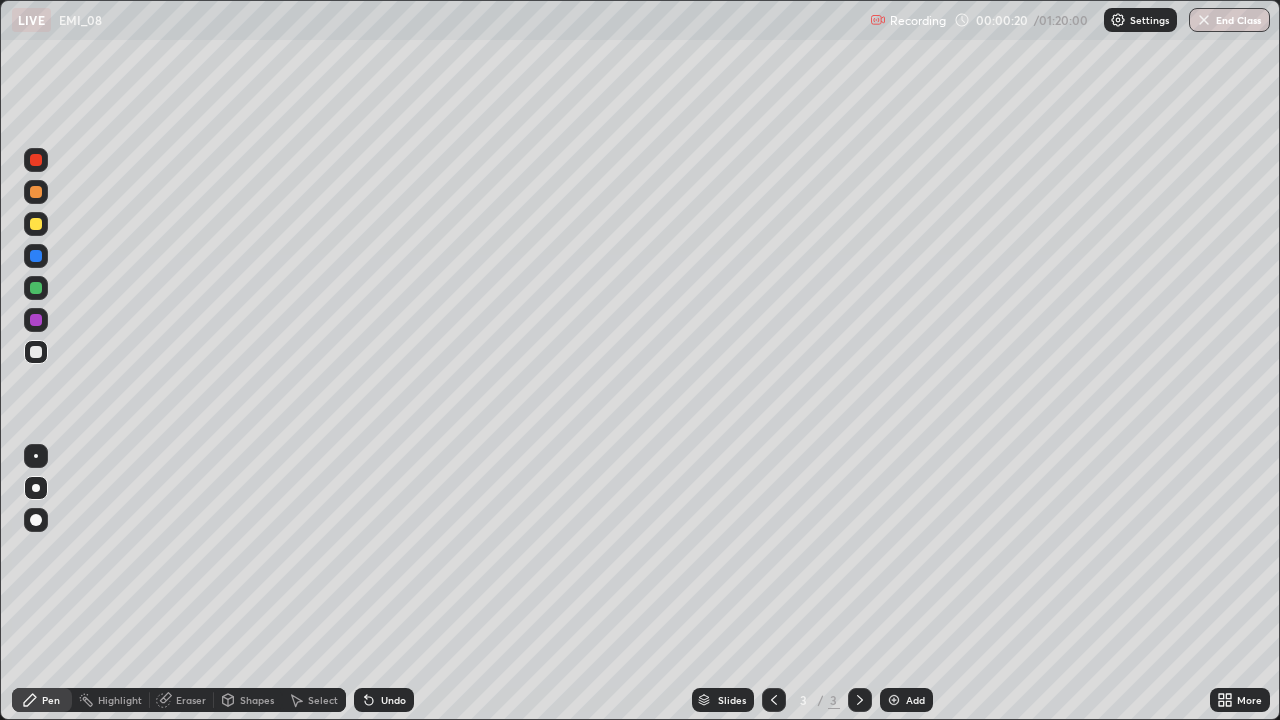 click on "Undo" at bounding box center (393, 700) 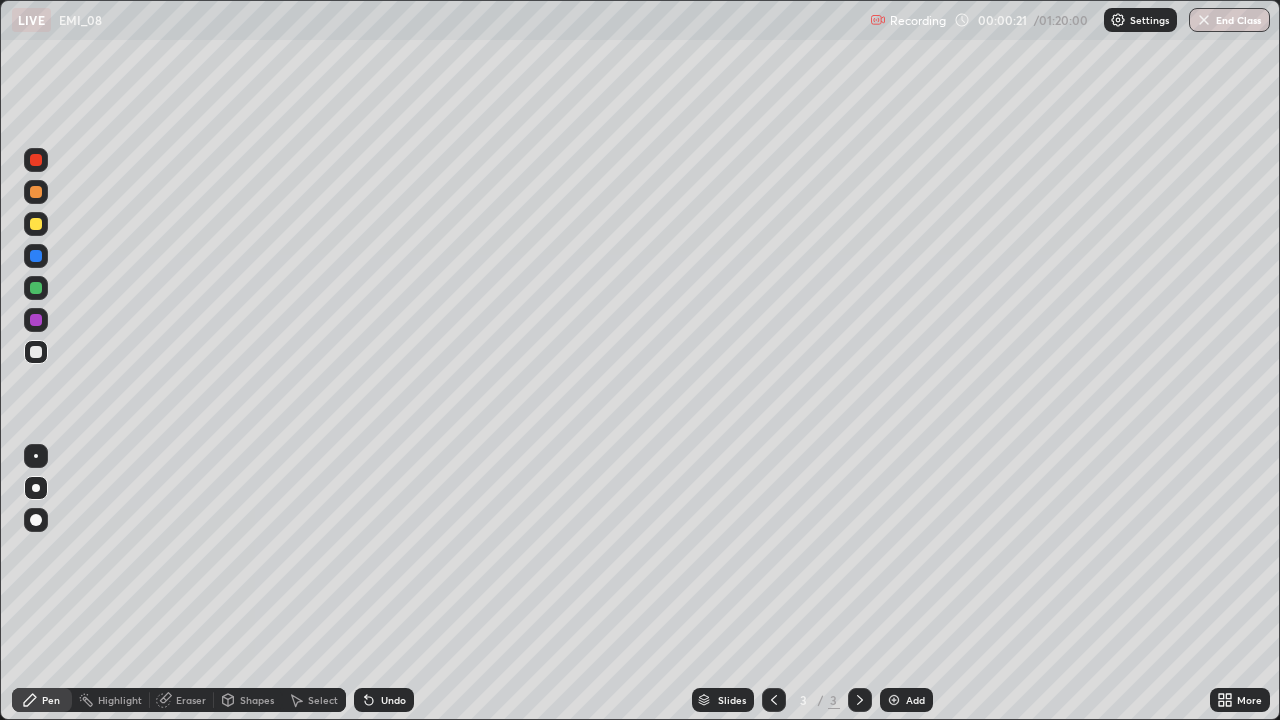 click on "Undo" at bounding box center (384, 700) 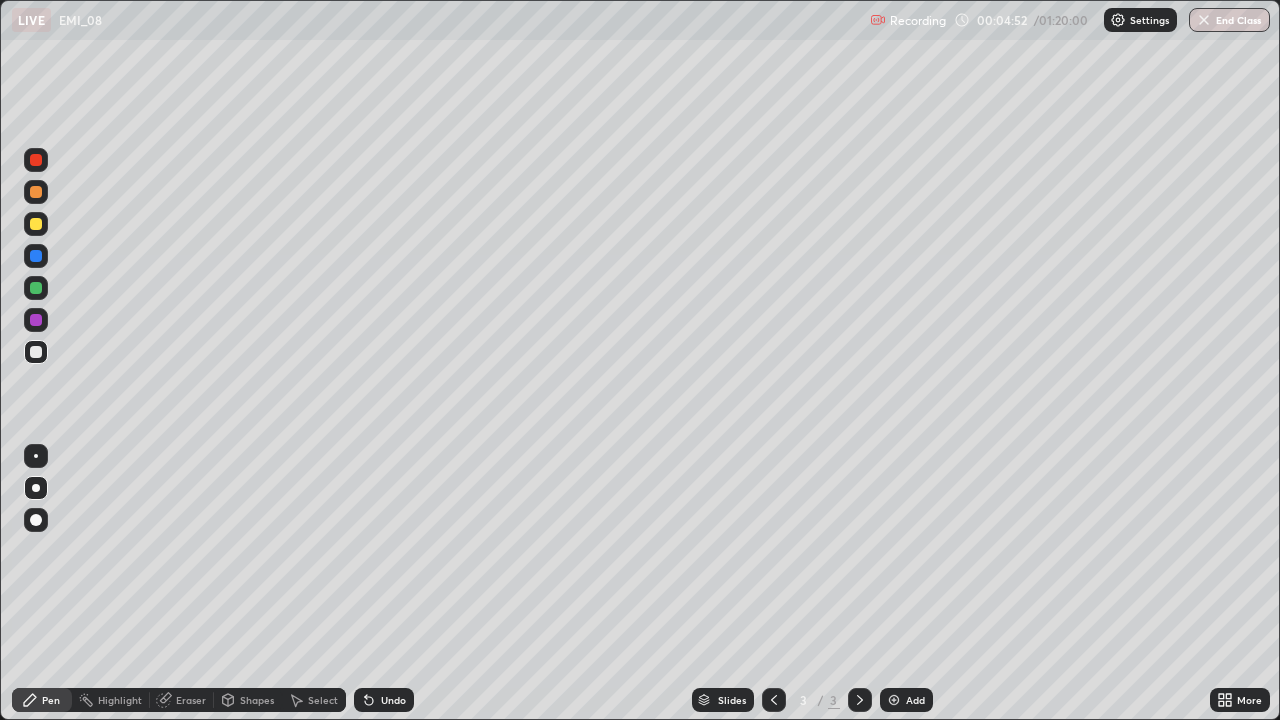 click on "Undo" at bounding box center [393, 700] 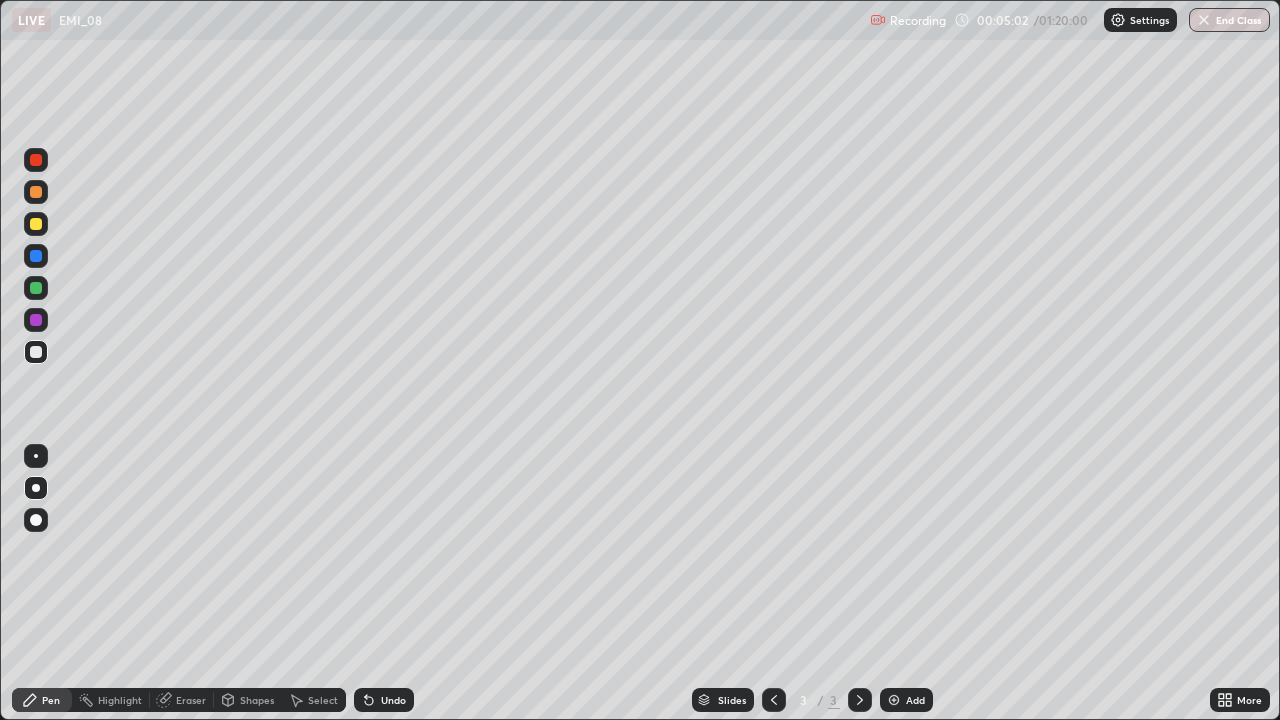 click on "Undo" at bounding box center [393, 700] 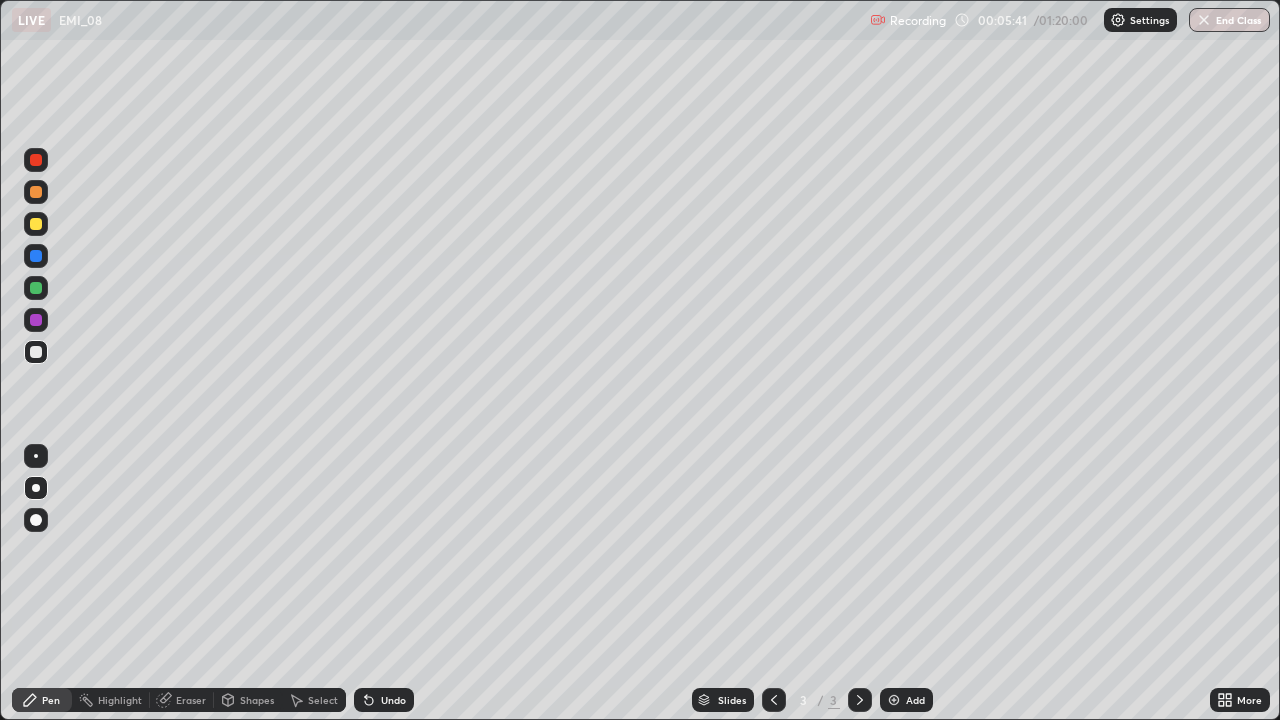 click 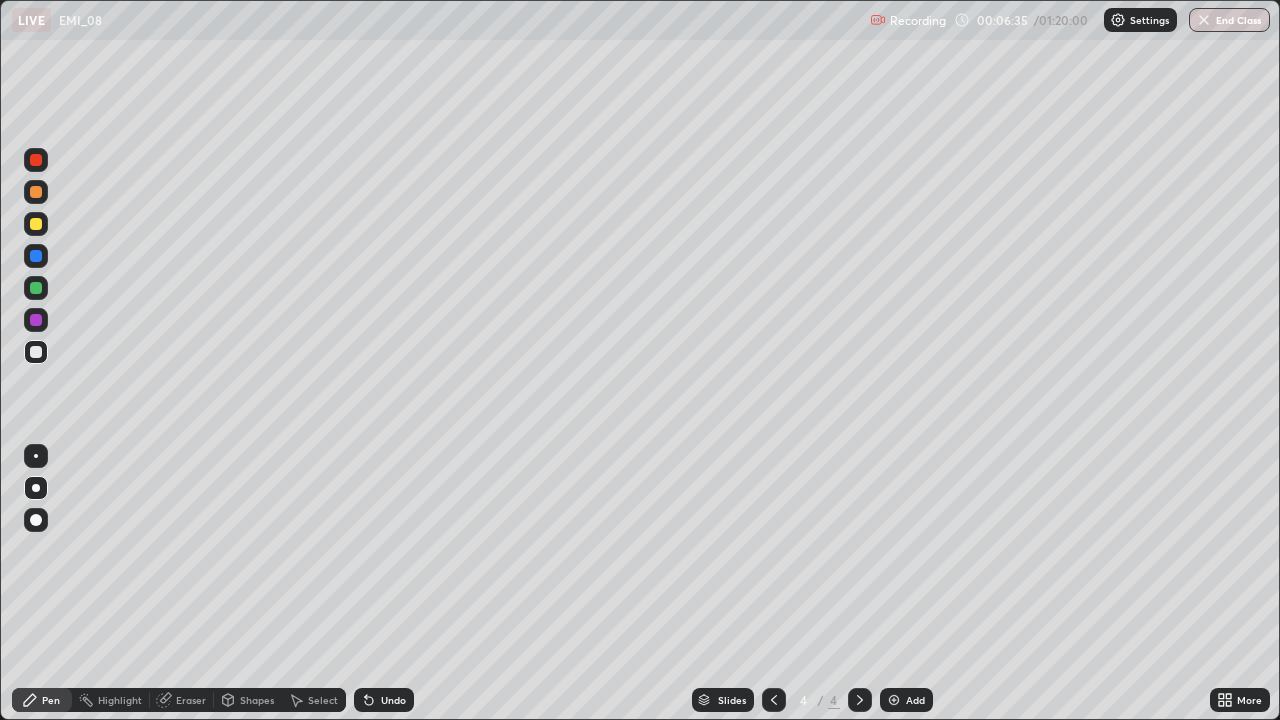 click 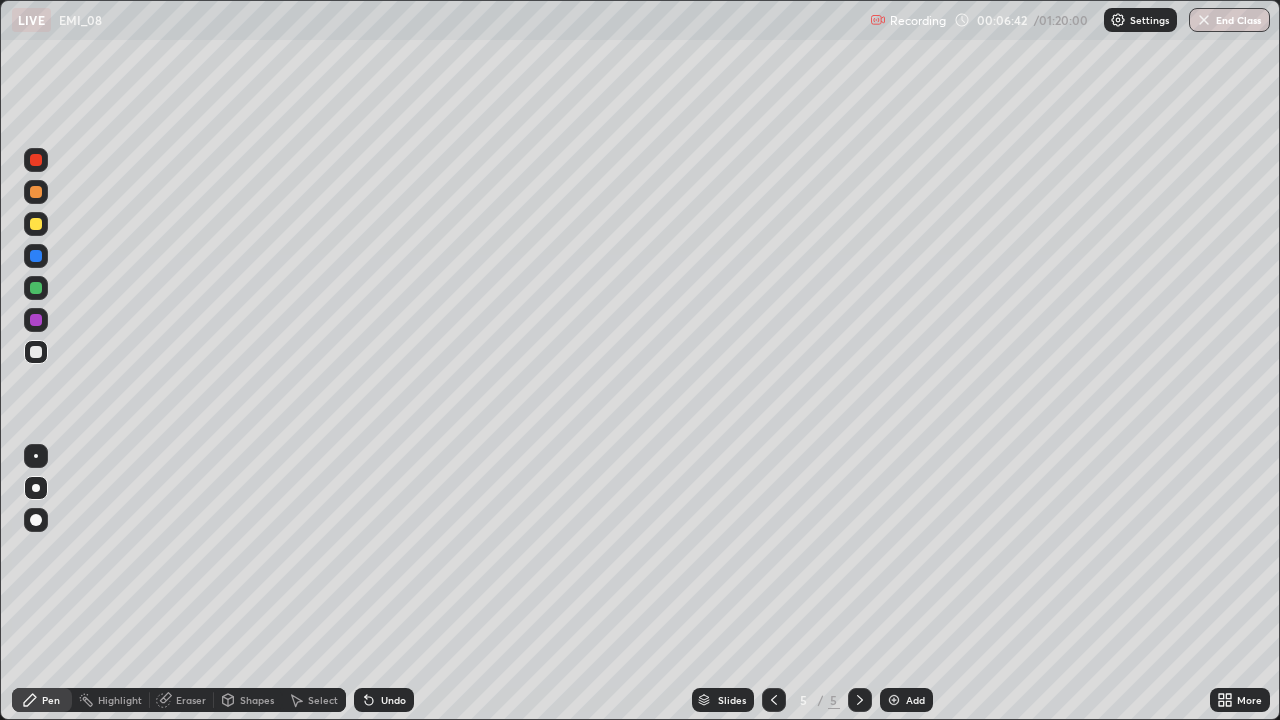 click at bounding box center [36, 224] 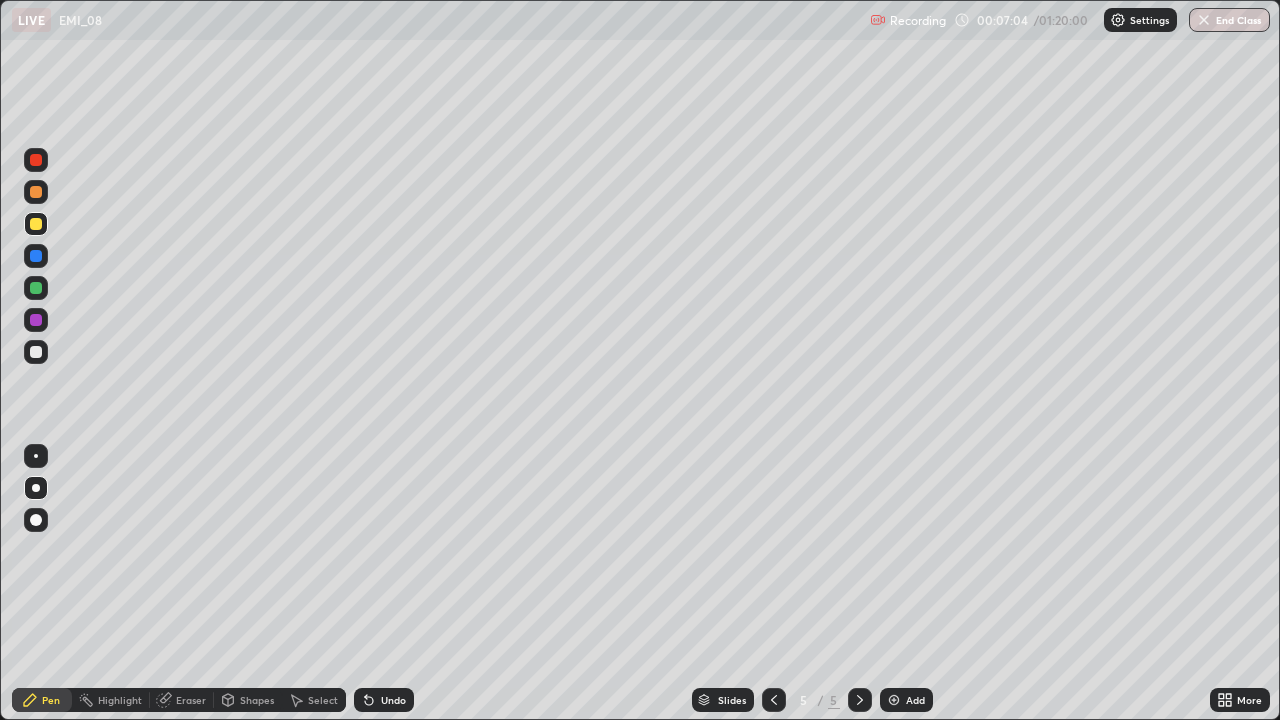 click on "Select" at bounding box center (323, 700) 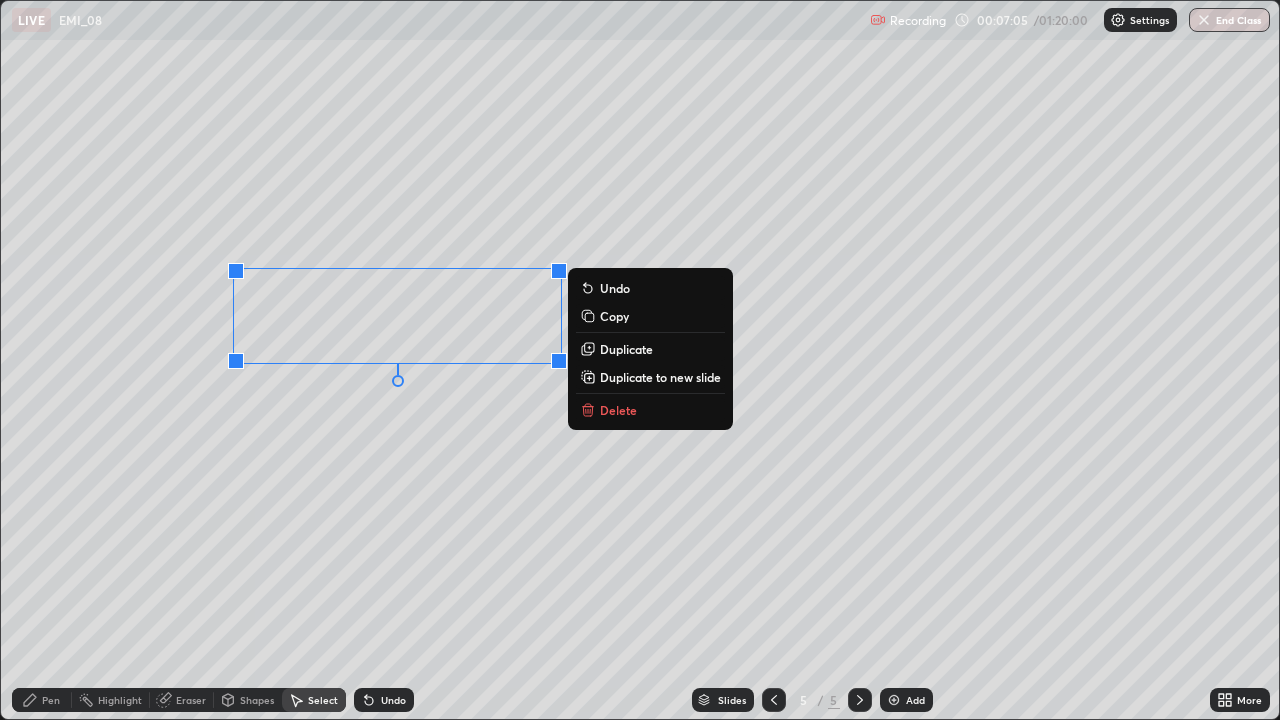 click 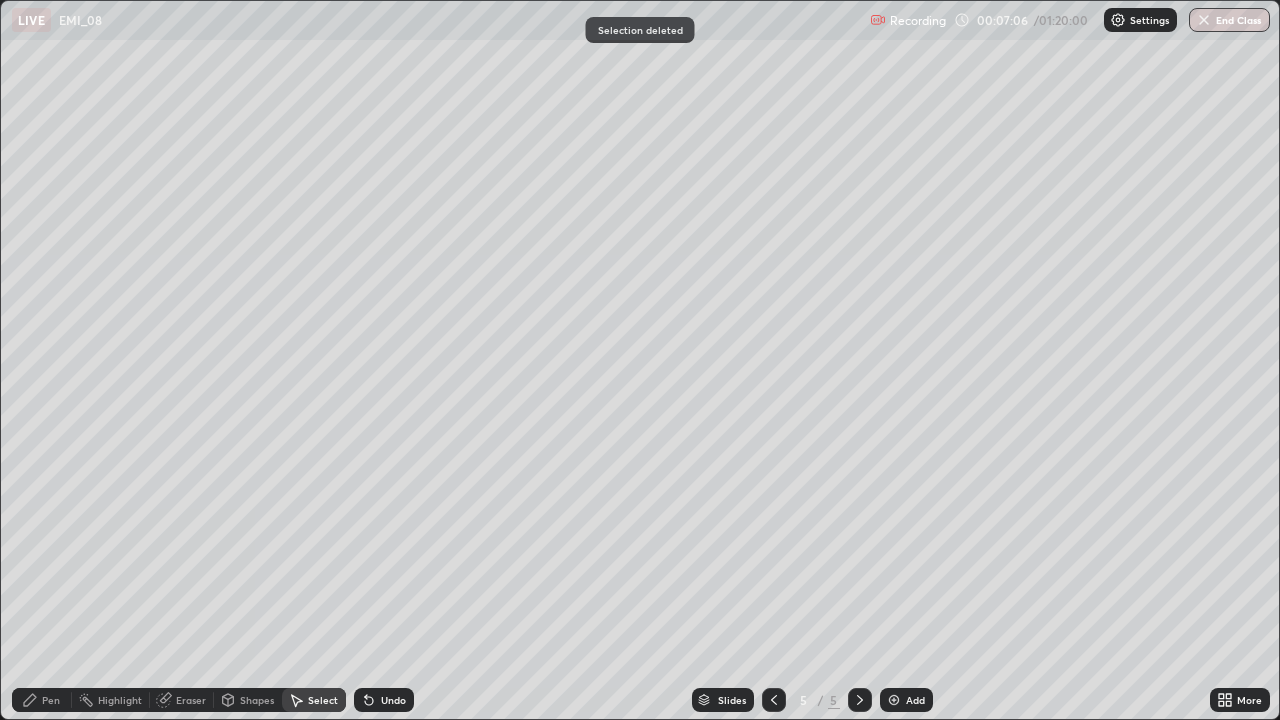click 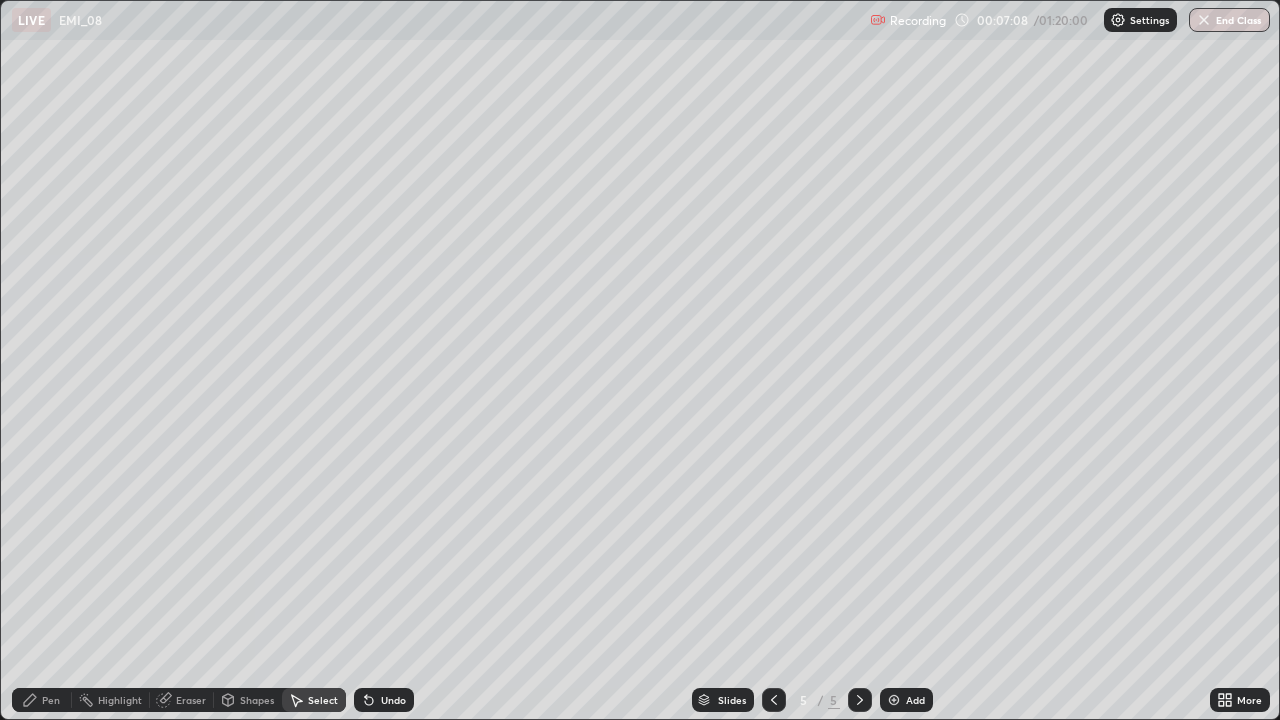 click on "Undo" at bounding box center [393, 700] 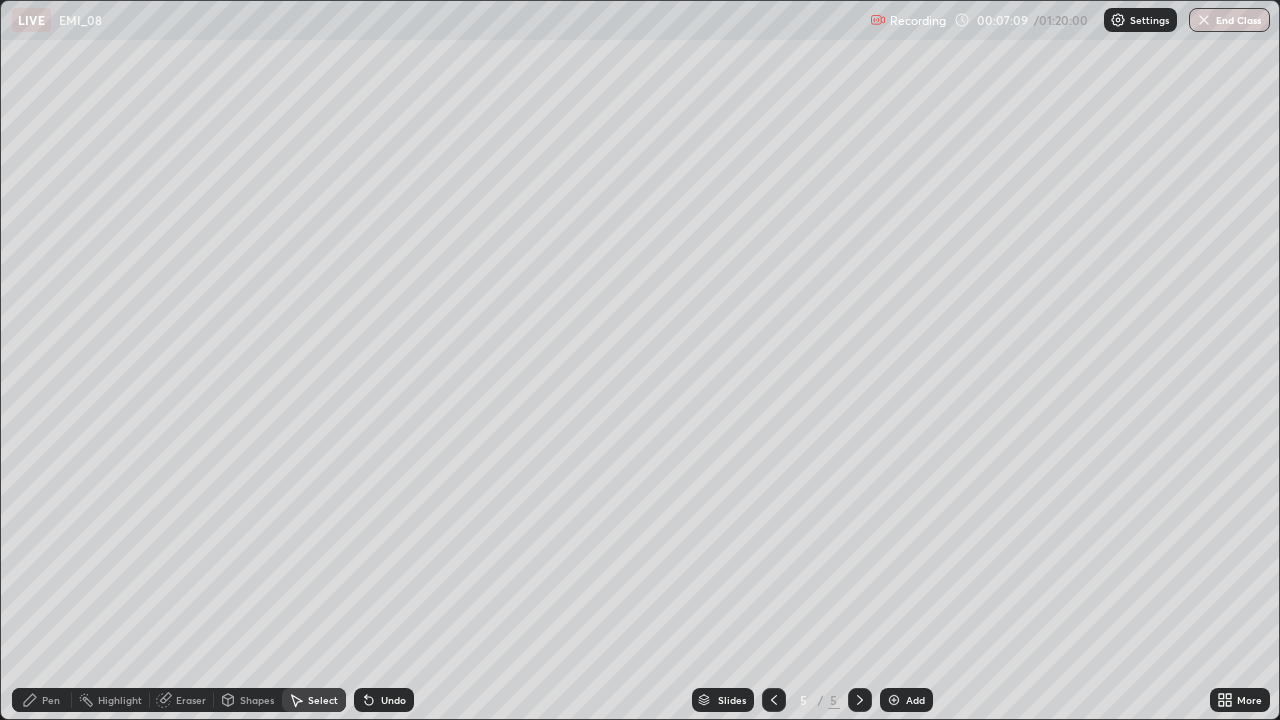click on "Undo" at bounding box center (393, 700) 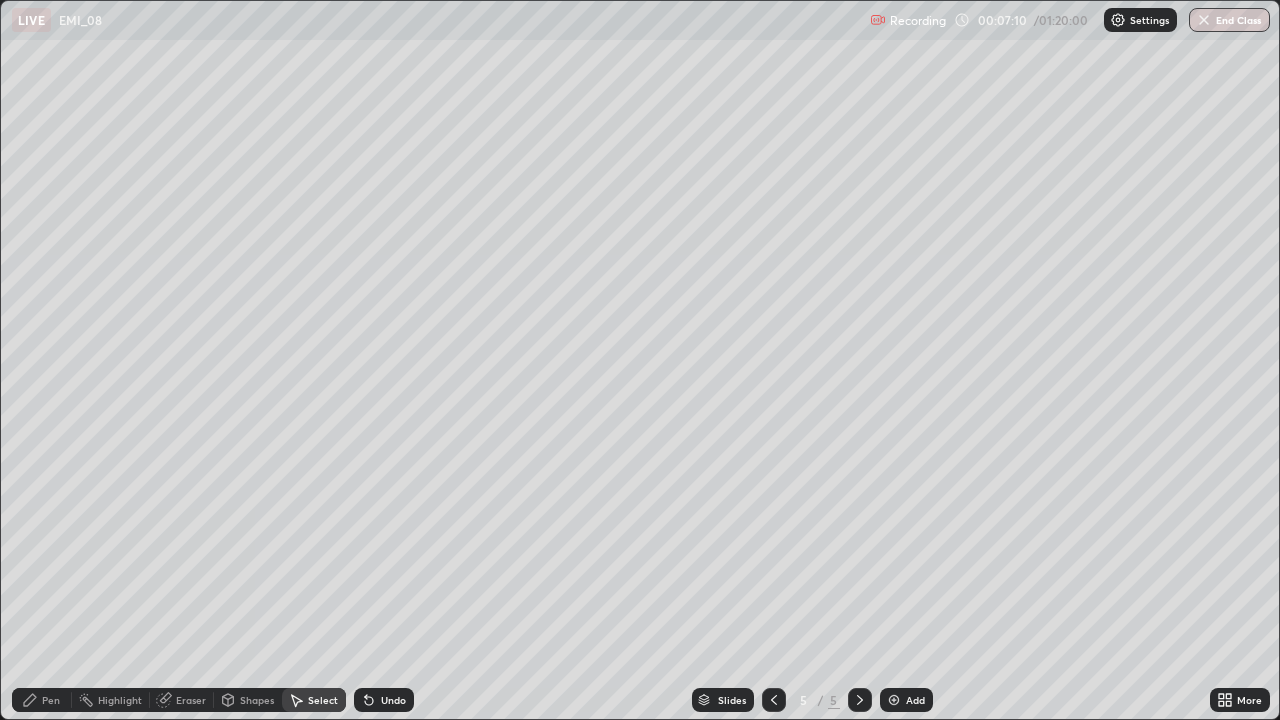click on "Undo" at bounding box center (393, 700) 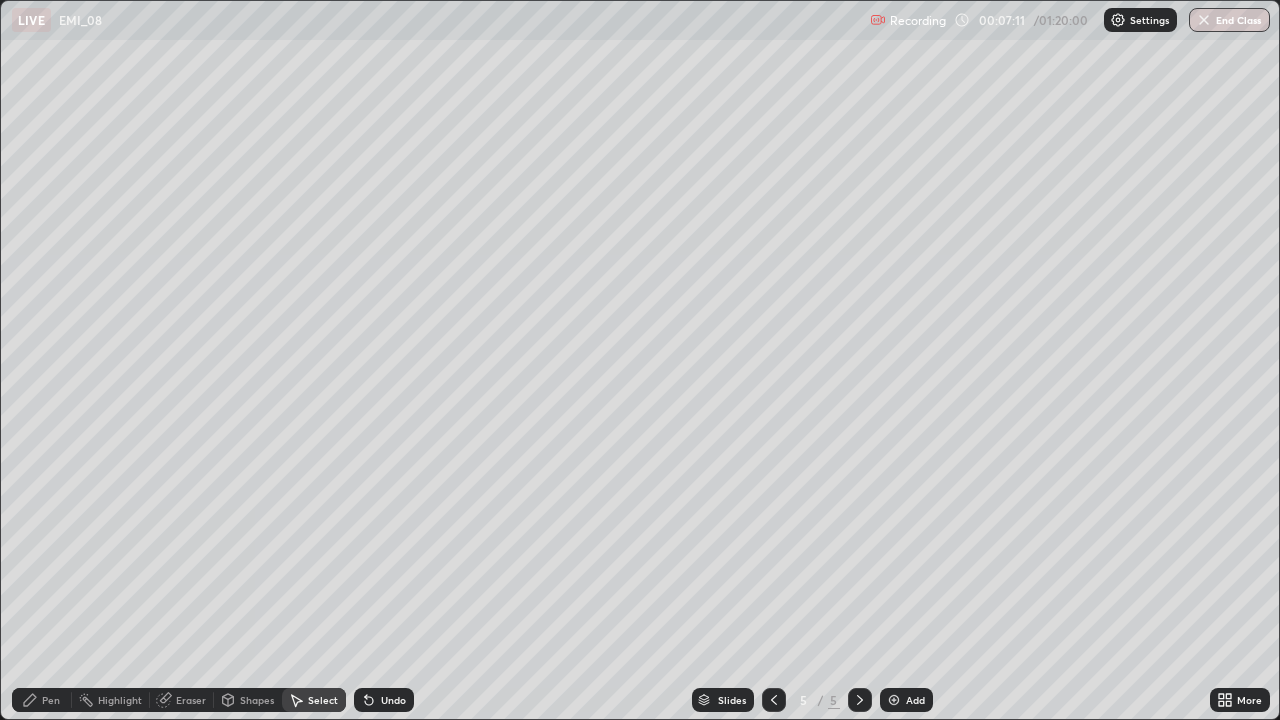 click on "Undo" at bounding box center [393, 700] 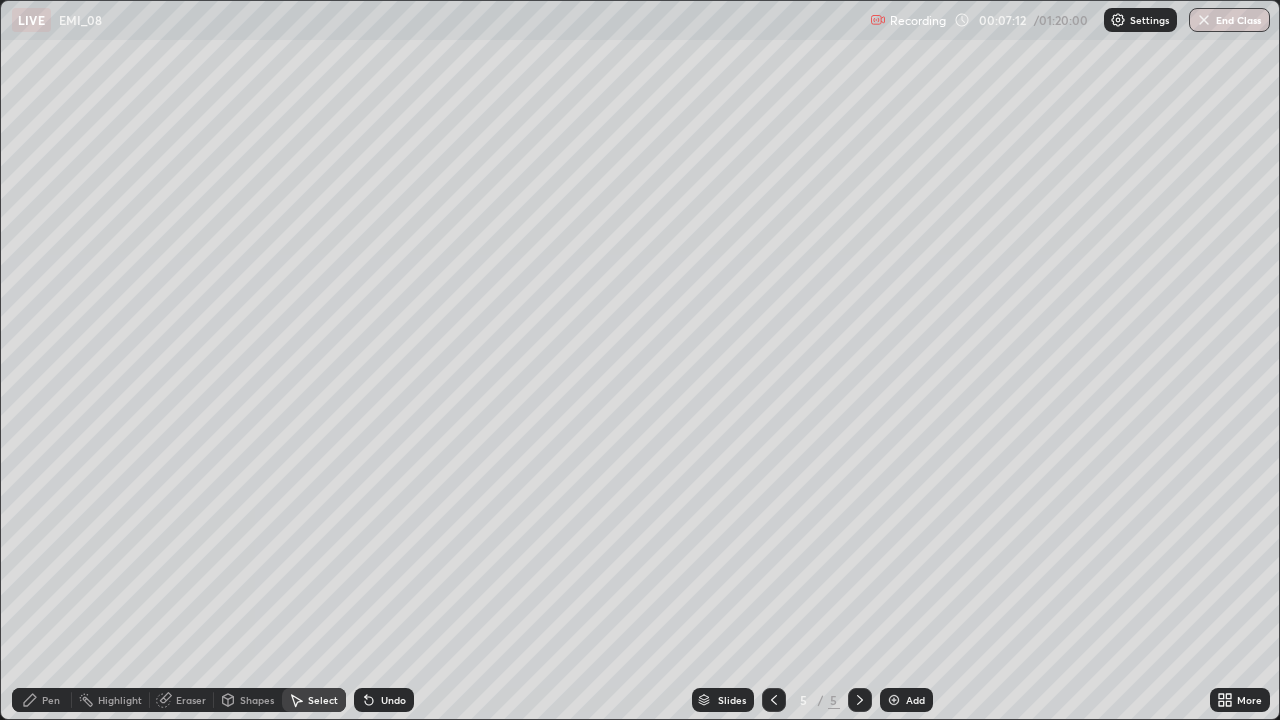click 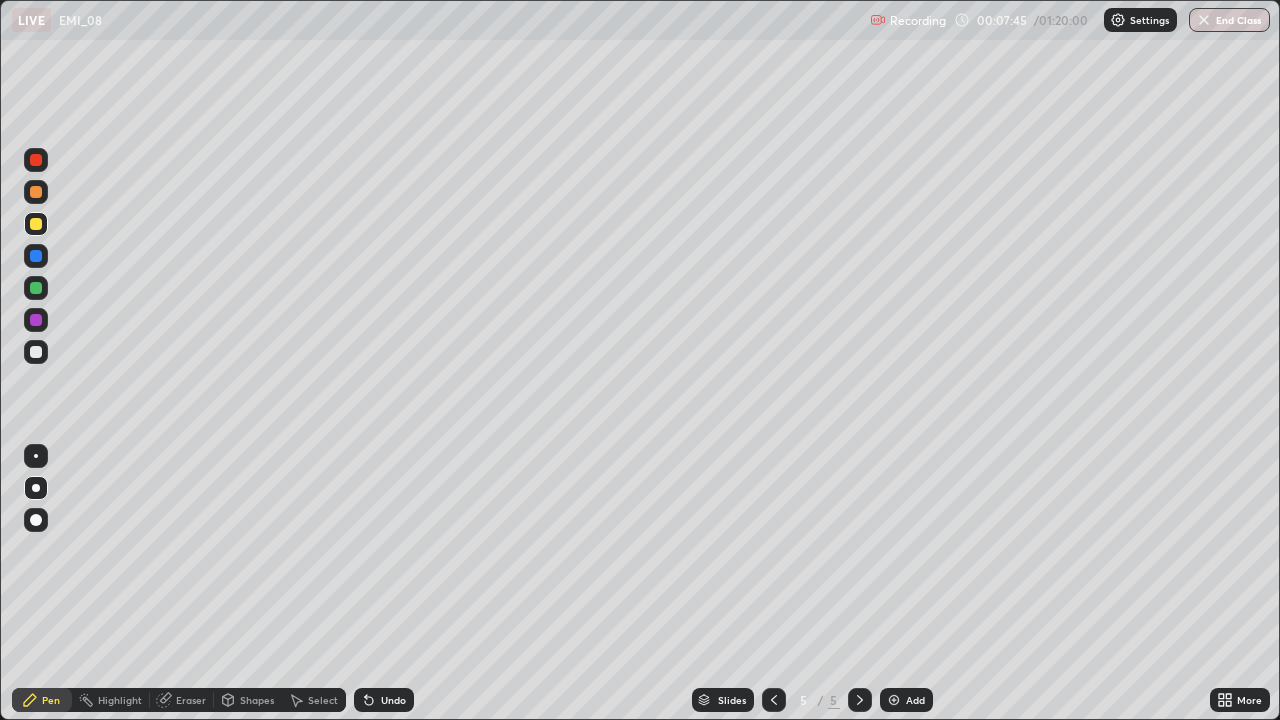 click 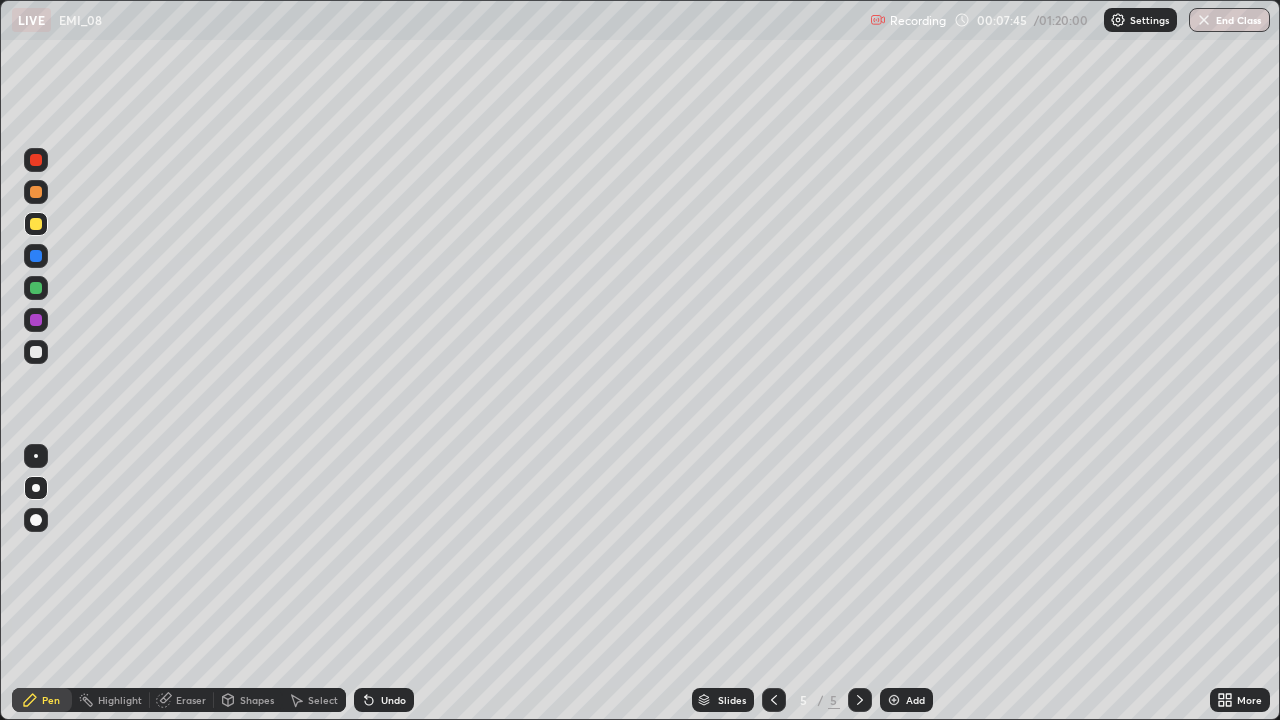 click on "Undo" at bounding box center (384, 700) 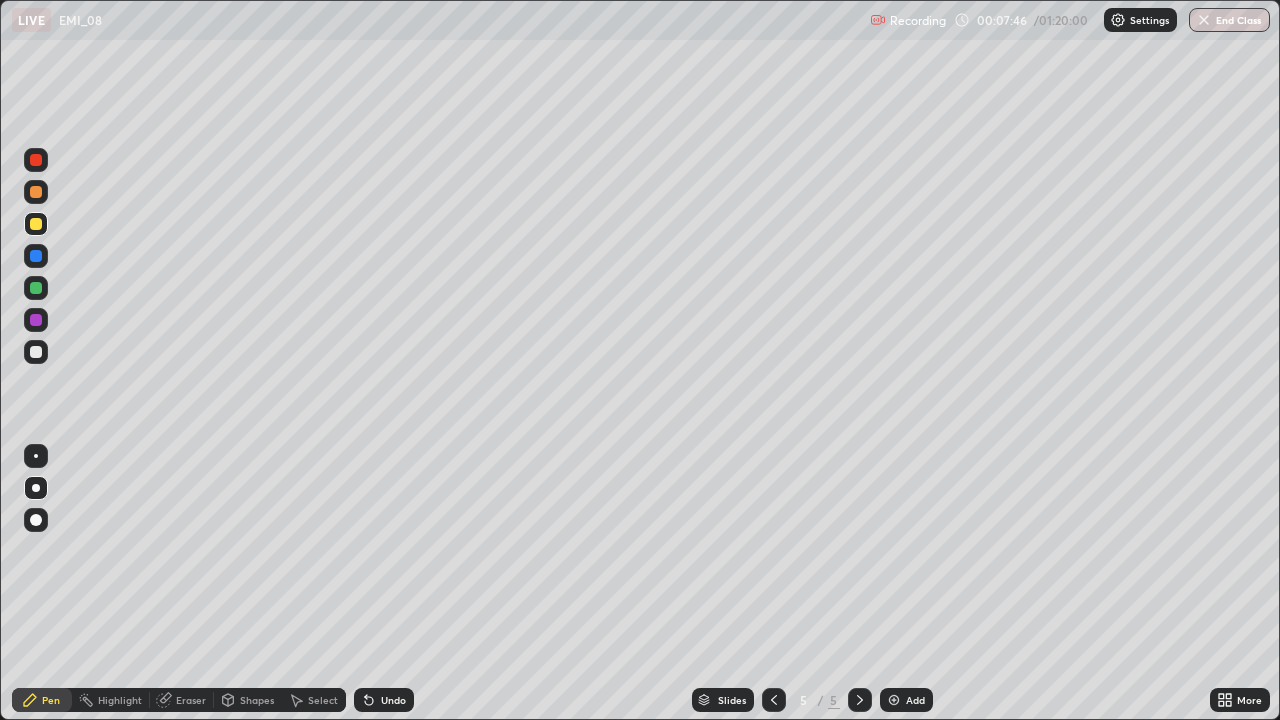 click 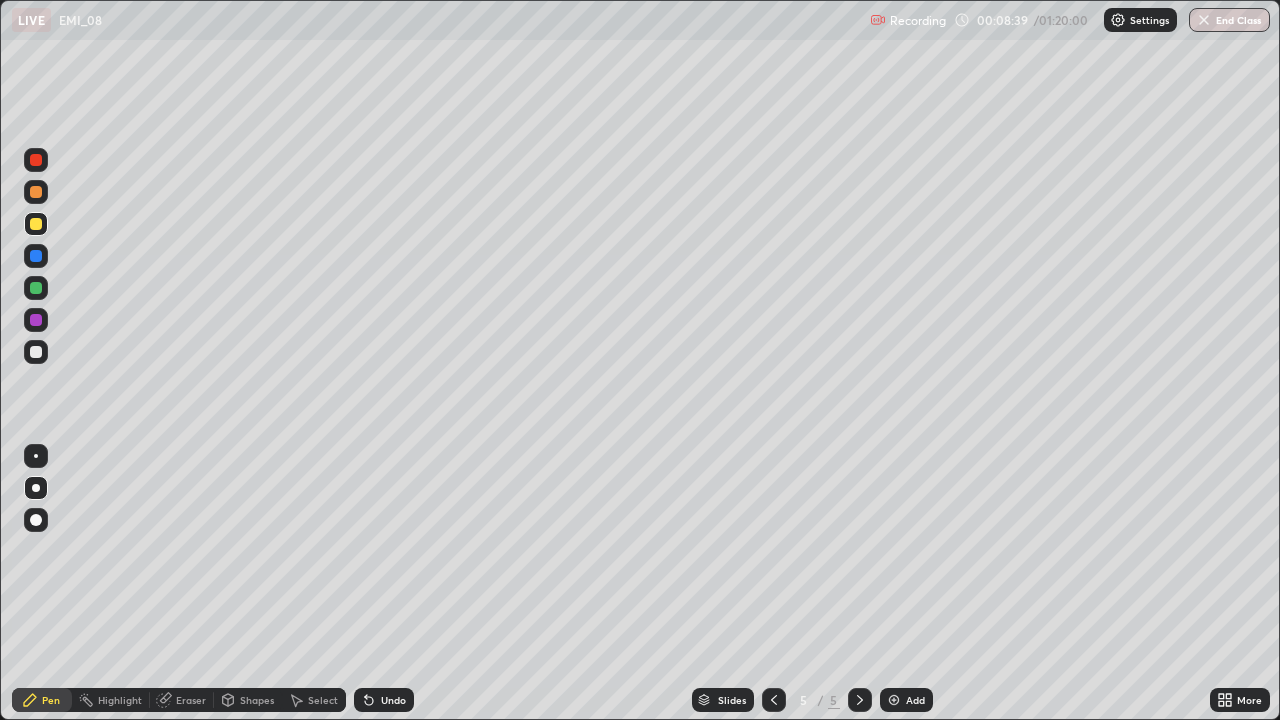 click on "Select" at bounding box center (323, 700) 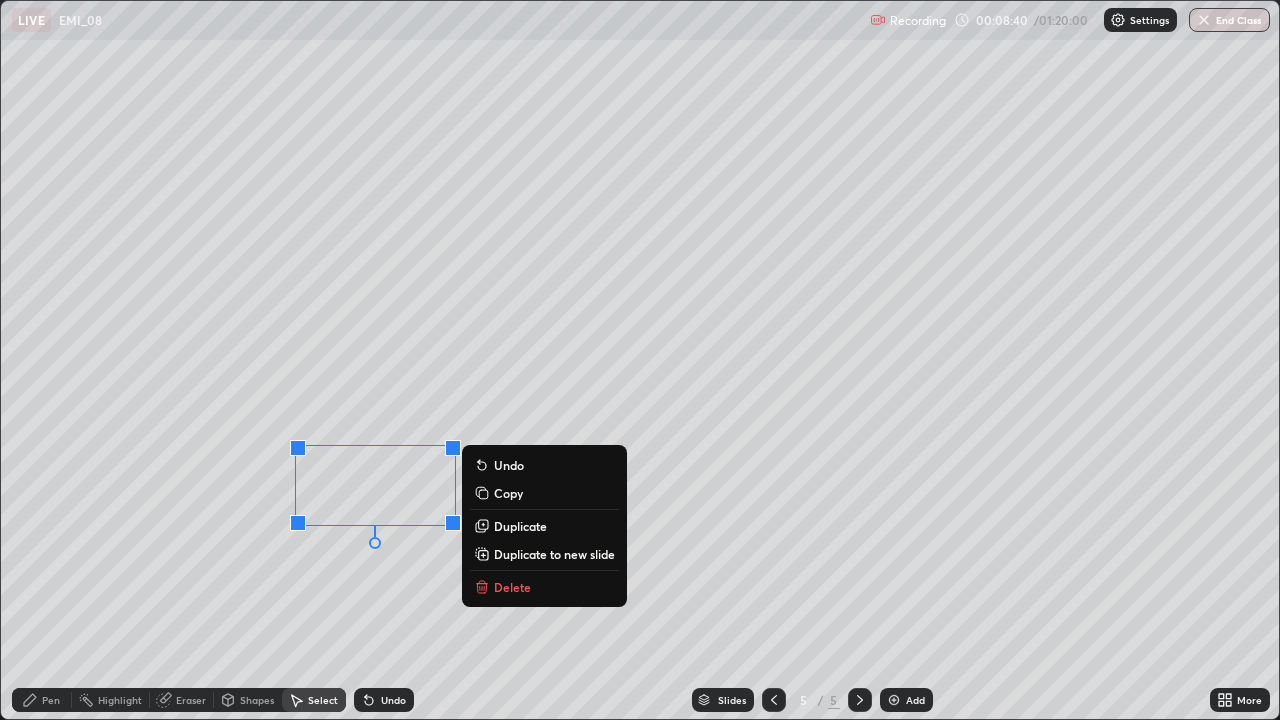 click on "Delete" at bounding box center [512, 587] 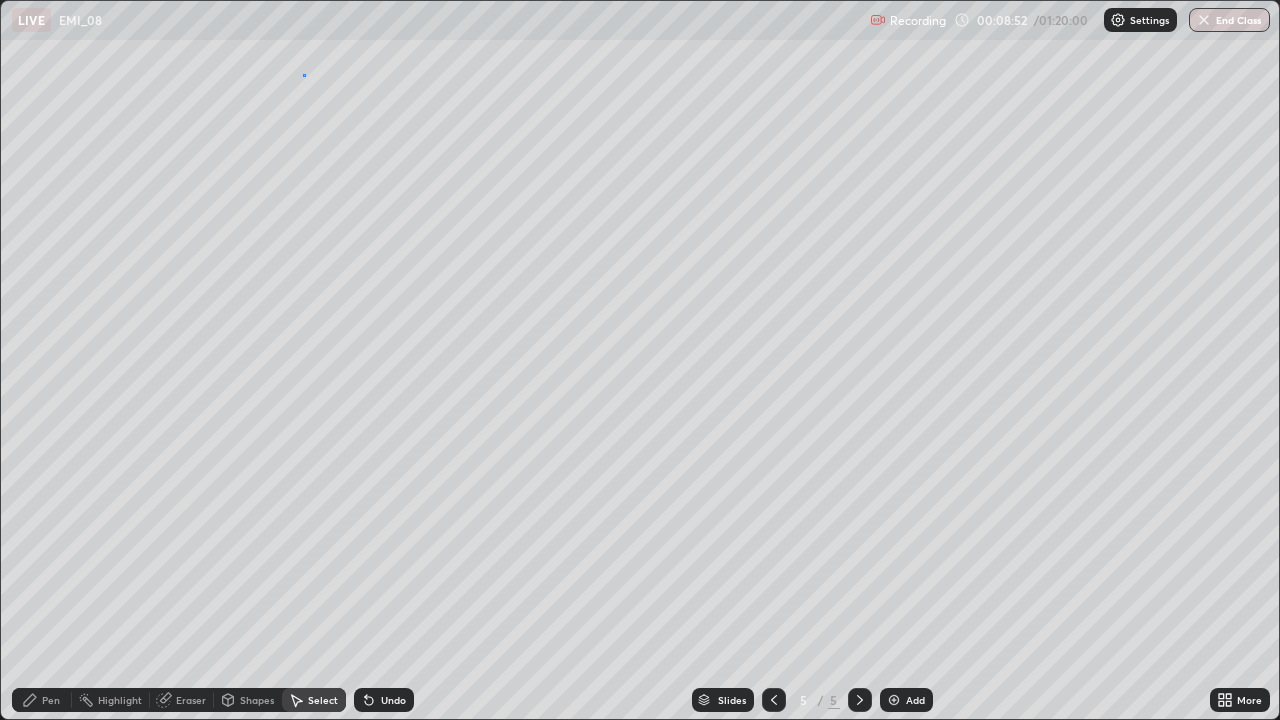 click on "0 ° Undo Copy Duplicate Duplicate to new slide Delete" at bounding box center (640, 360) 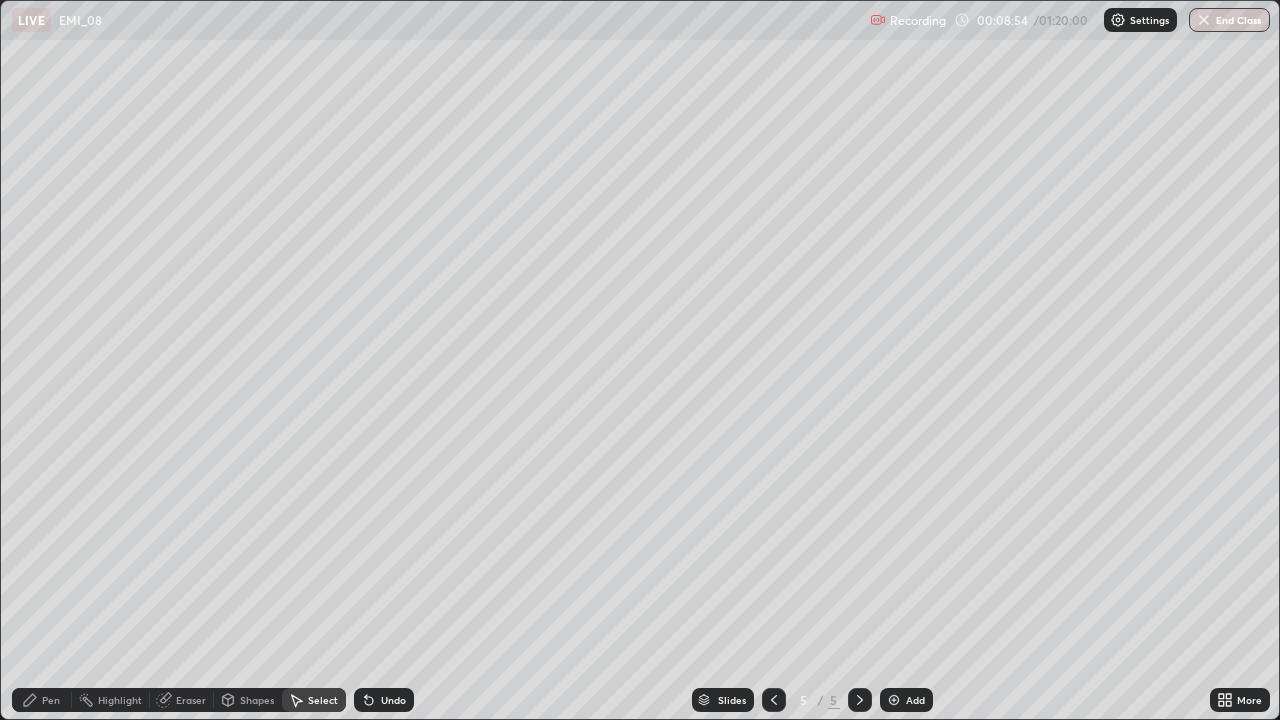 click on "Pen" at bounding box center [42, 700] 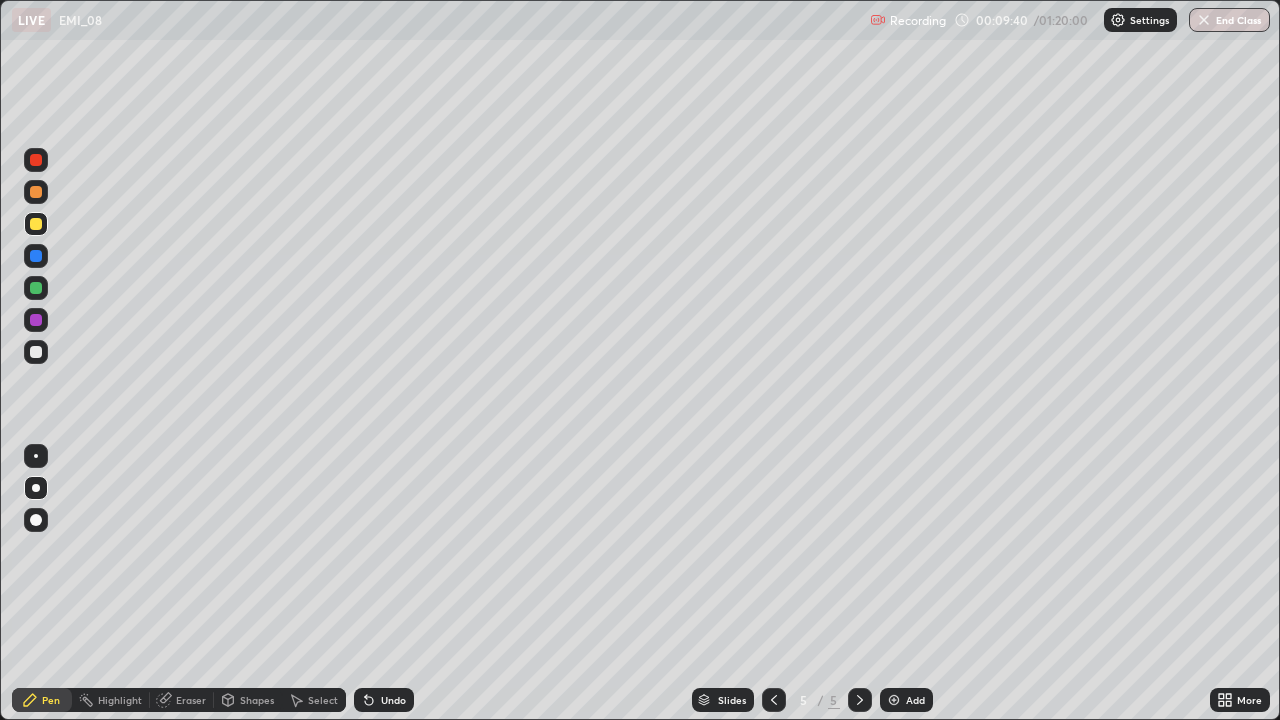 click on "Eraser" at bounding box center [191, 700] 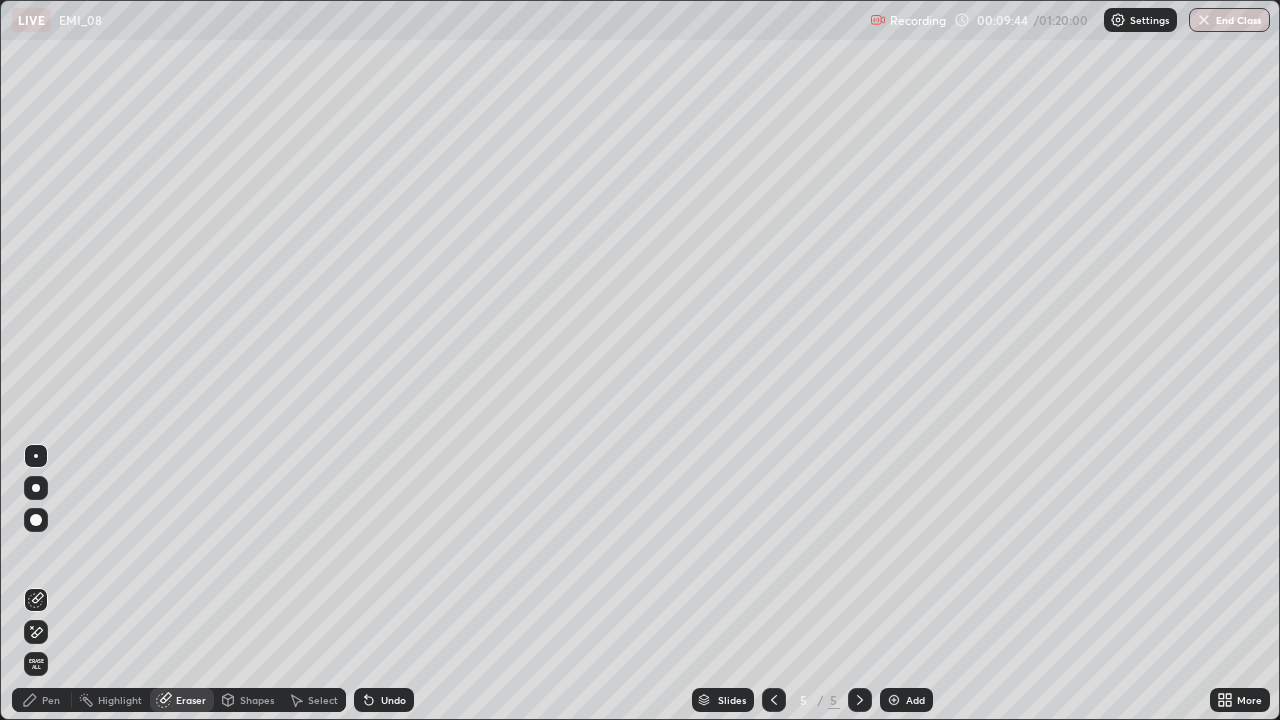 click on "Pen" at bounding box center (51, 700) 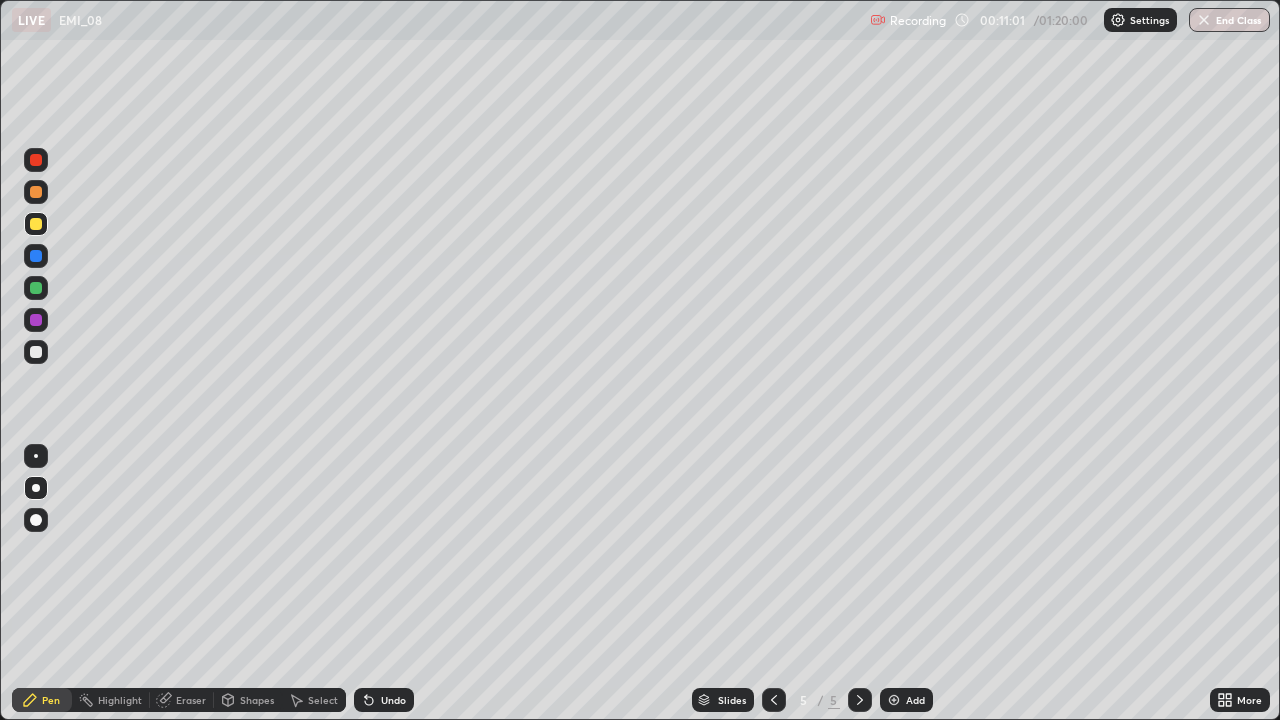 click on "Select" at bounding box center [323, 700] 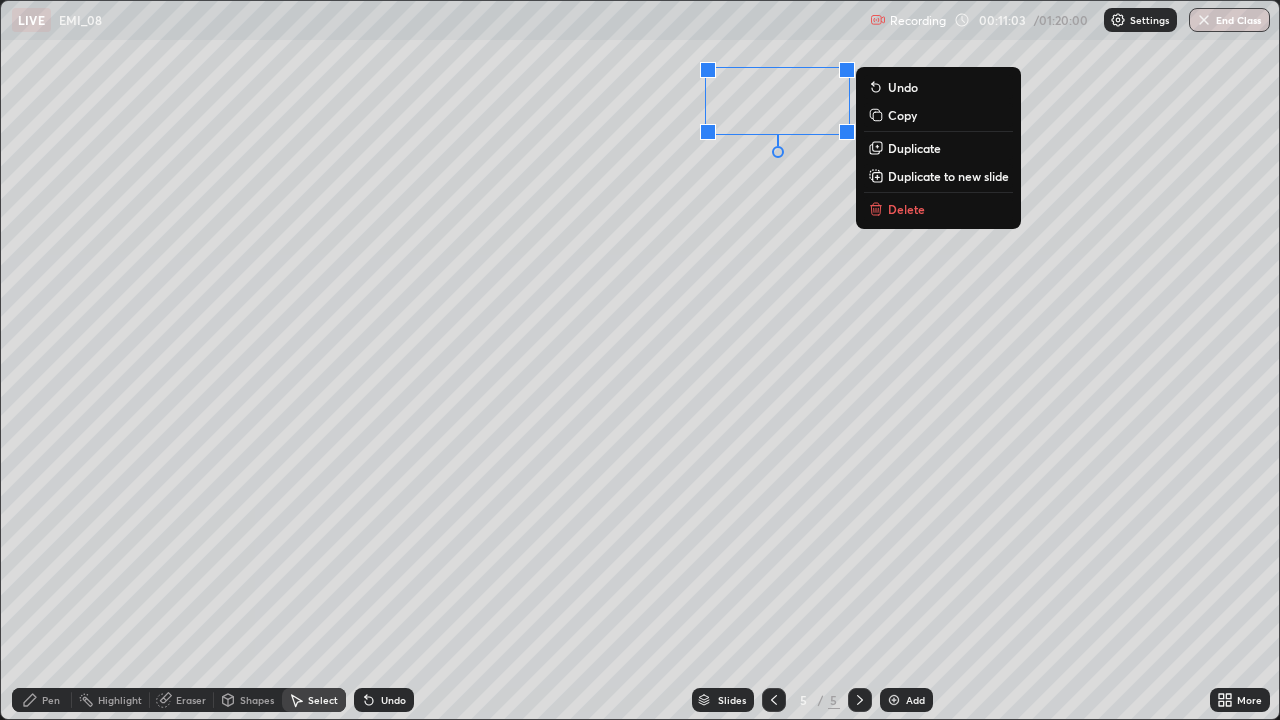 click 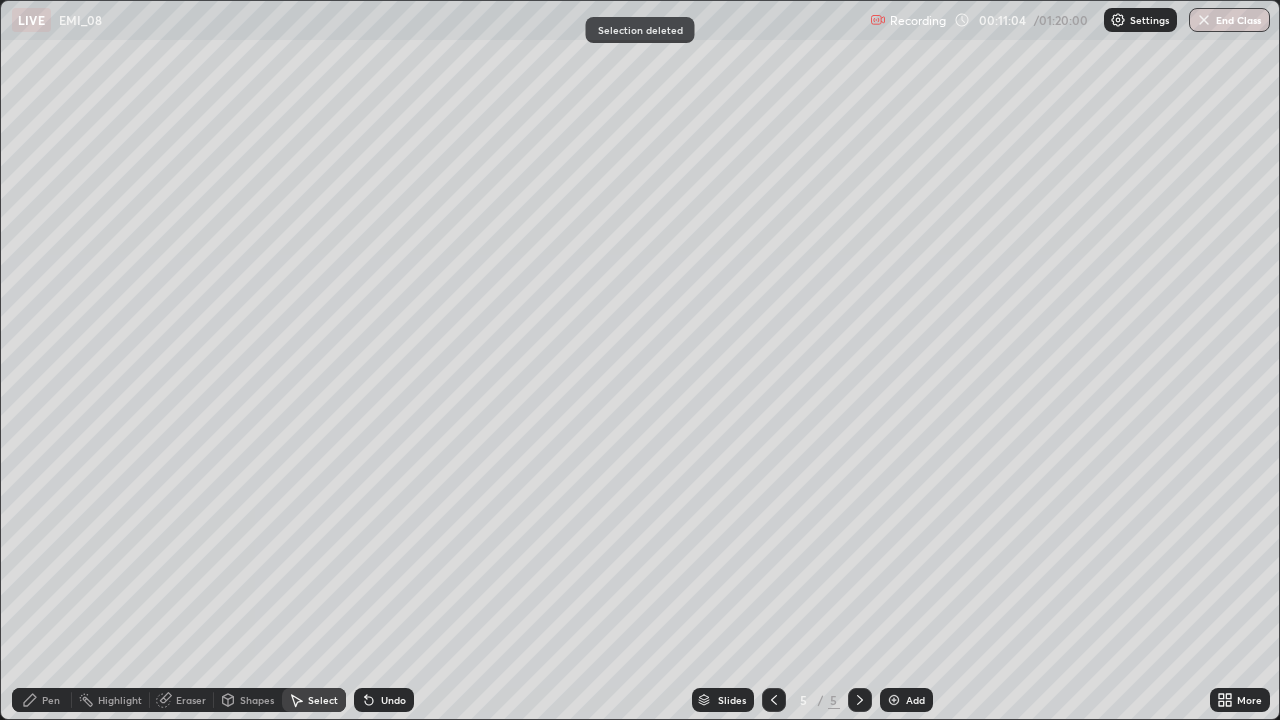 click on "Pen" at bounding box center [51, 700] 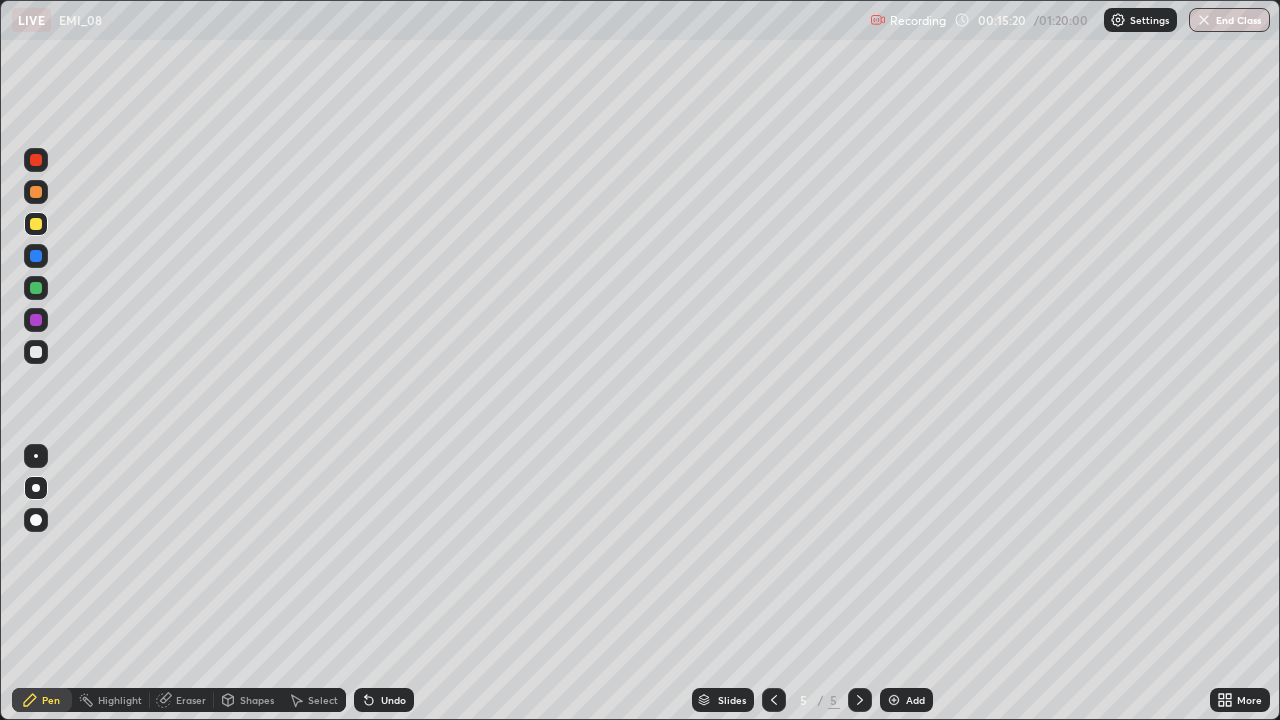 click 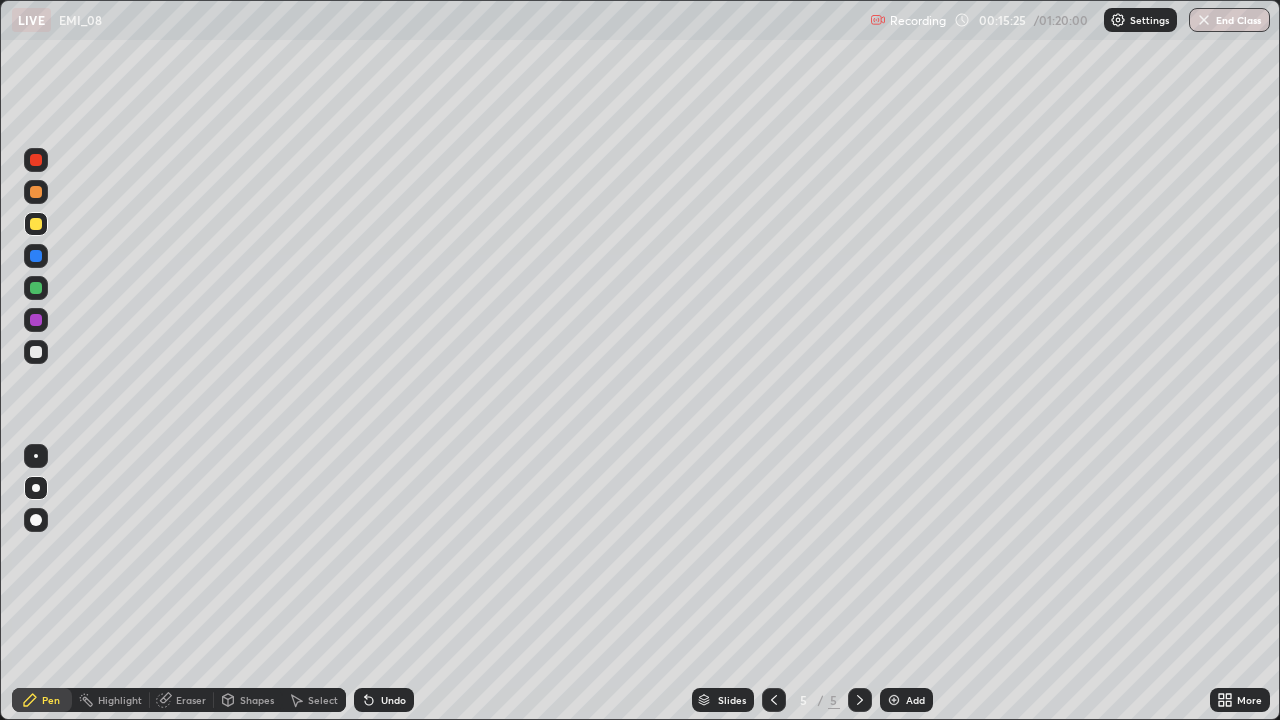 click 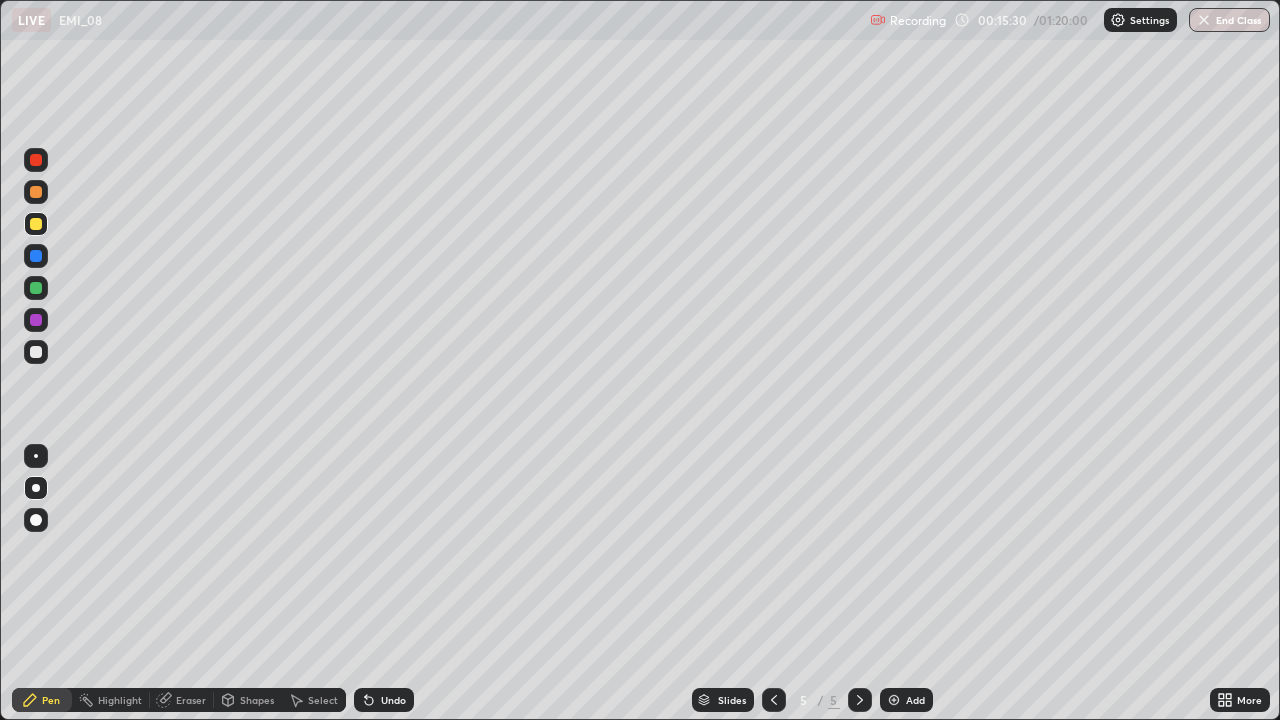 click at bounding box center (894, 700) 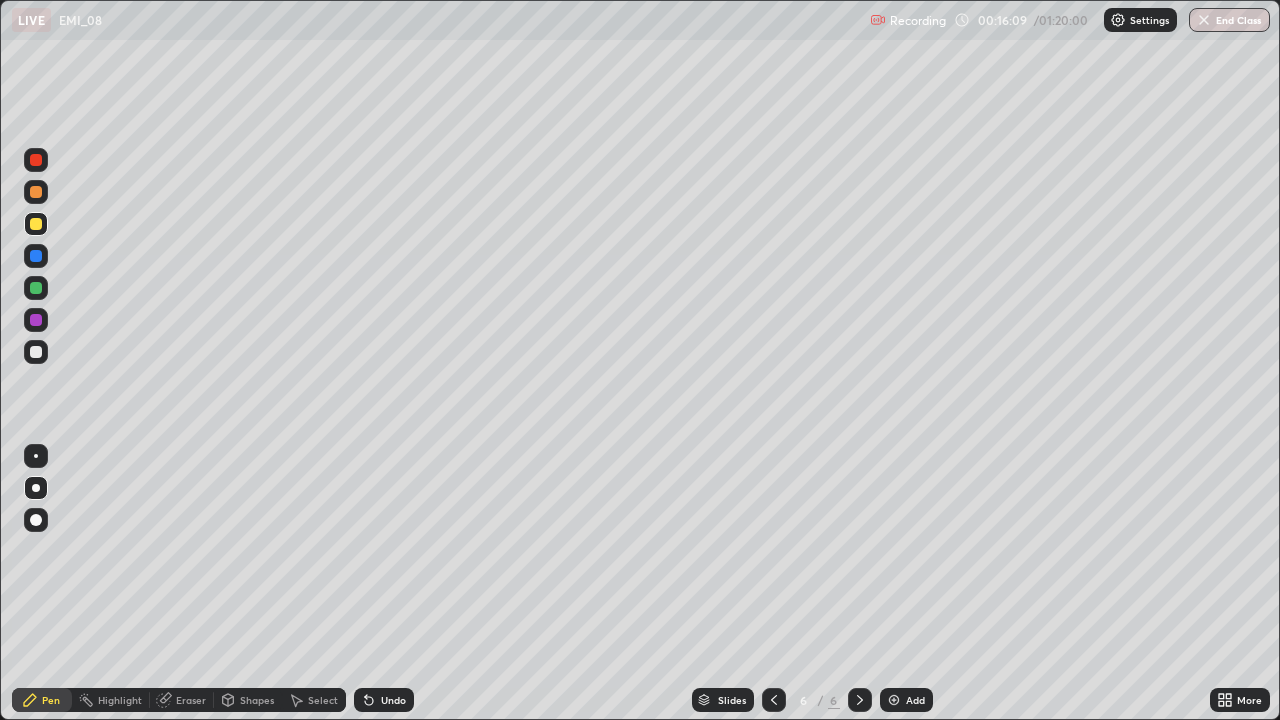 click on "Undo" at bounding box center [393, 700] 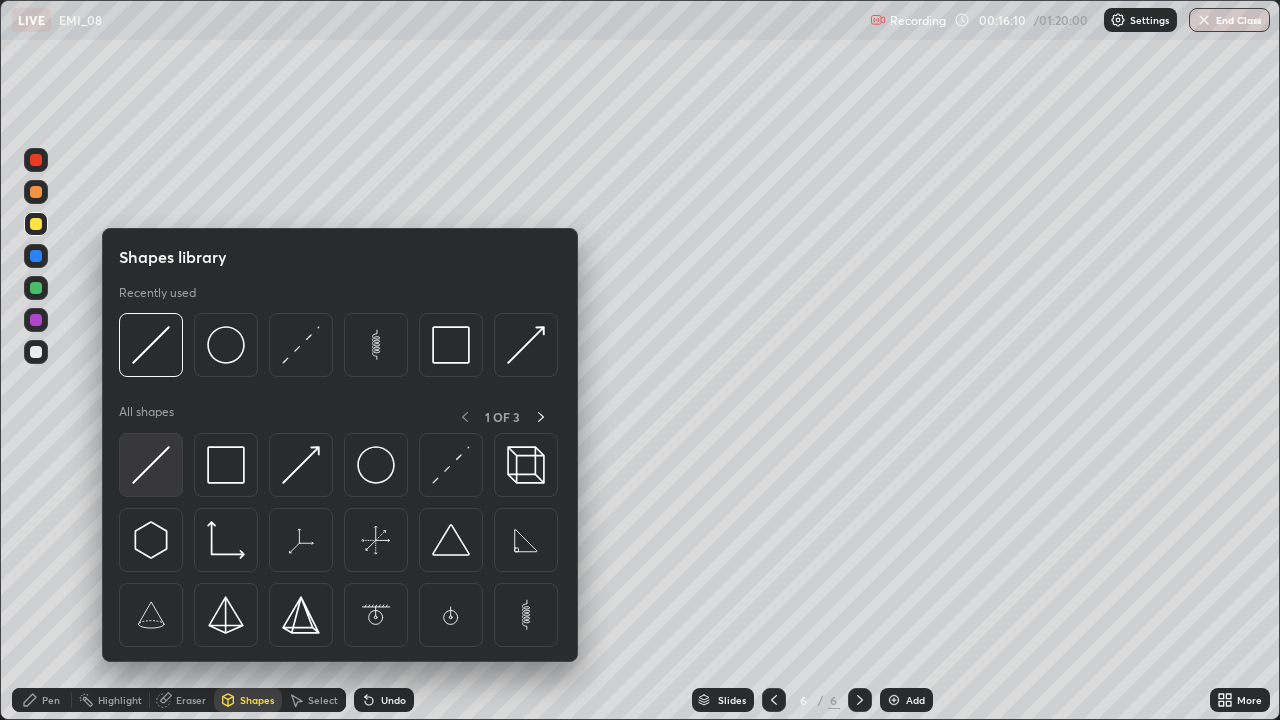 click at bounding box center [151, 465] 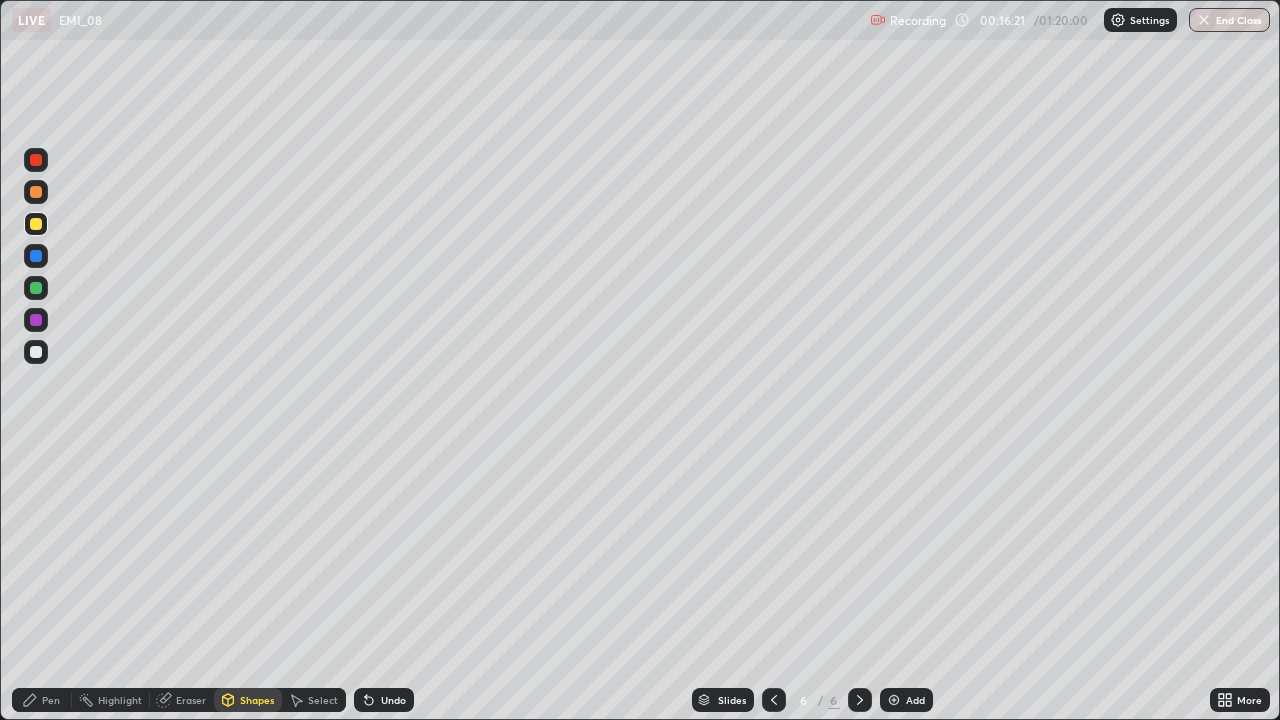 click on "Eraser" at bounding box center [191, 700] 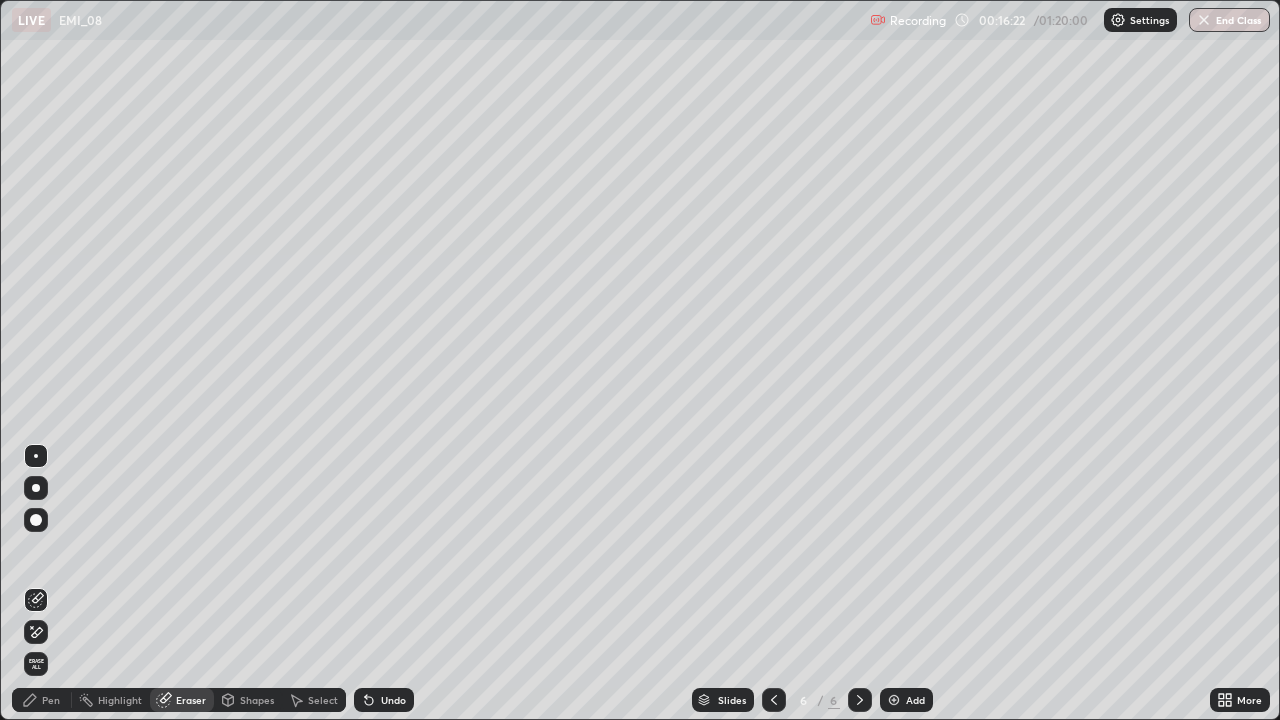 click on "Shapes" at bounding box center [257, 700] 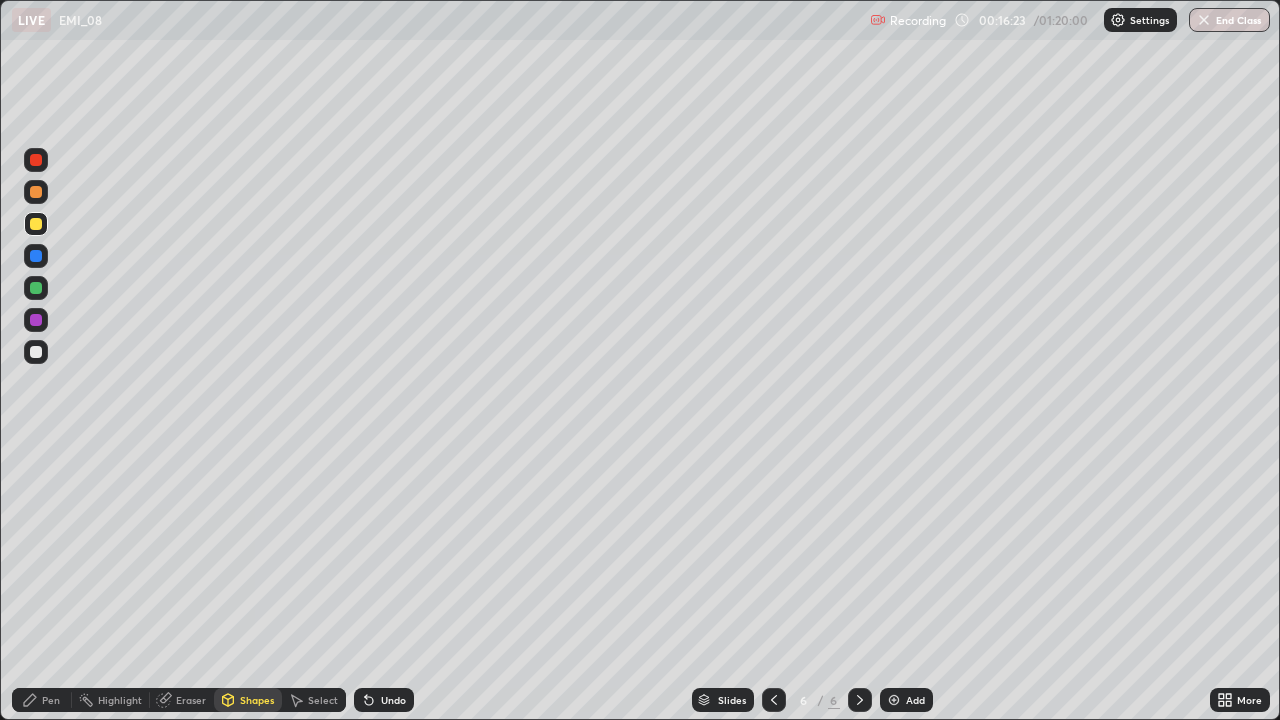 click 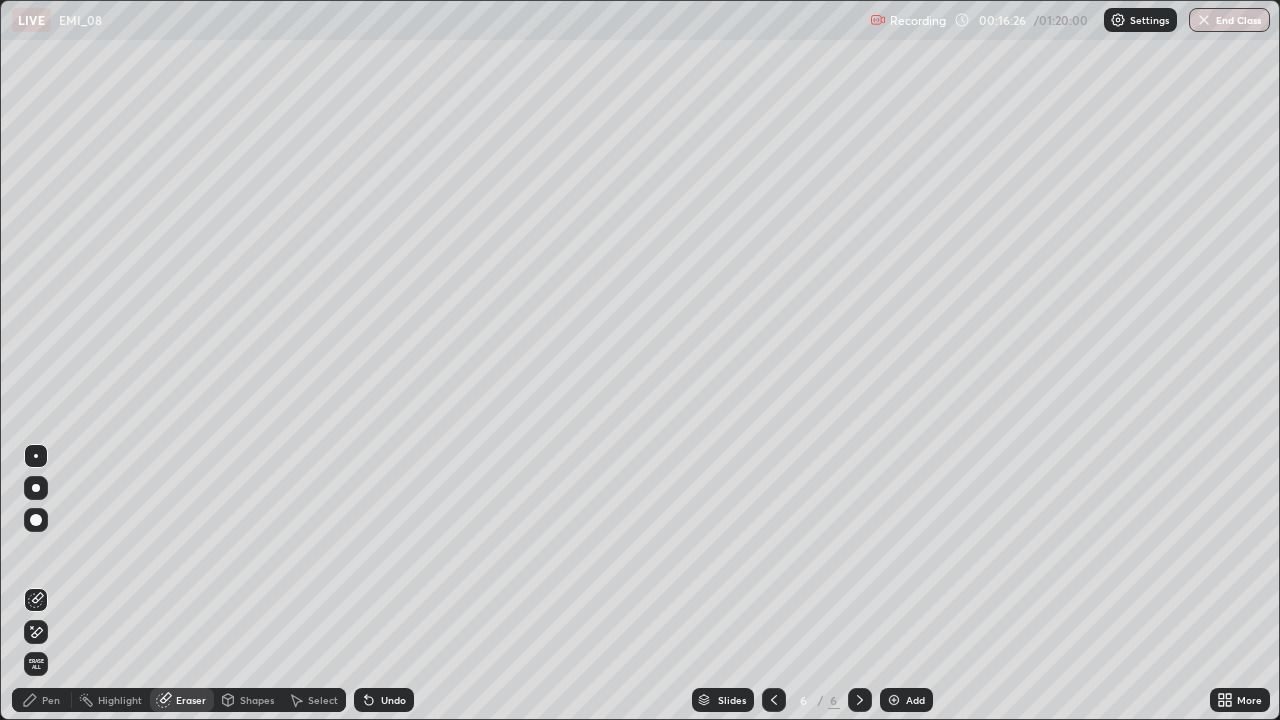 click on "Pen" at bounding box center (51, 700) 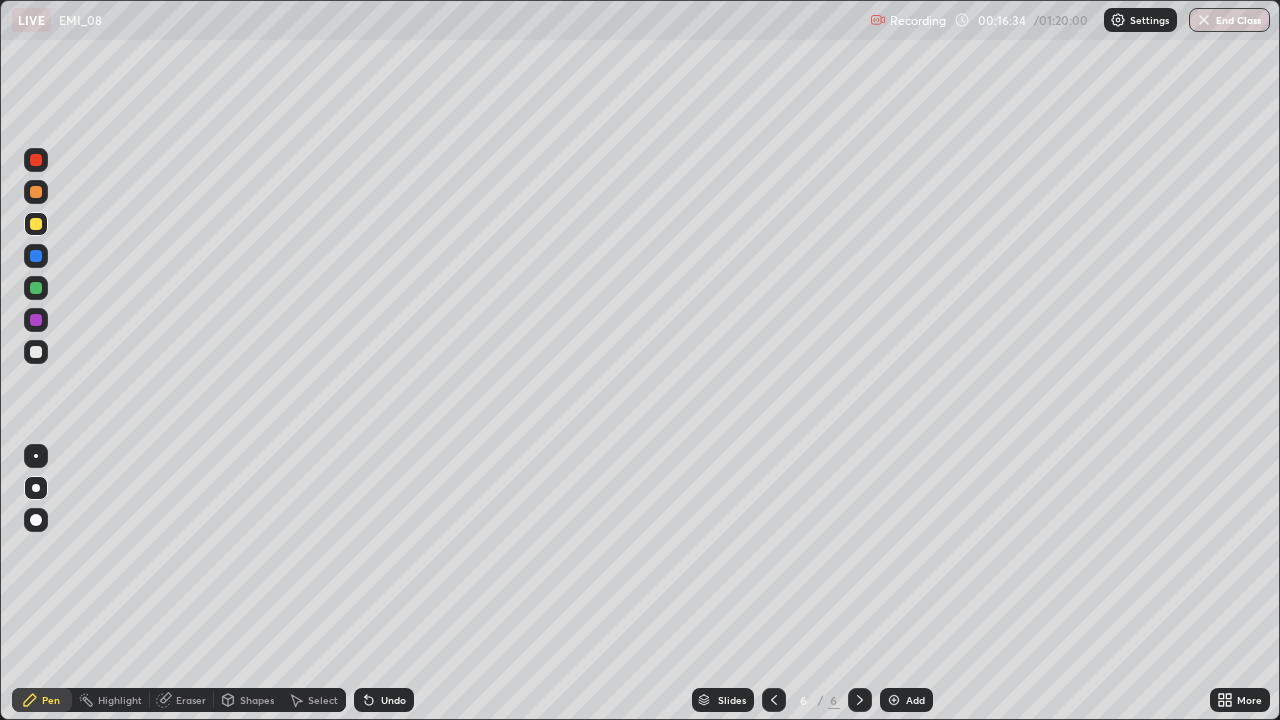 click on "Shapes" at bounding box center [257, 700] 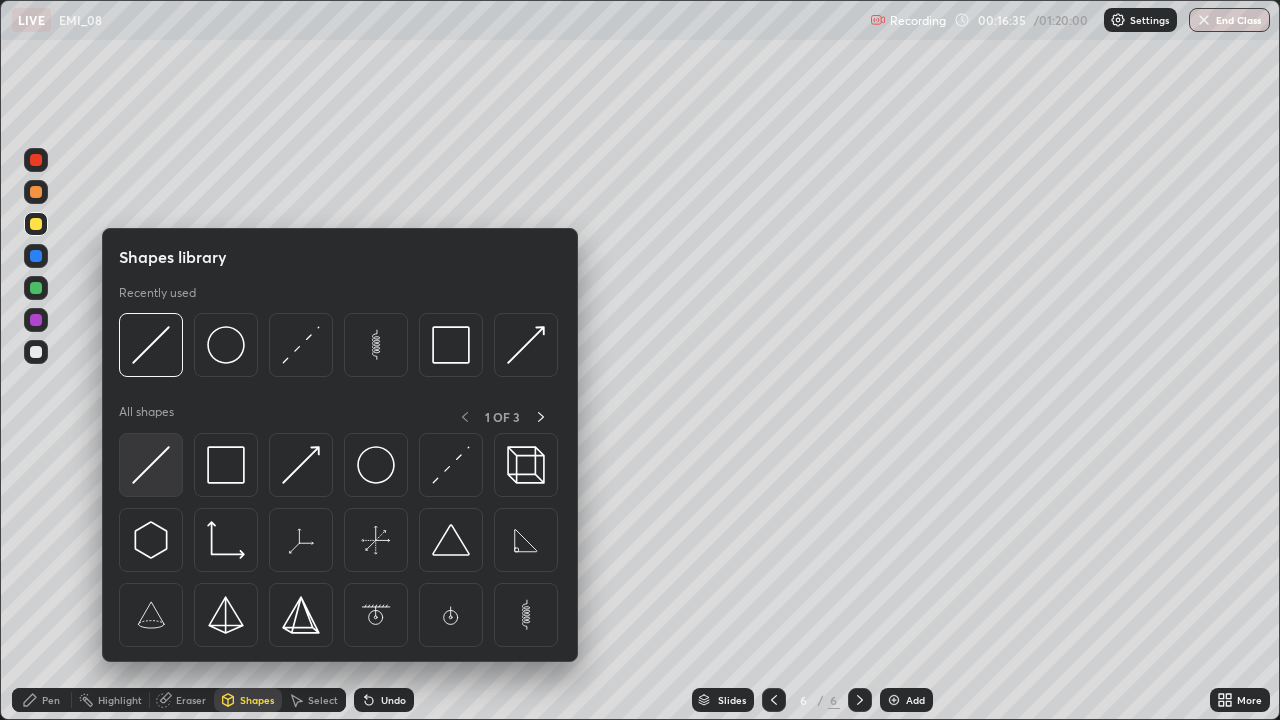 click at bounding box center (151, 465) 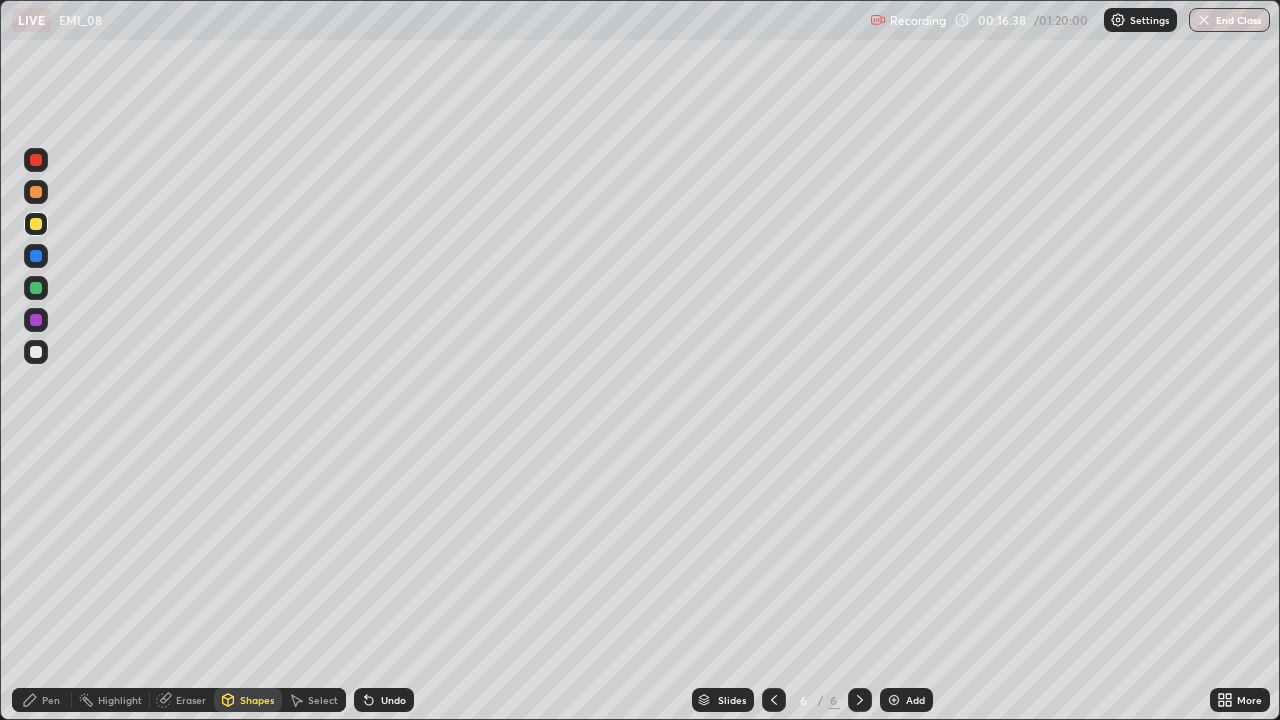 click on "Pen" at bounding box center [51, 700] 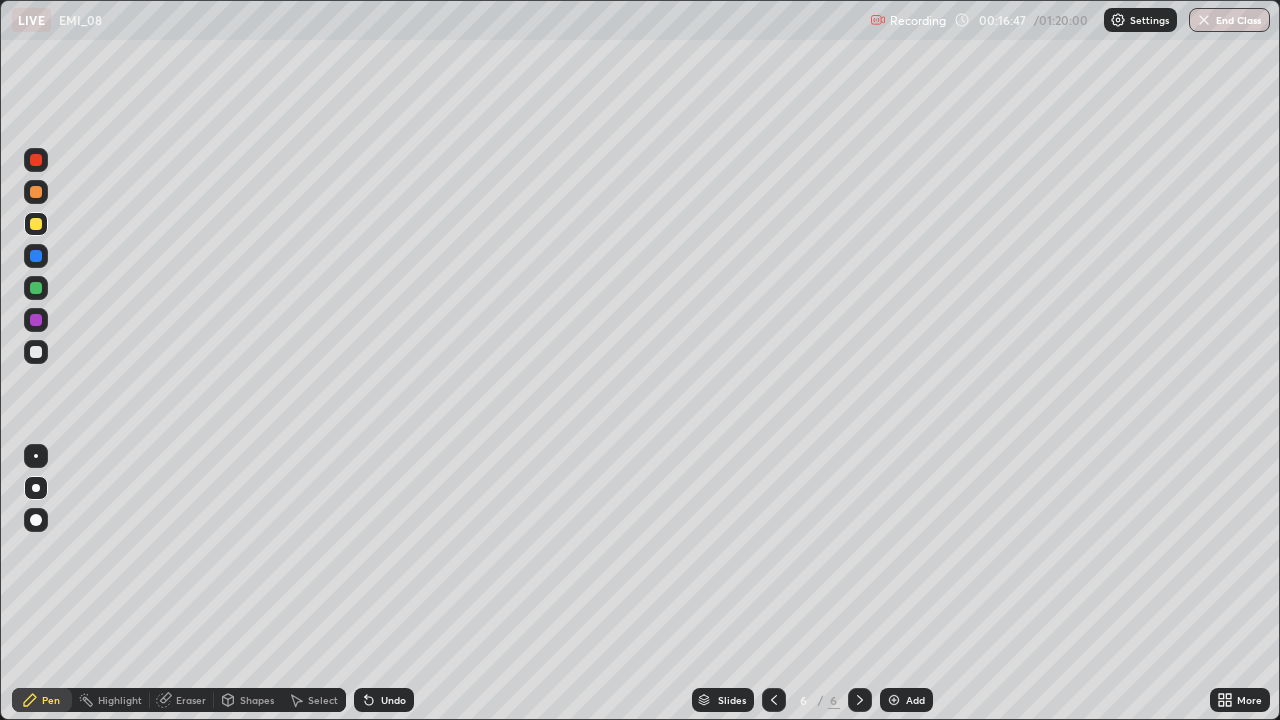 click at bounding box center [36, 288] 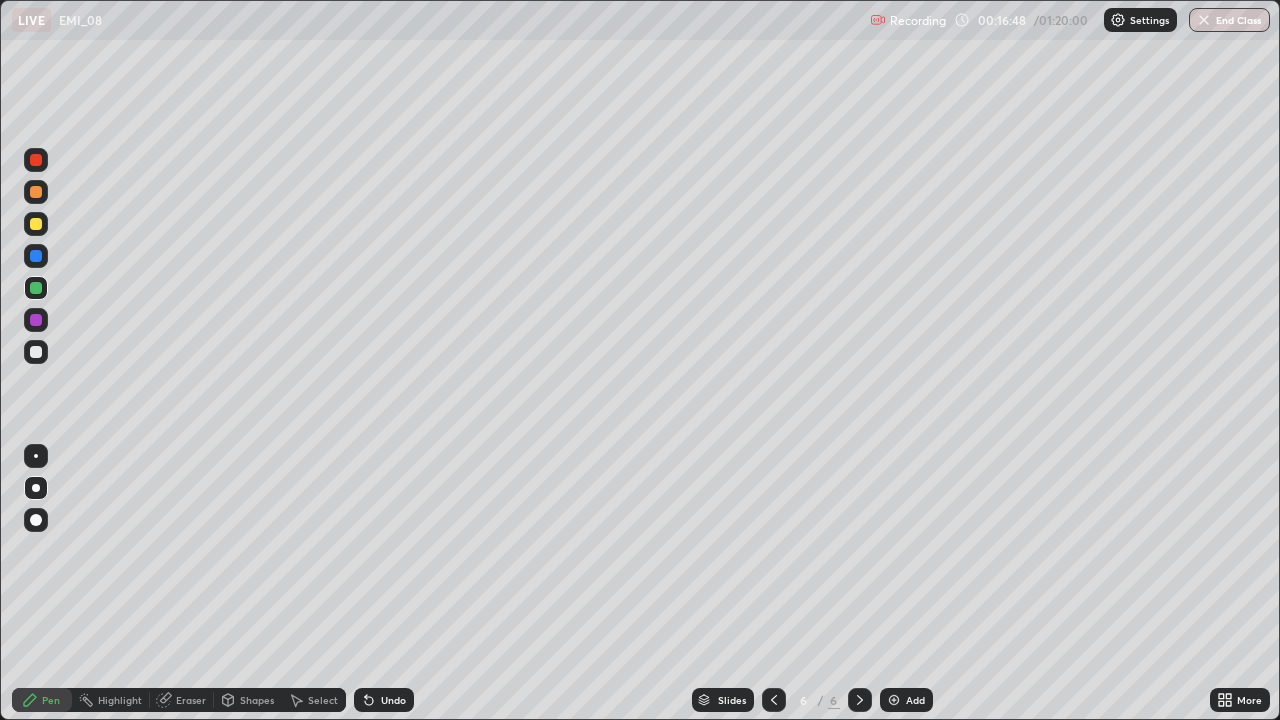 click on "Shapes" at bounding box center (257, 700) 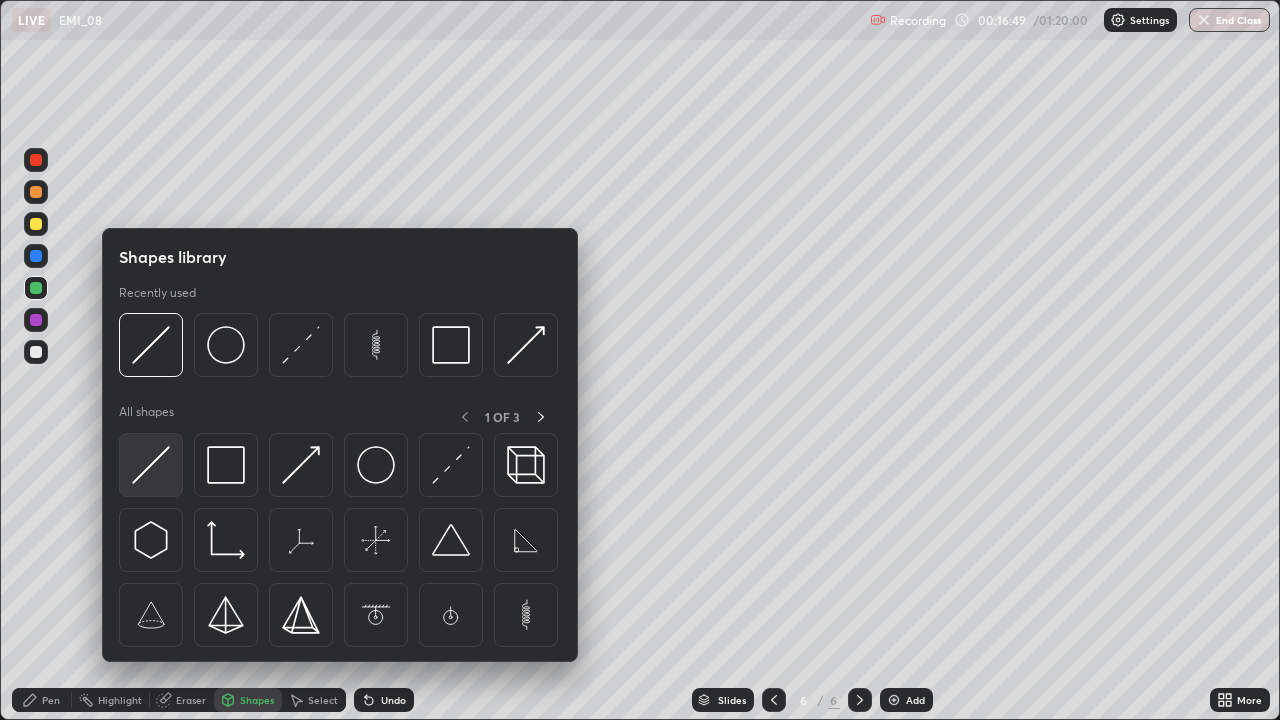 click at bounding box center [151, 465] 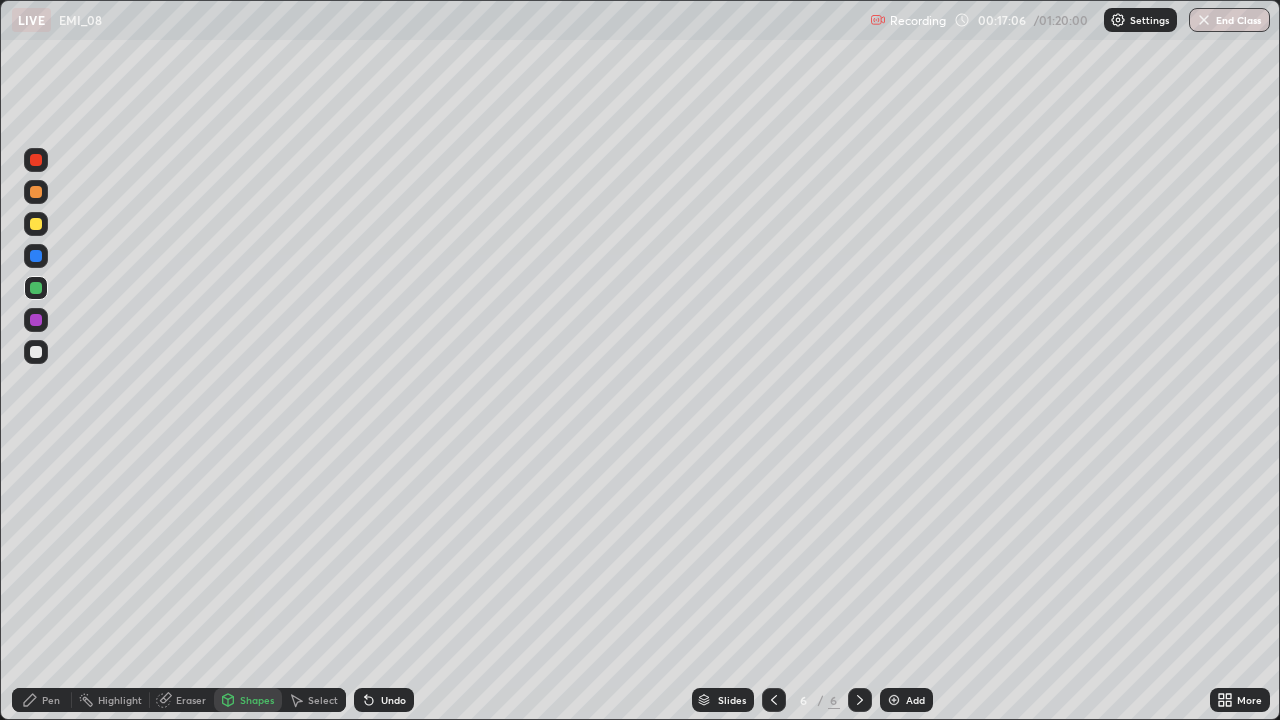 click on "Undo" at bounding box center (393, 700) 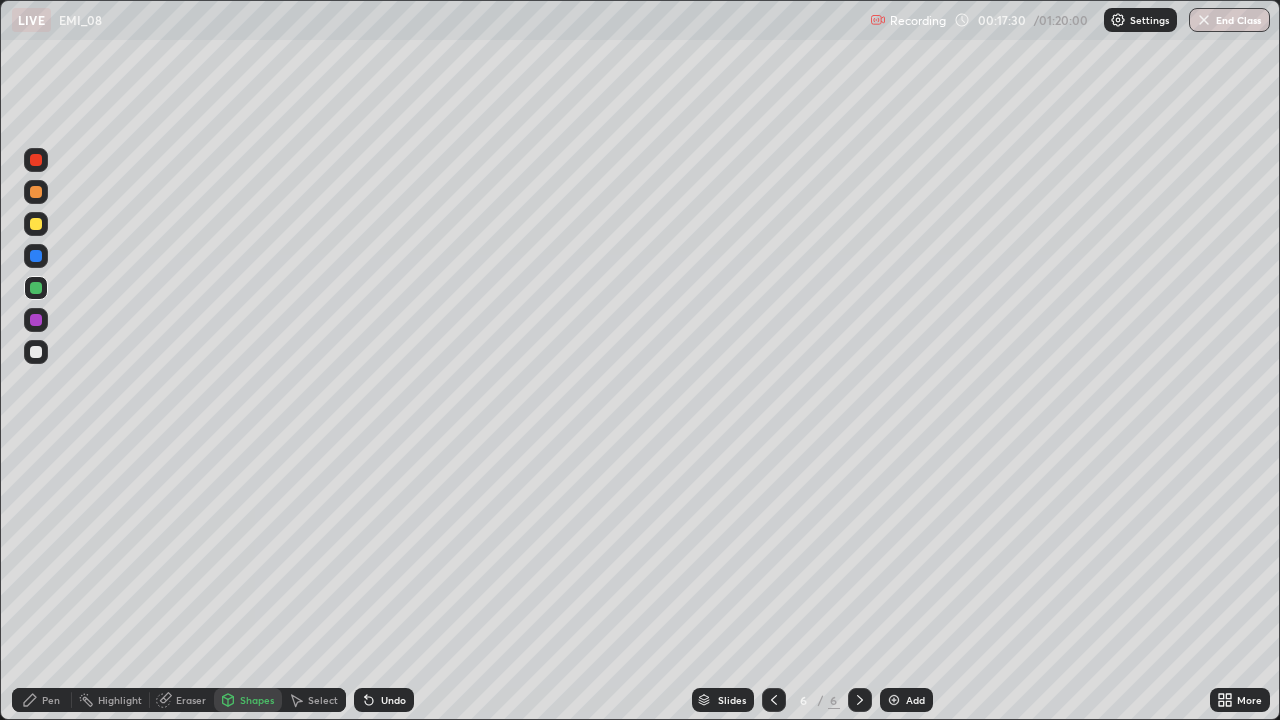 click at bounding box center (36, 192) 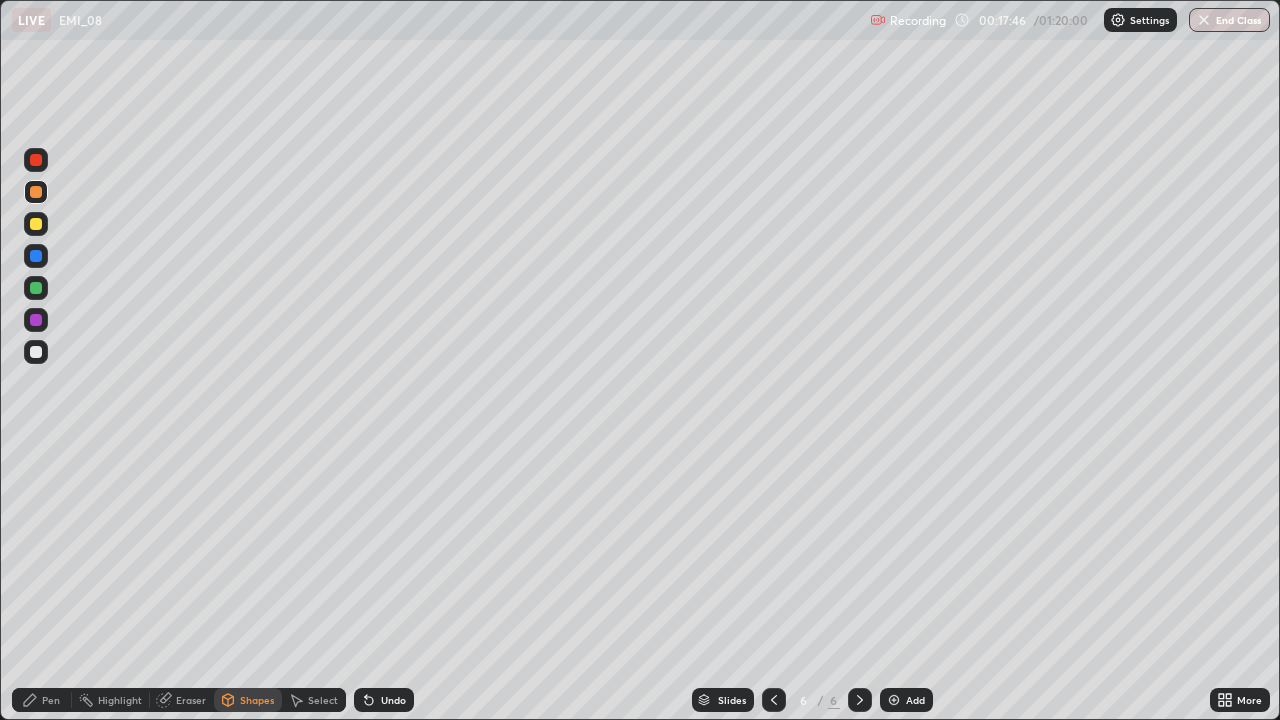 click on "Undo" at bounding box center (393, 700) 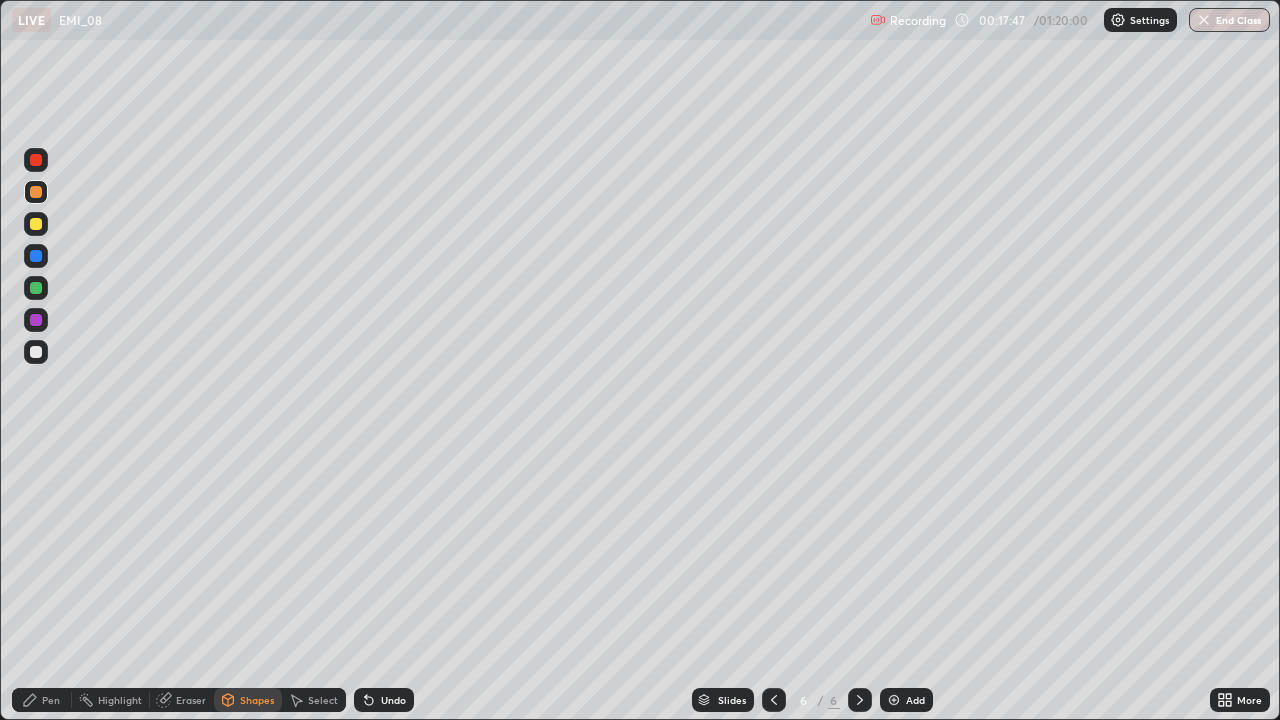 click on "Pen" at bounding box center (51, 700) 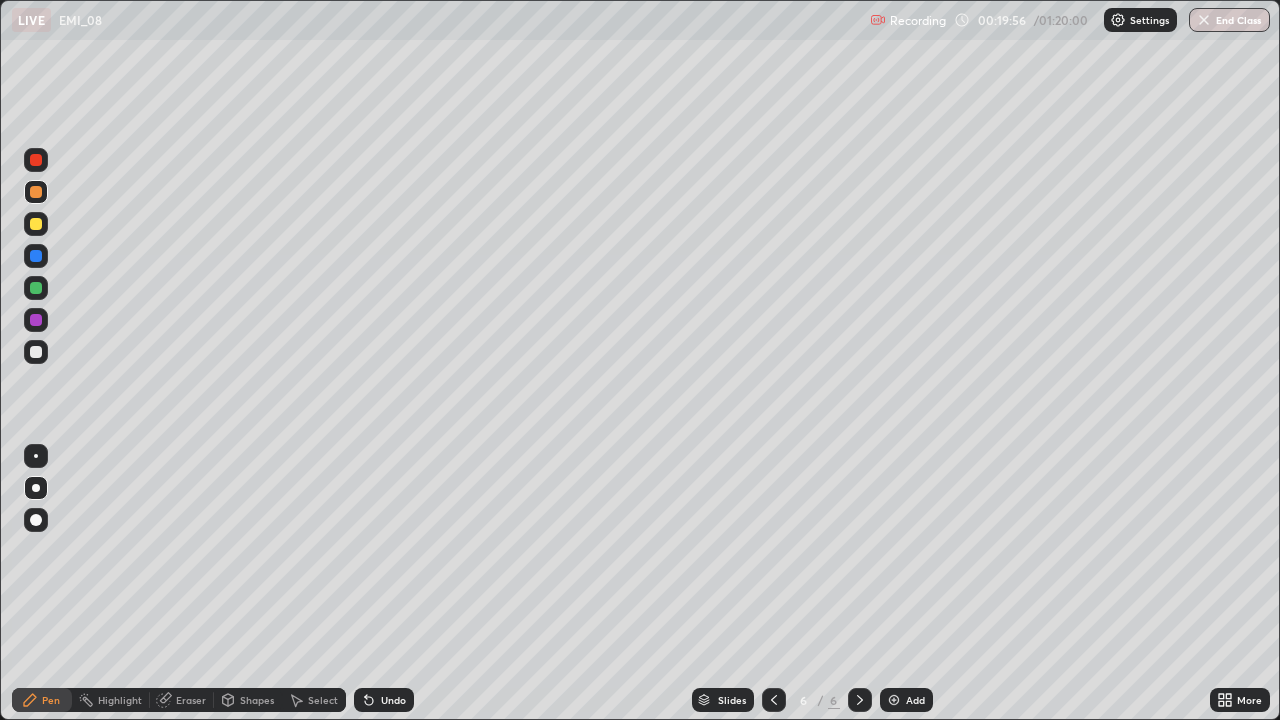 click on "Eraser" at bounding box center [191, 700] 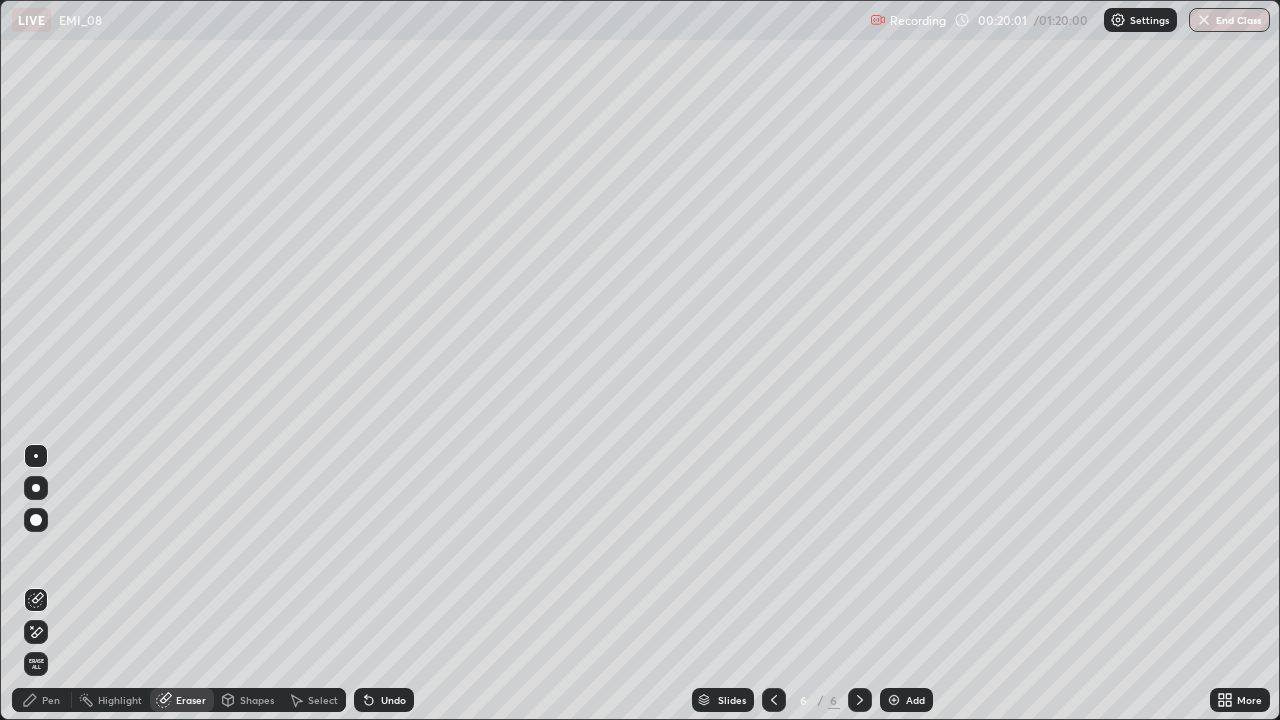 click on "Pen" at bounding box center [42, 700] 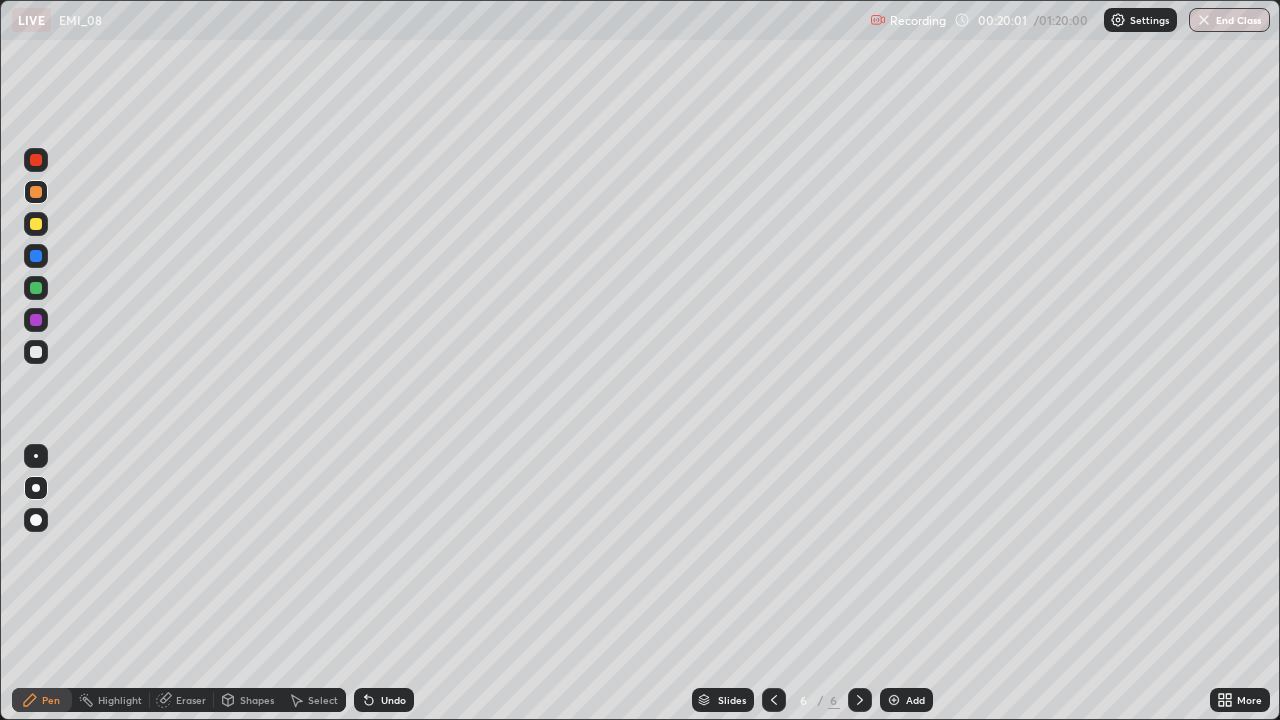 click at bounding box center (36, 224) 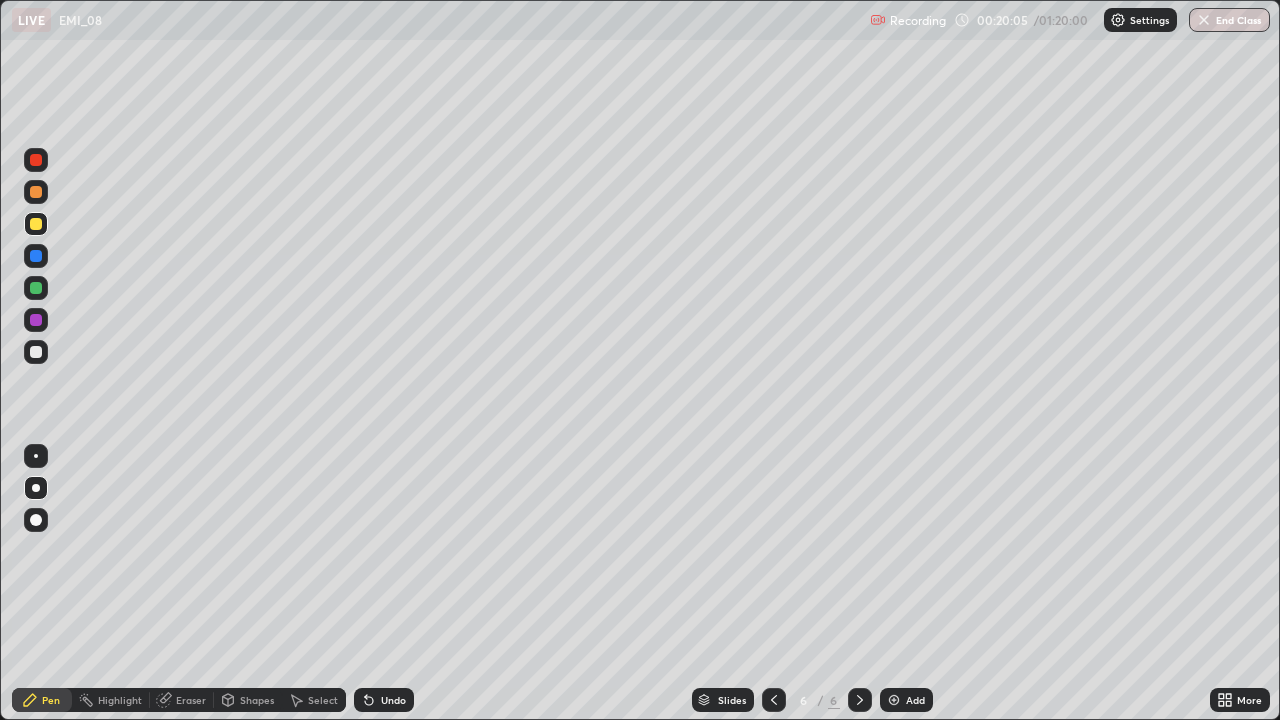 click on "Eraser" at bounding box center [191, 700] 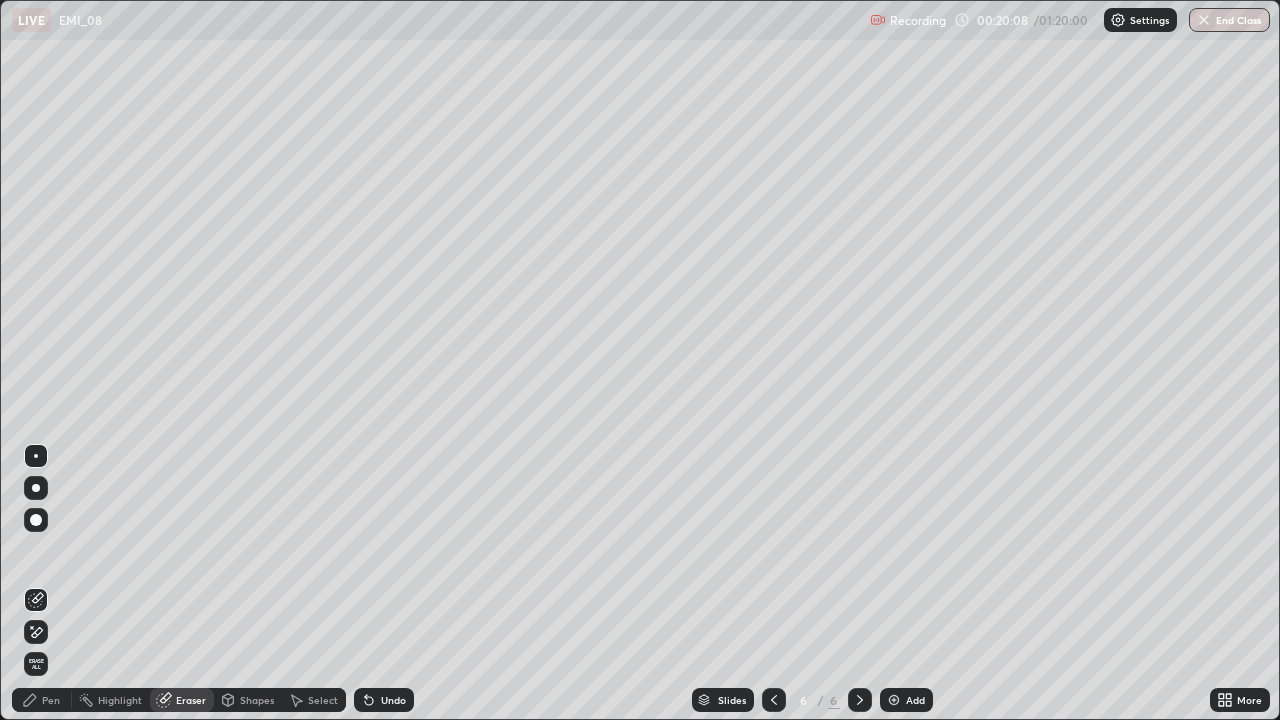 click on "Pen" at bounding box center (42, 700) 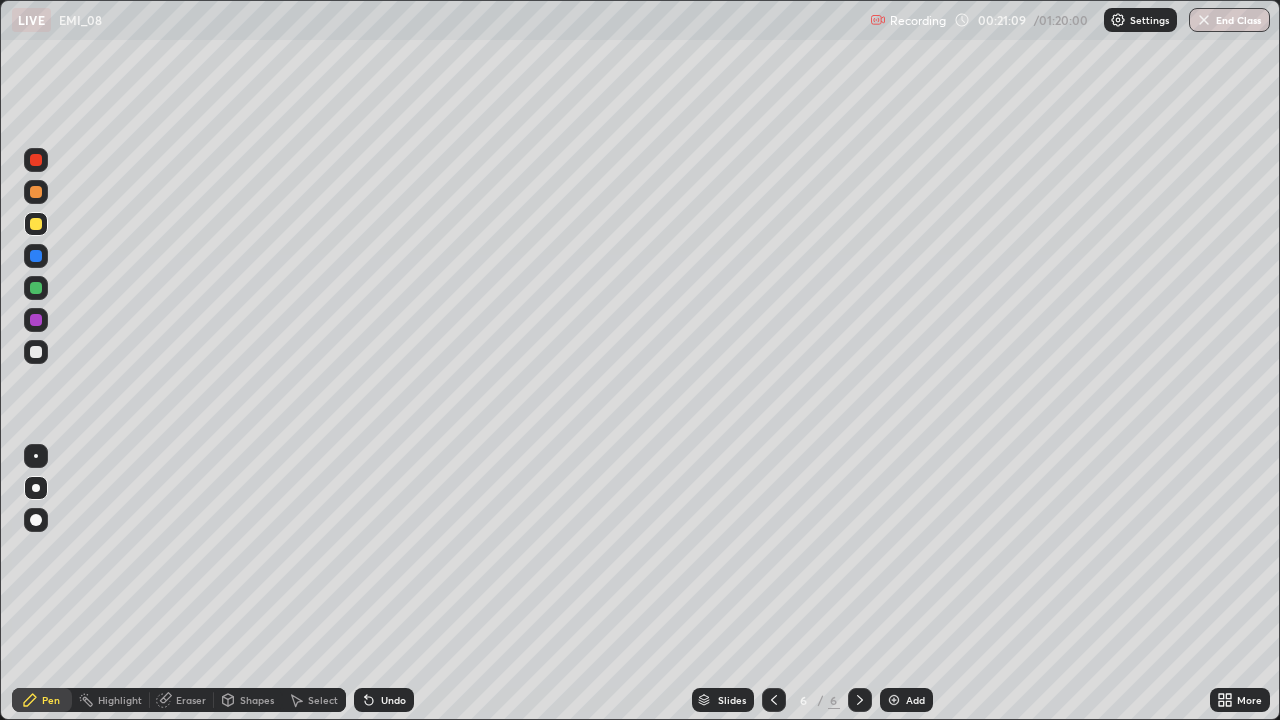 click on "Eraser" at bounding box center [191, 700] 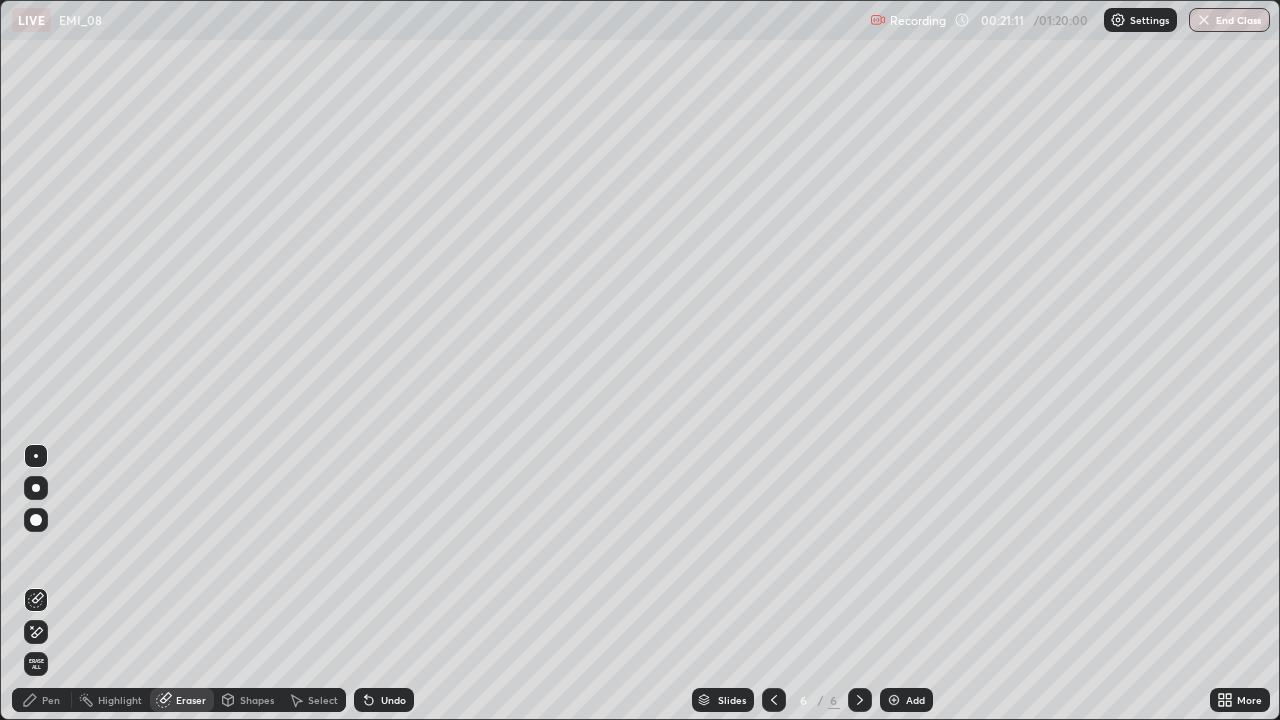 click on "Pen" at bounding box center [42, 700] 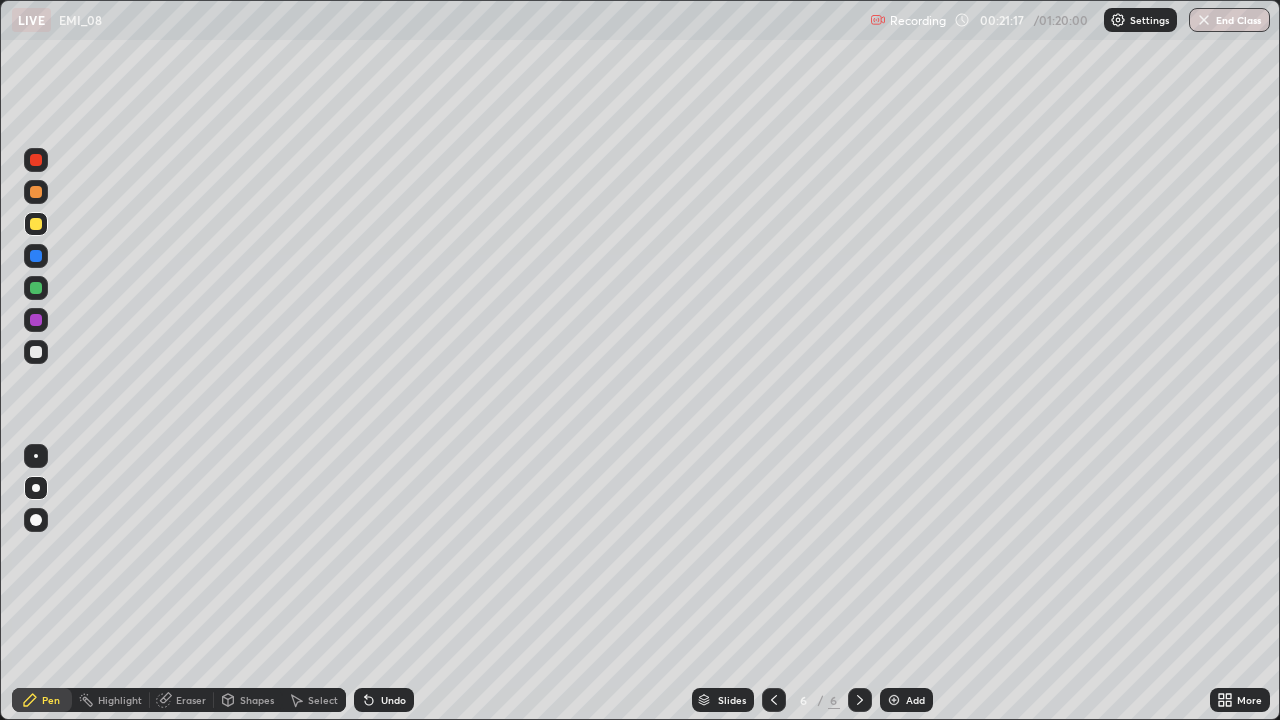 click on "Eraser" at bounding box center (191, 700) 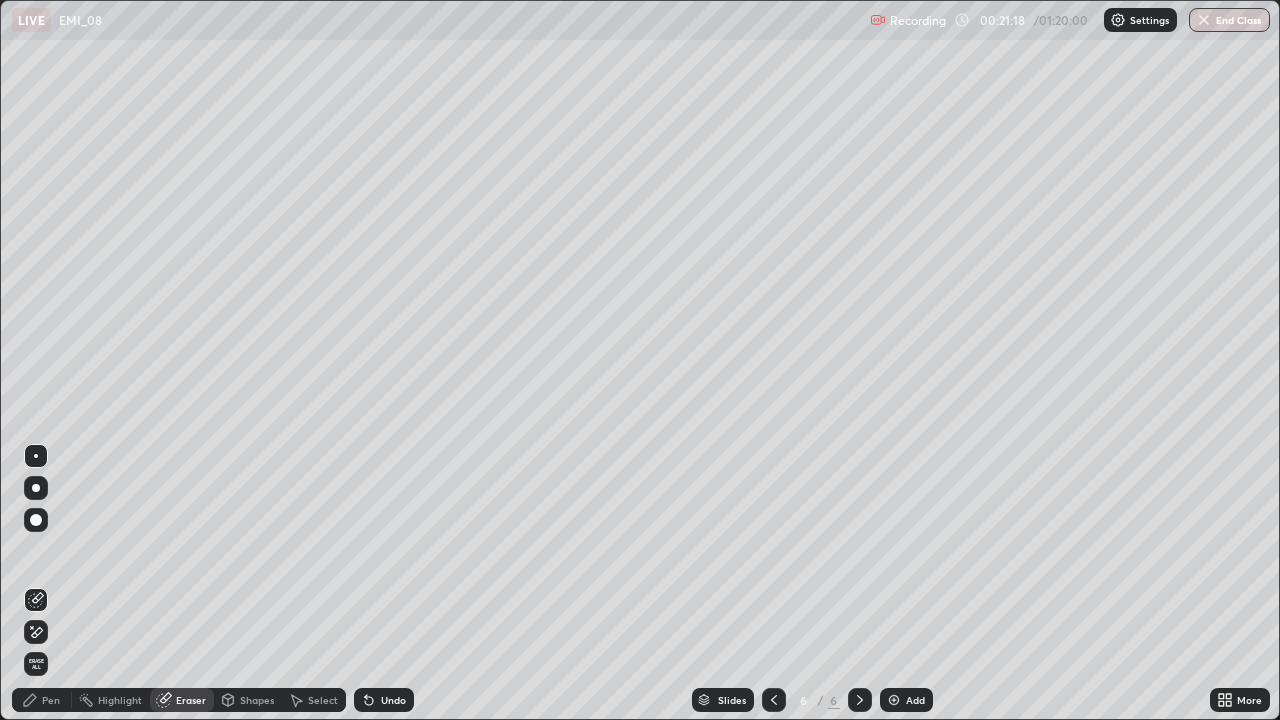 click 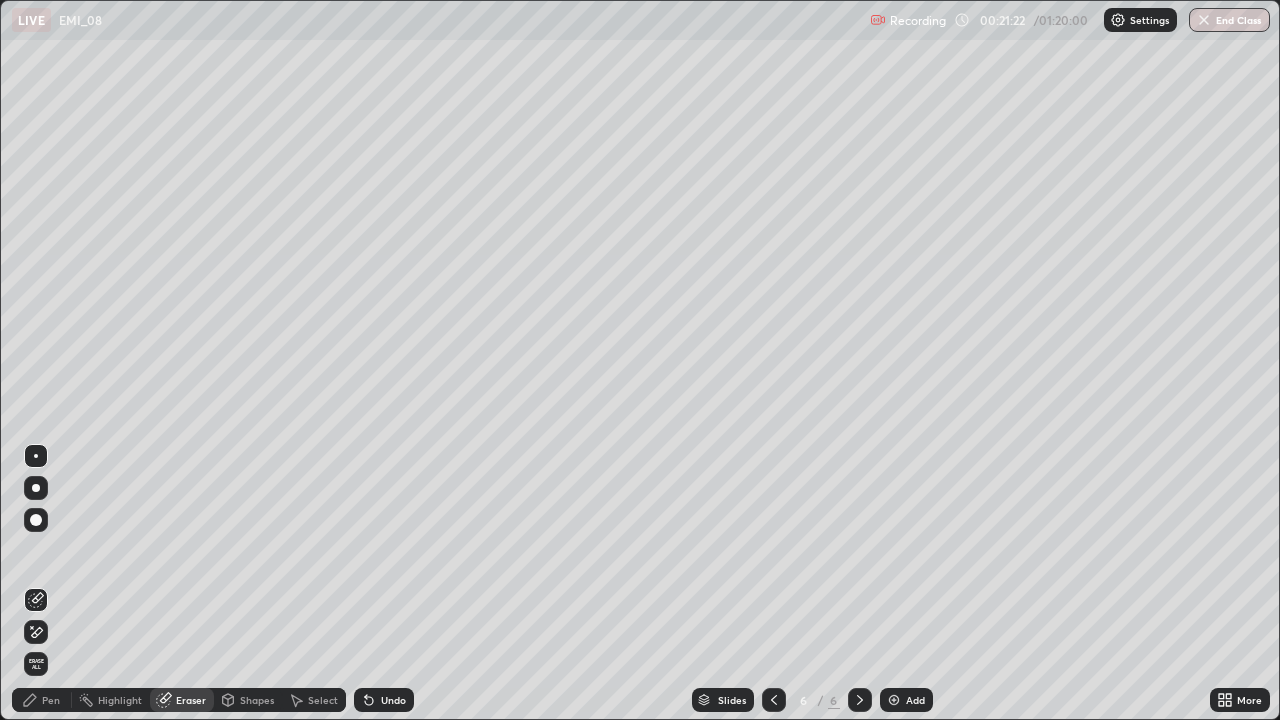 click on "Pen" at bounding box center [51, 700] 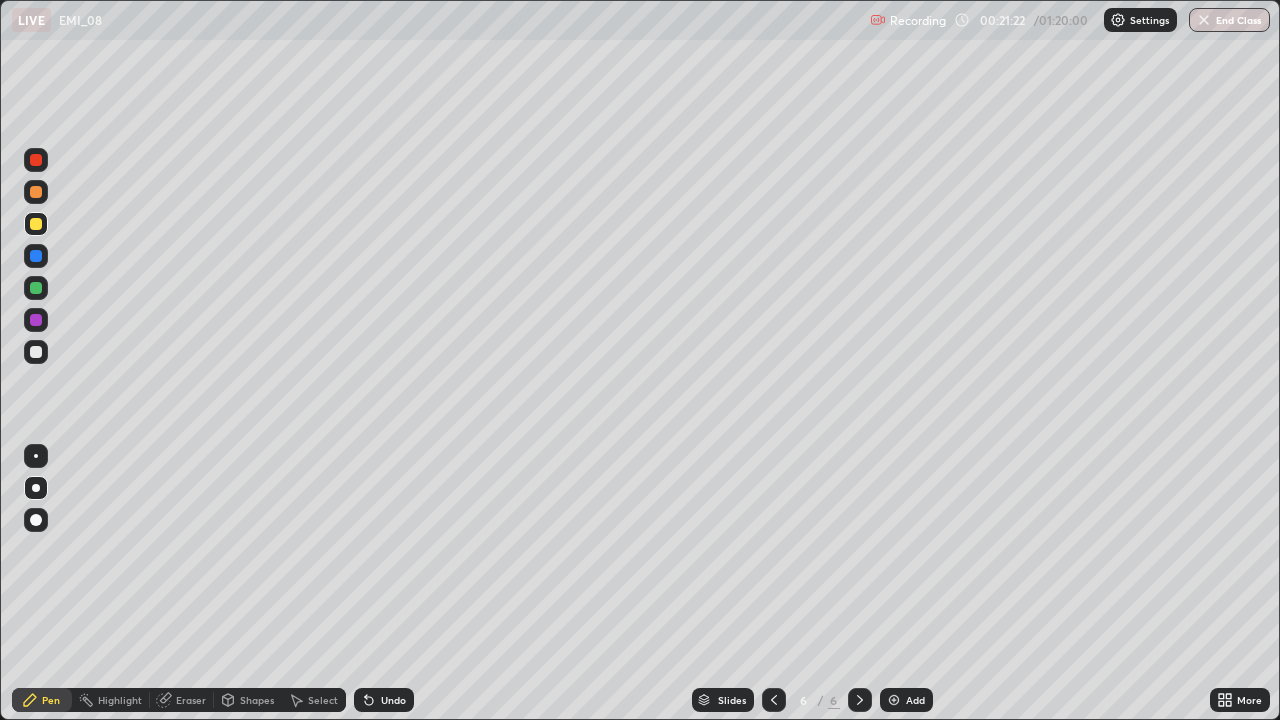 click at bounding box center [36, 288] 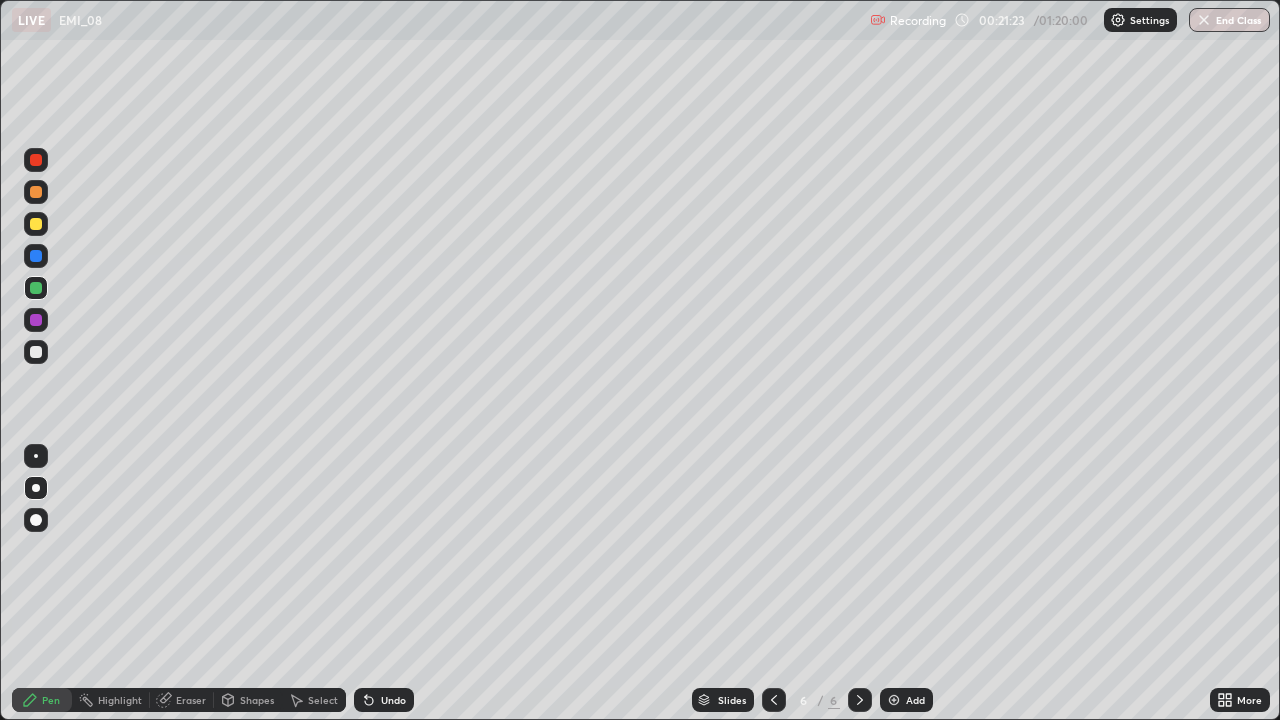 click 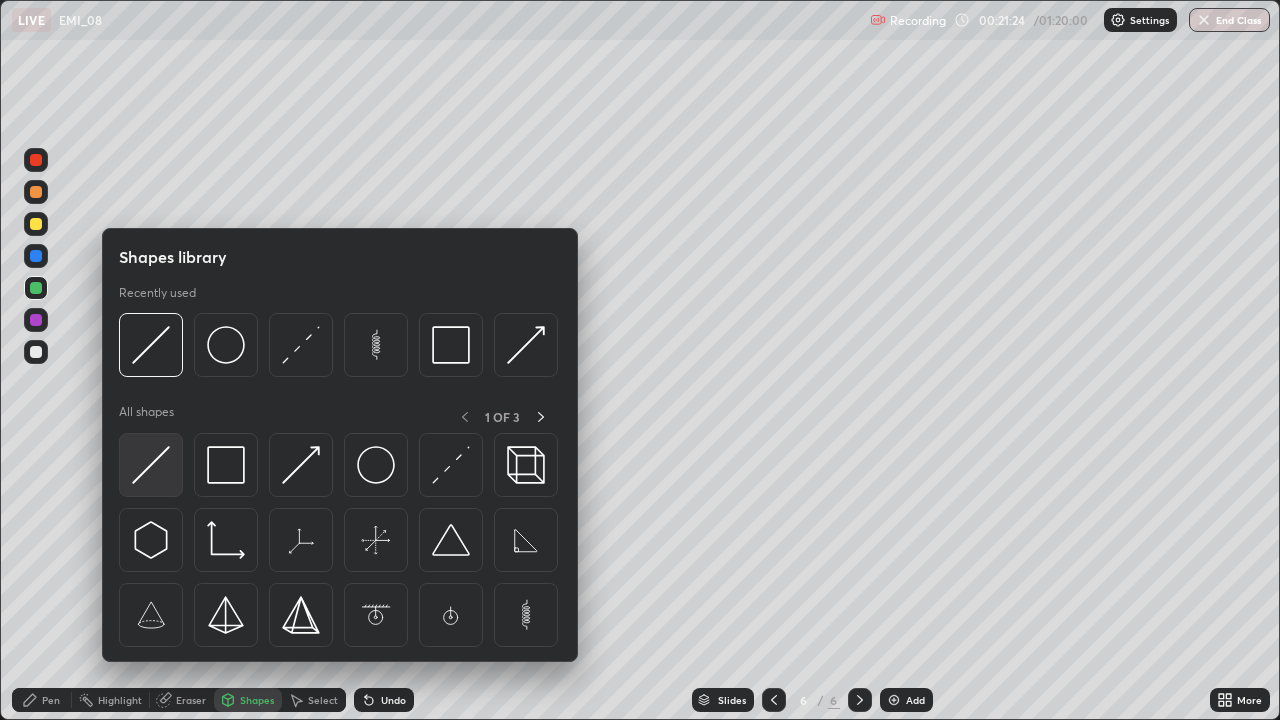 click at bounding box center [151, 465] 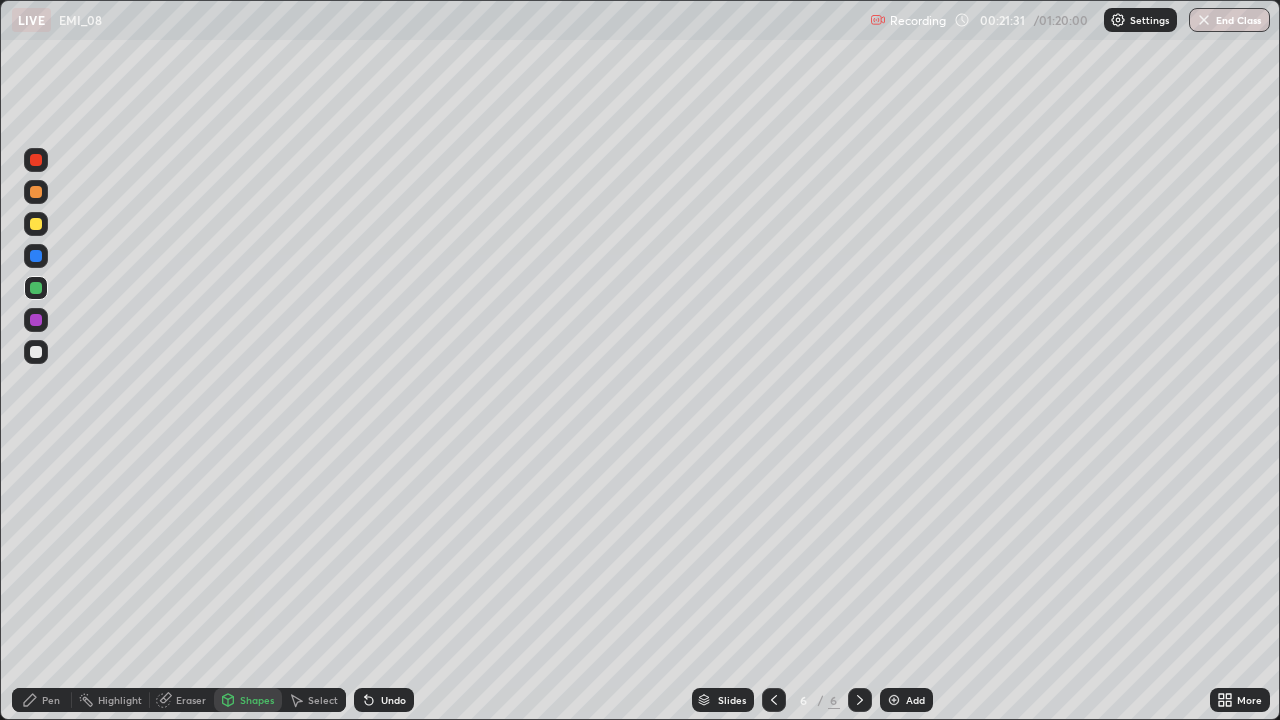 click on "Pen" at bounding box center (51, 700) 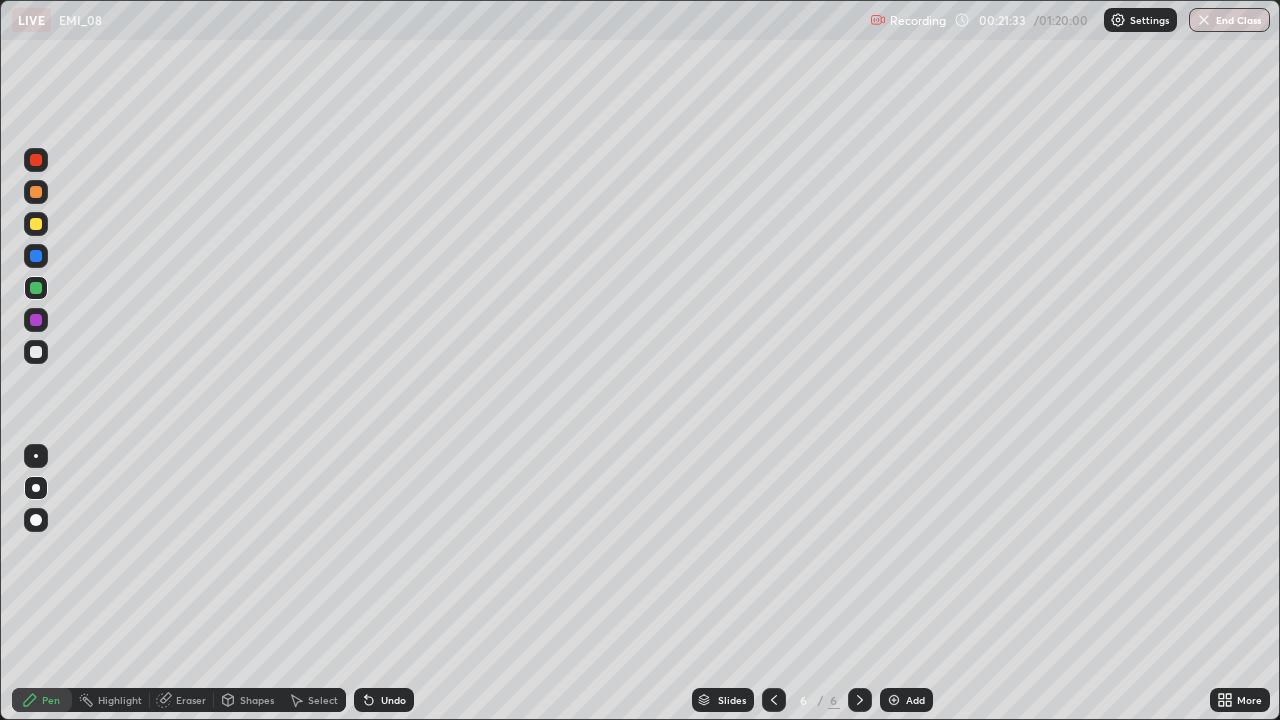 click at bounding box center [36, 192] 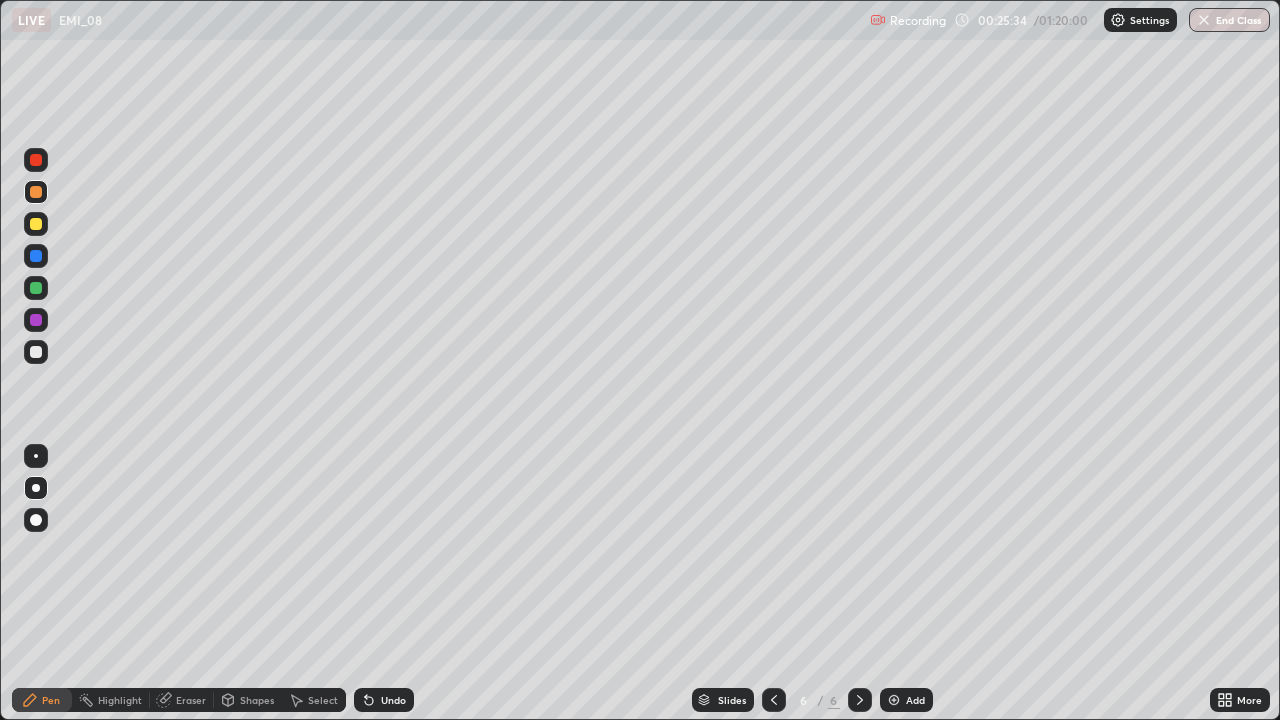 click on "More" at bounding box center (1249, 700) 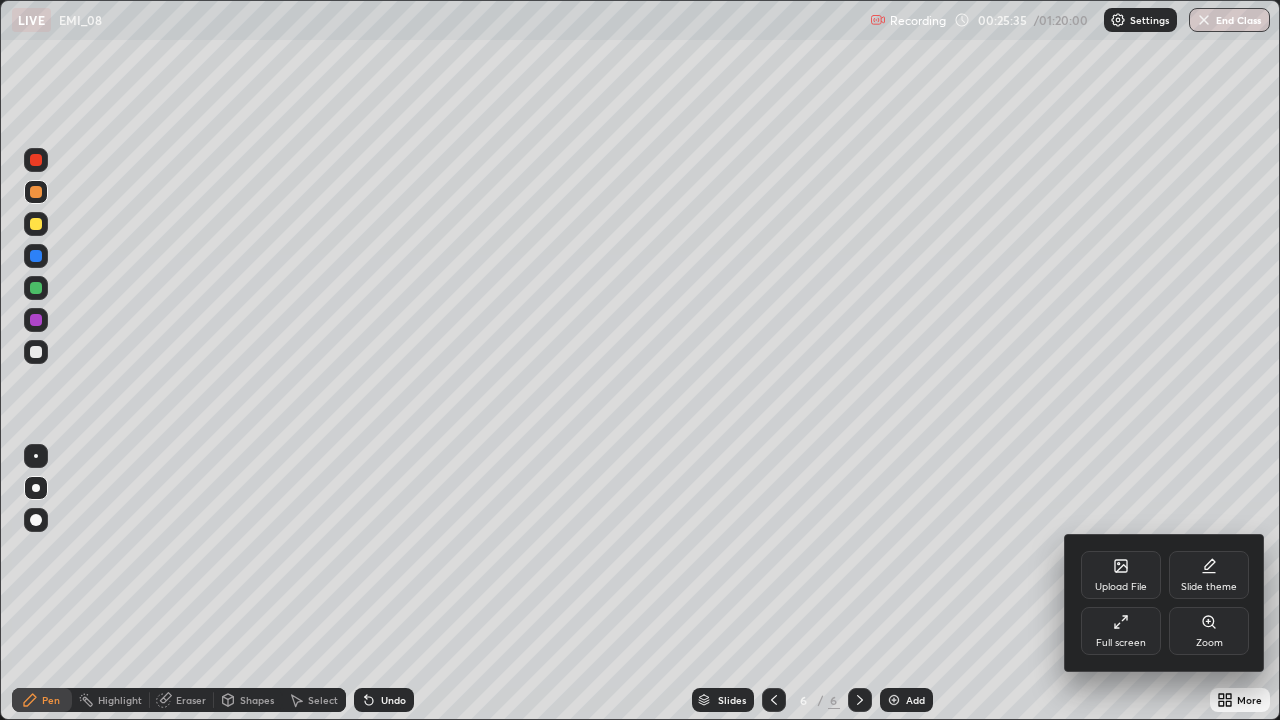 click on "Zoom" at bounding box center (1209, 631) 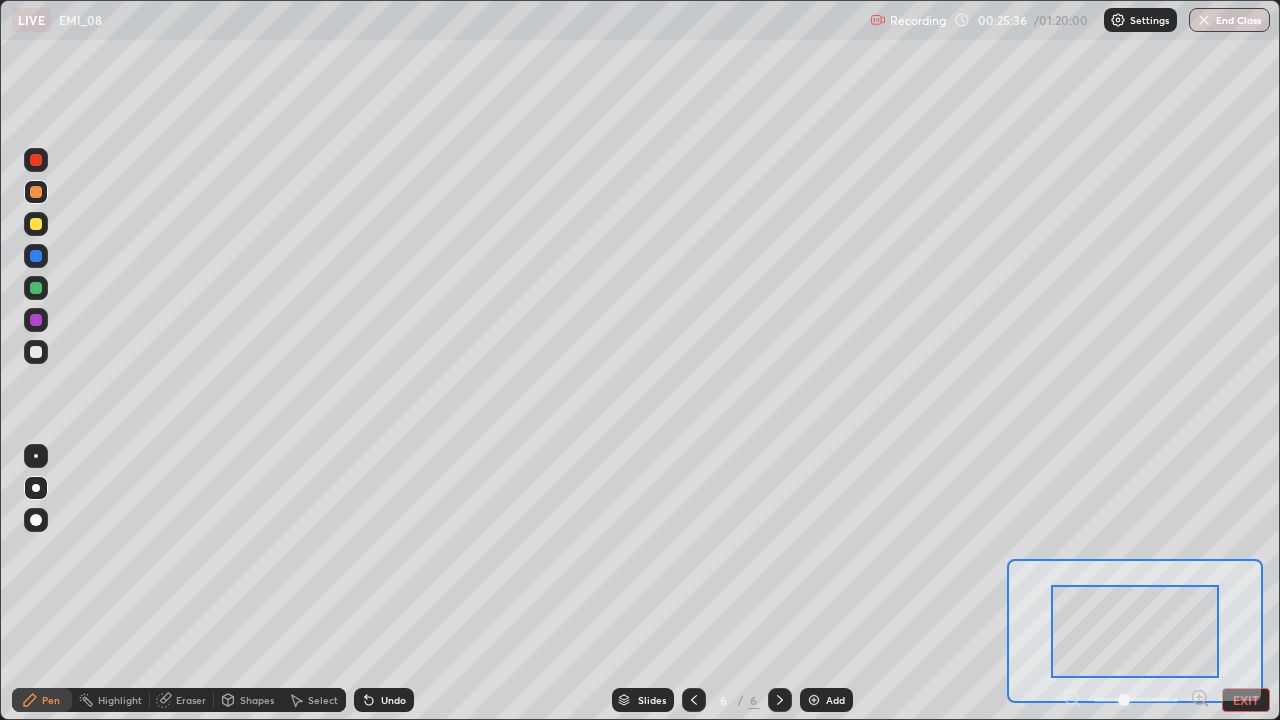 click on "Pen Highlight Eraser Shapes Select Undo Slides 6 / 6 Add EXIT" at bounding box center (640, 700) 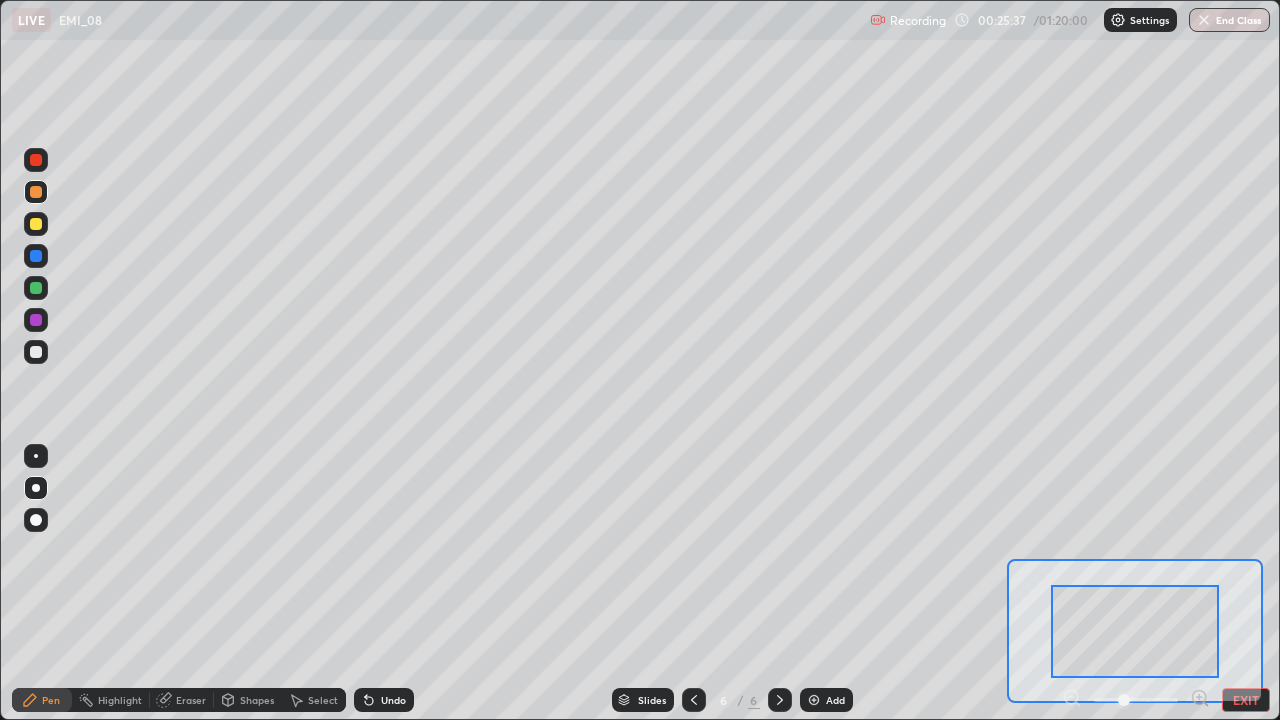 click 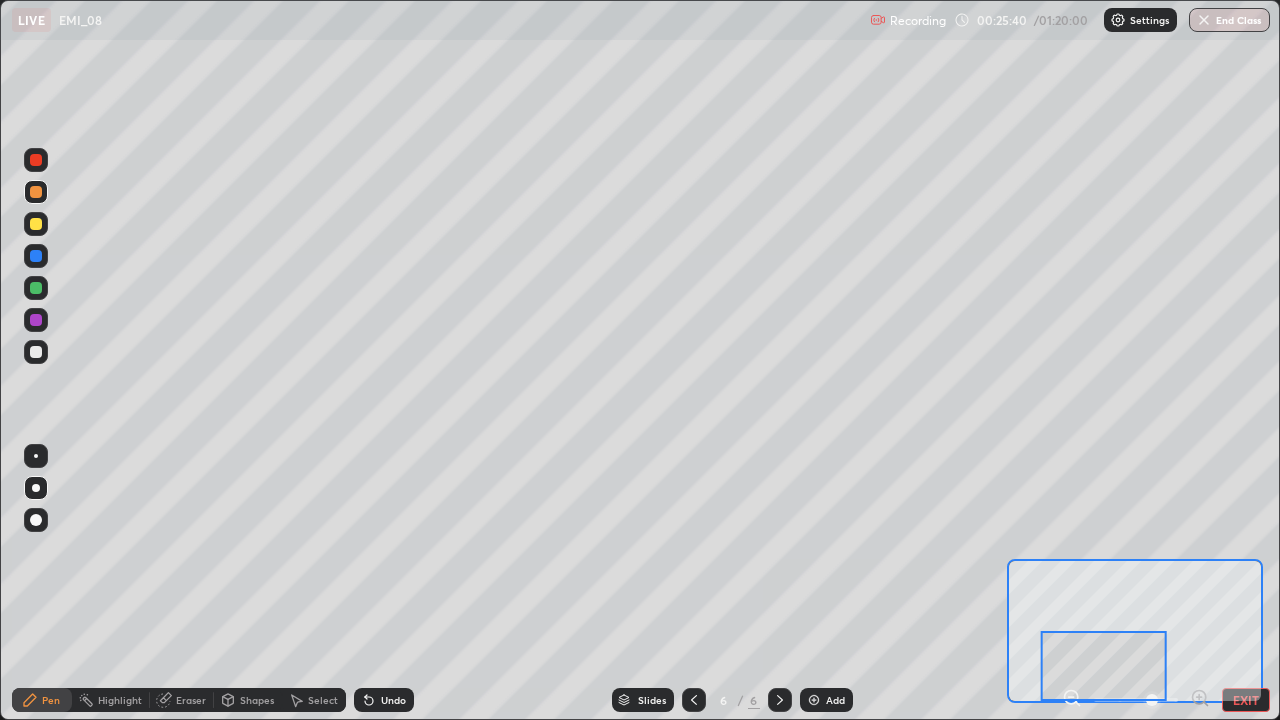 click at bounding box center [36, 456] 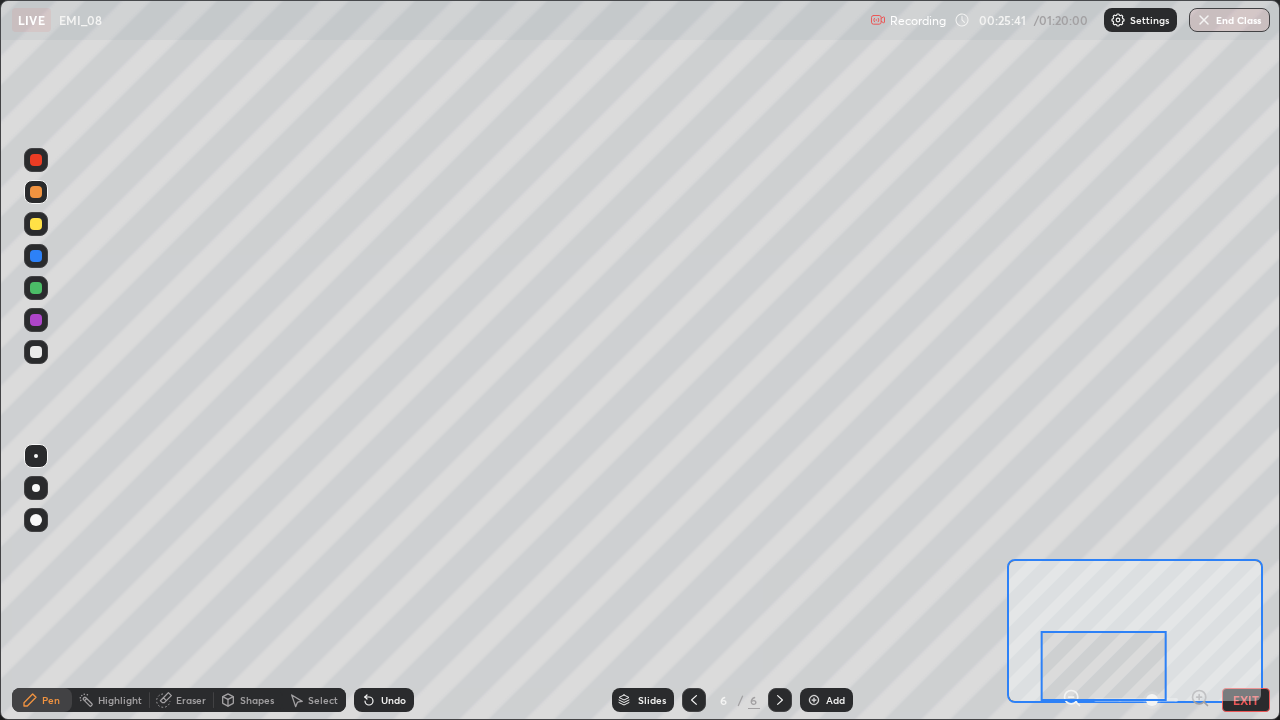 click at bounding box center (36, 320) 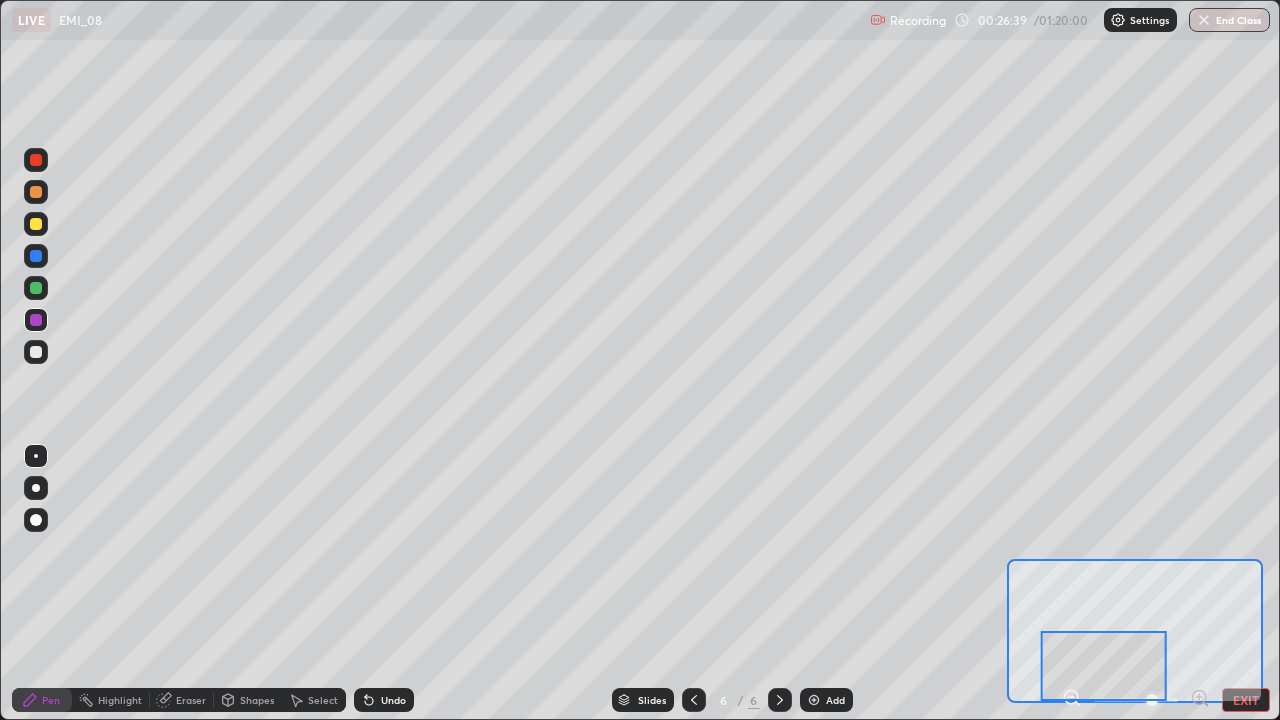 click on "EXIT" at bounding box center [1246, 700] 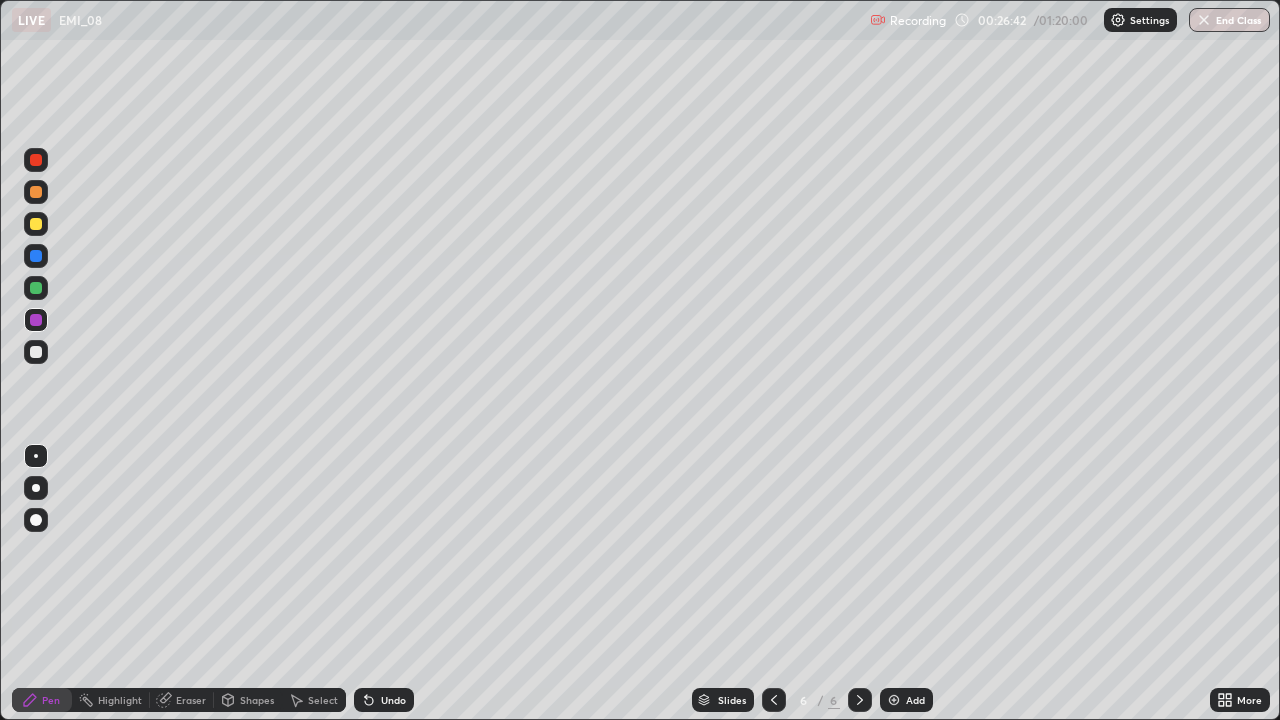 click on "Select" at bounding box center [314, 700] 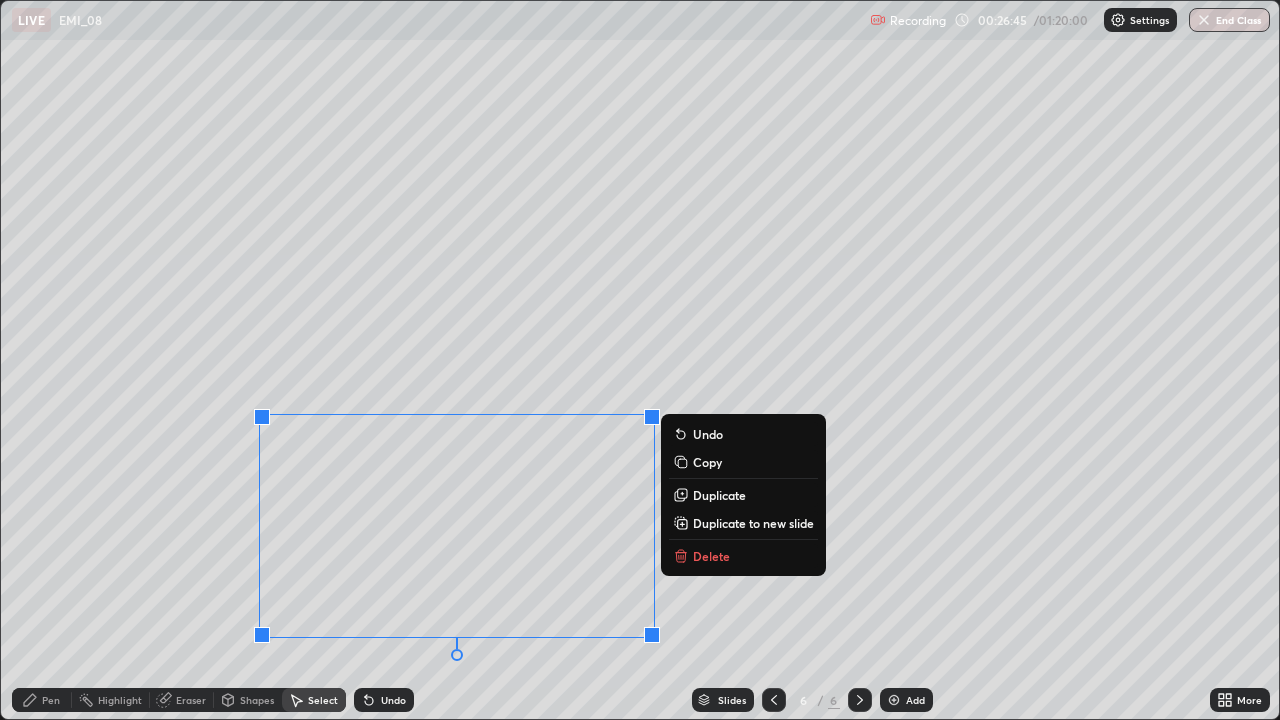 click on "Delete" at bounding box center (711, 556) 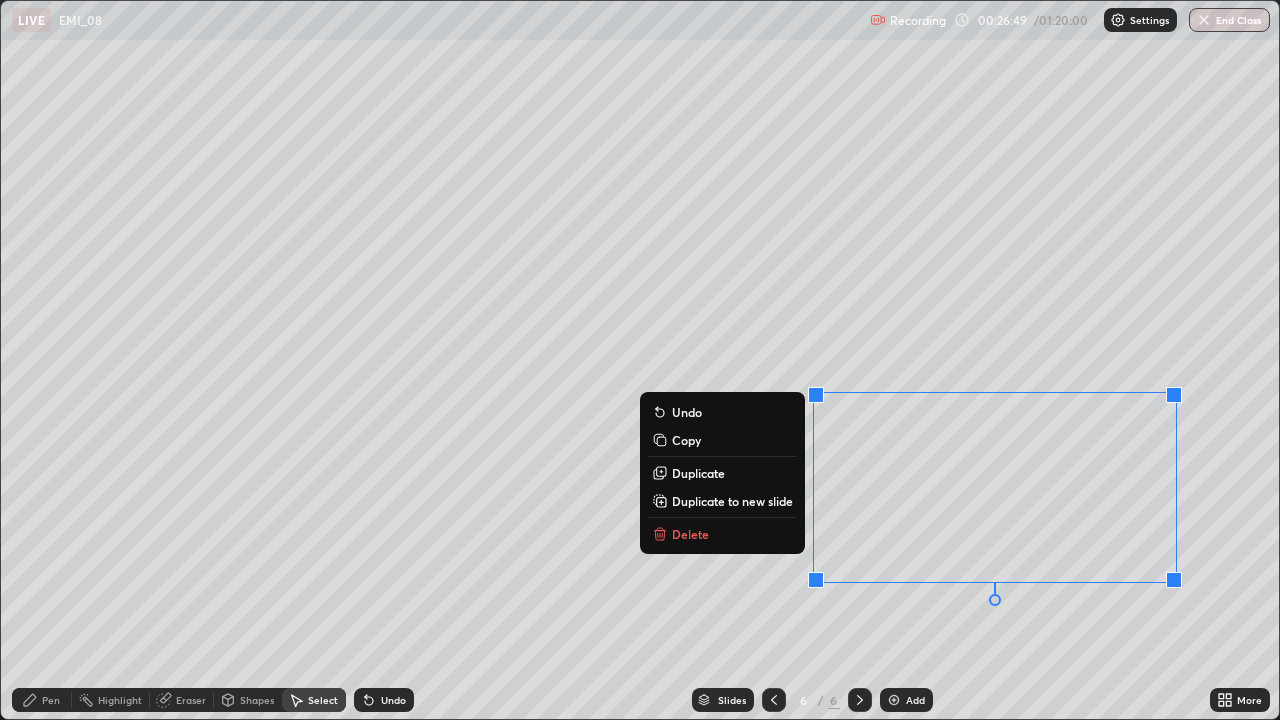 click on "Delete" at bounding box center (722, 534) 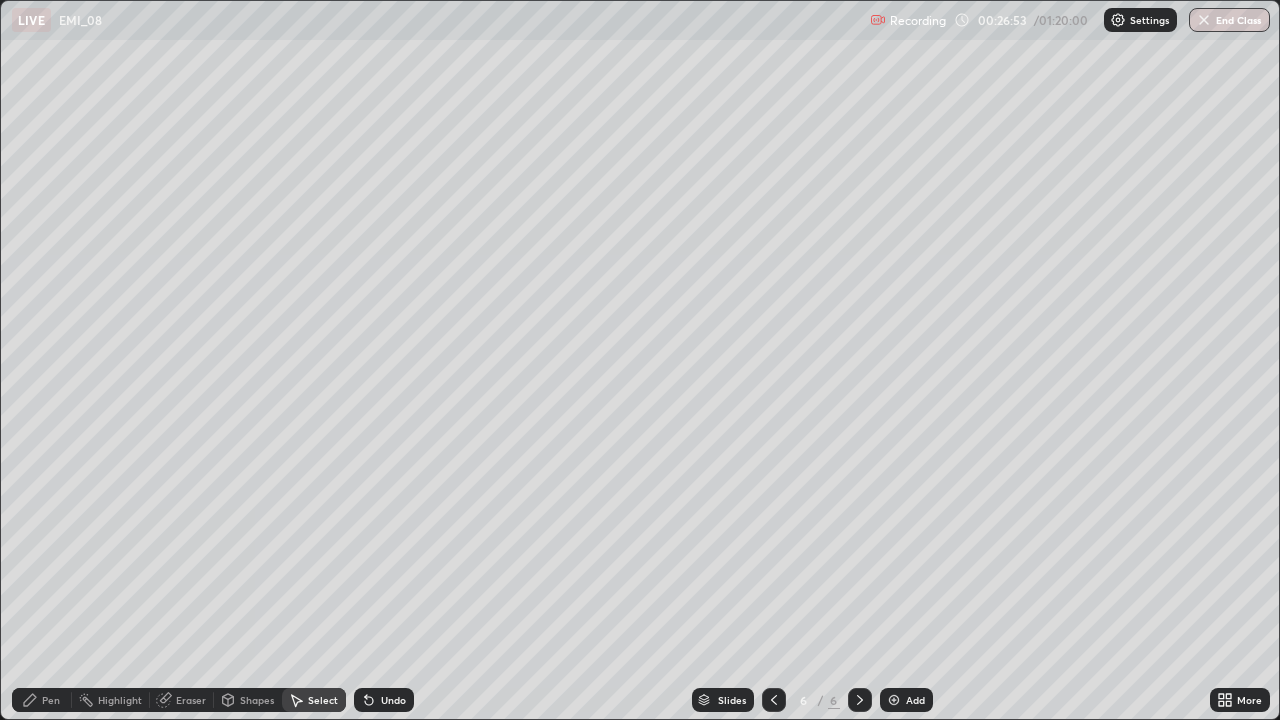 click on "Eraser" at bounding box center [191, 700] 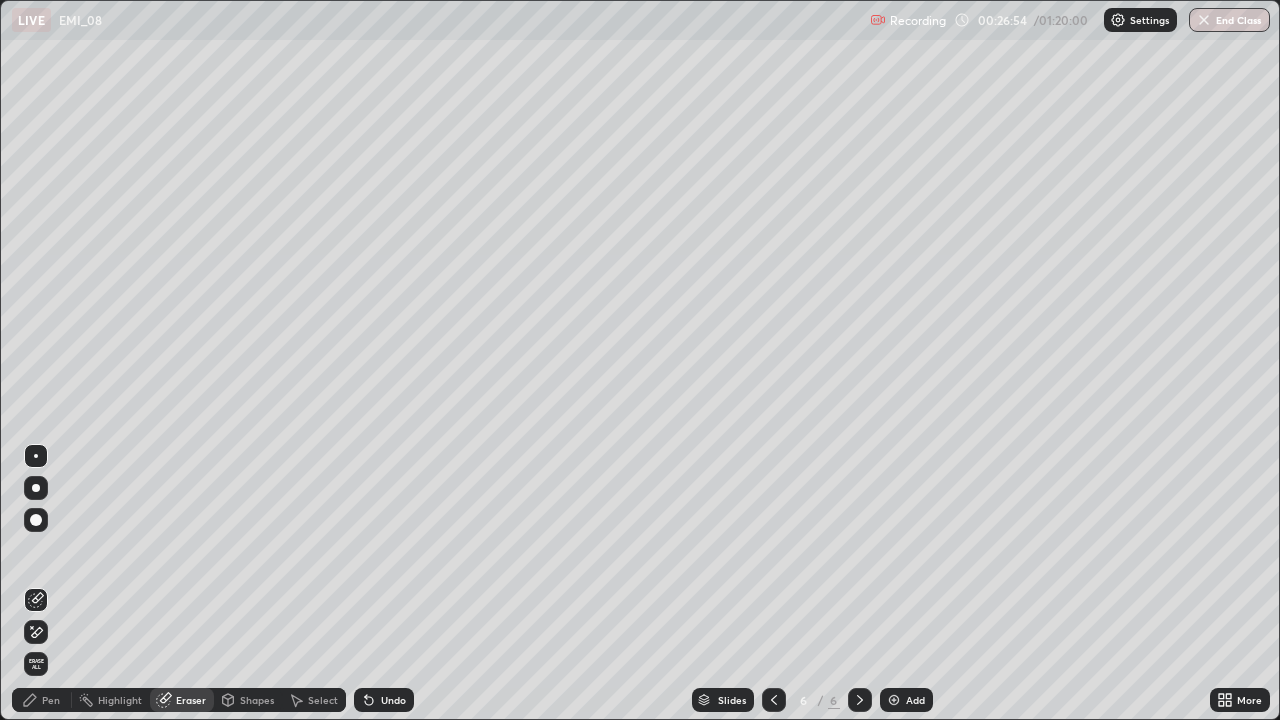 click 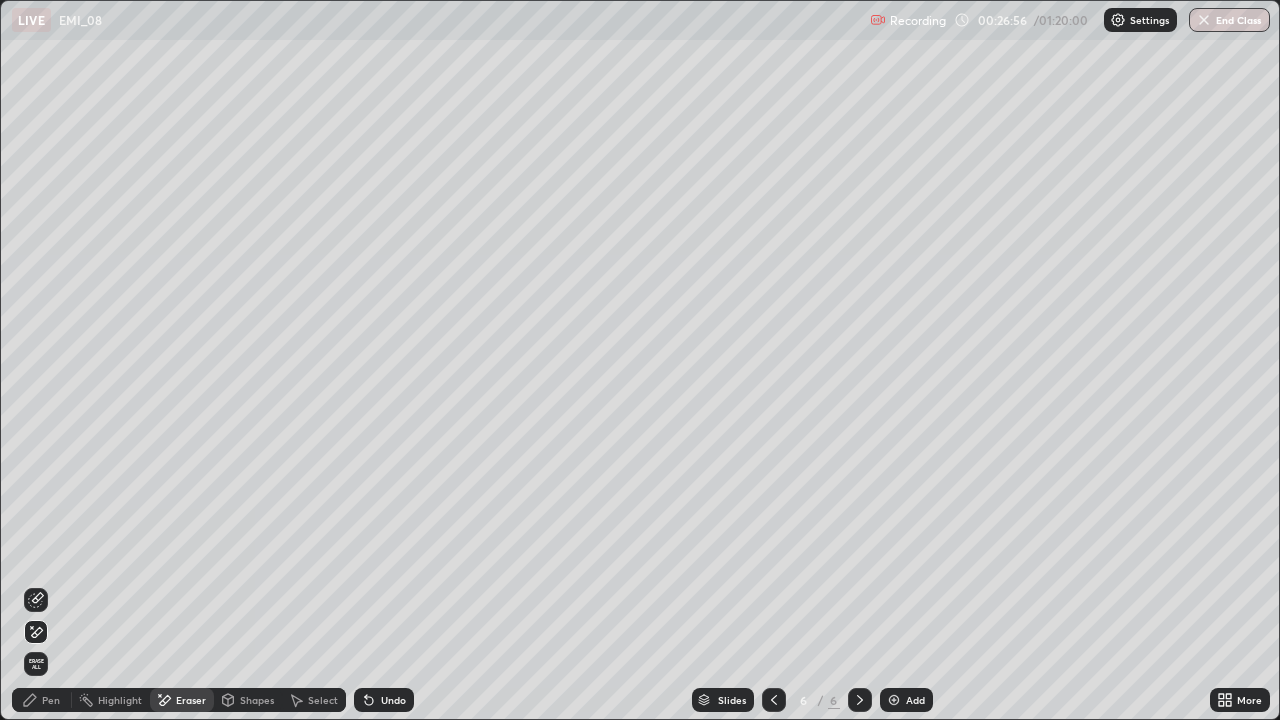 click on "Pen" at bounding box center [42, 700] 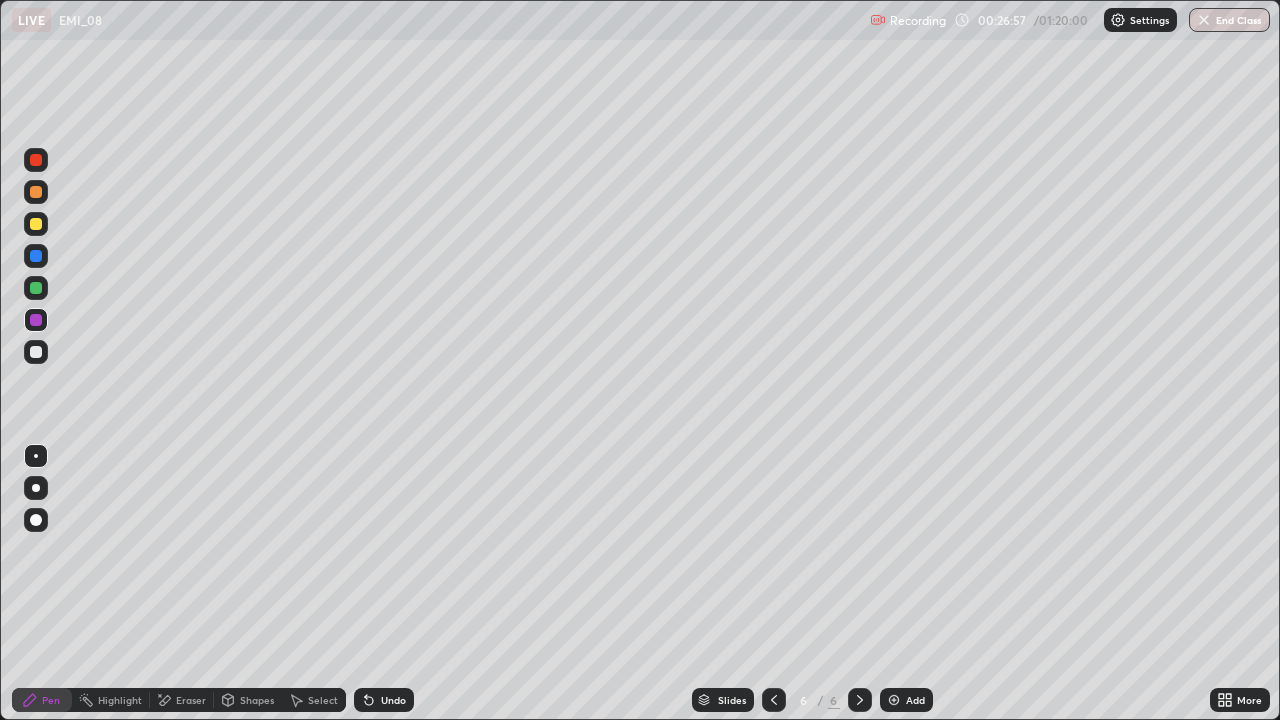 click at bounding box center [36, 224] 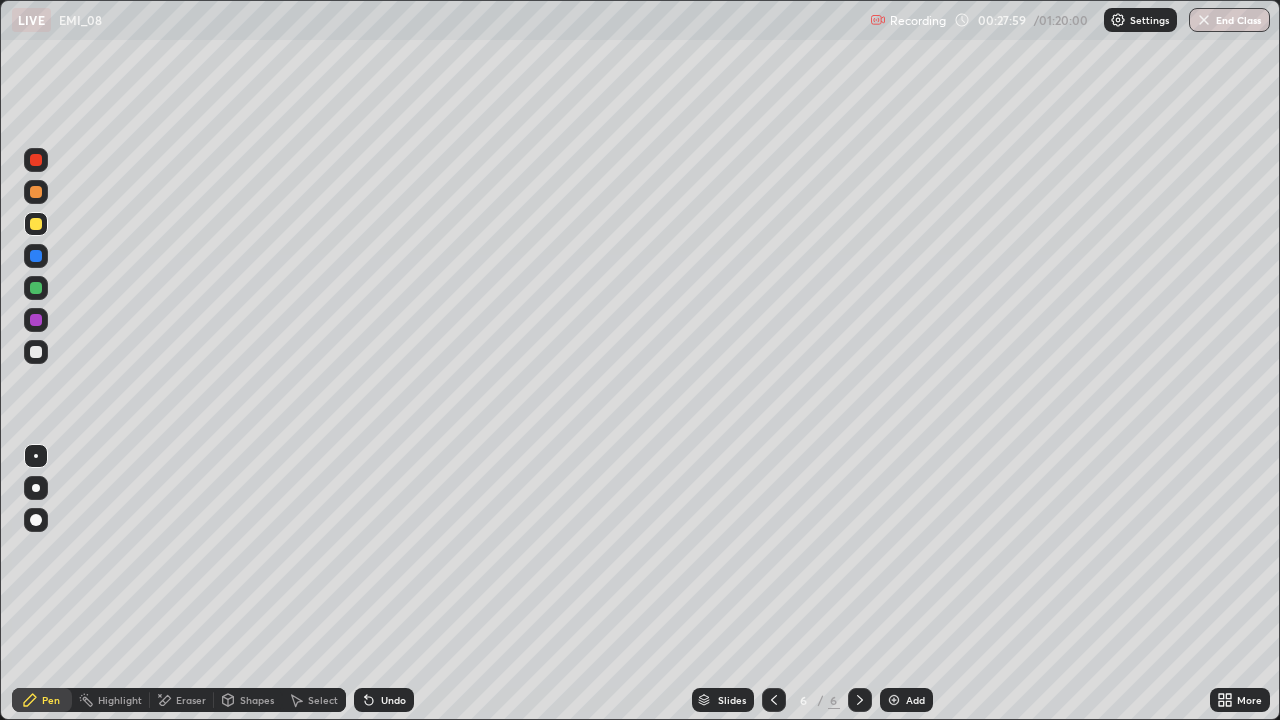 click on "Eraser" at bounding box center [182, 700] 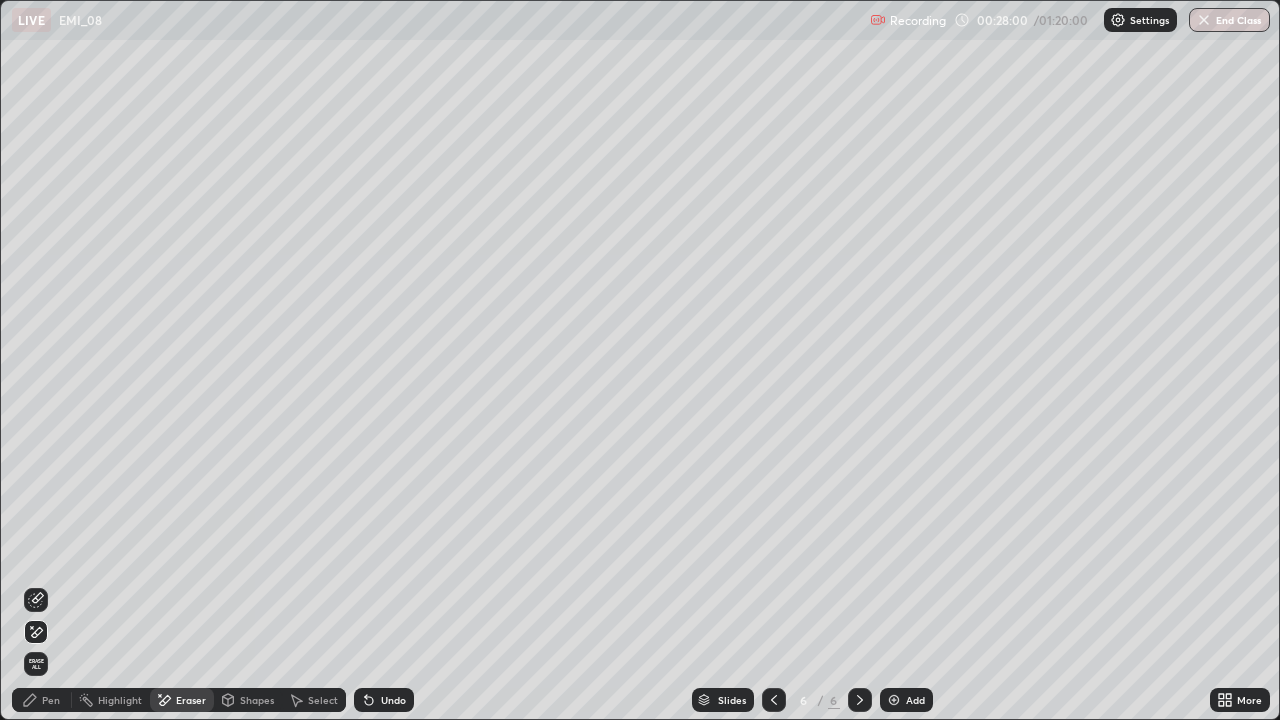 click on "Pen" at bounding box center [42, 700] 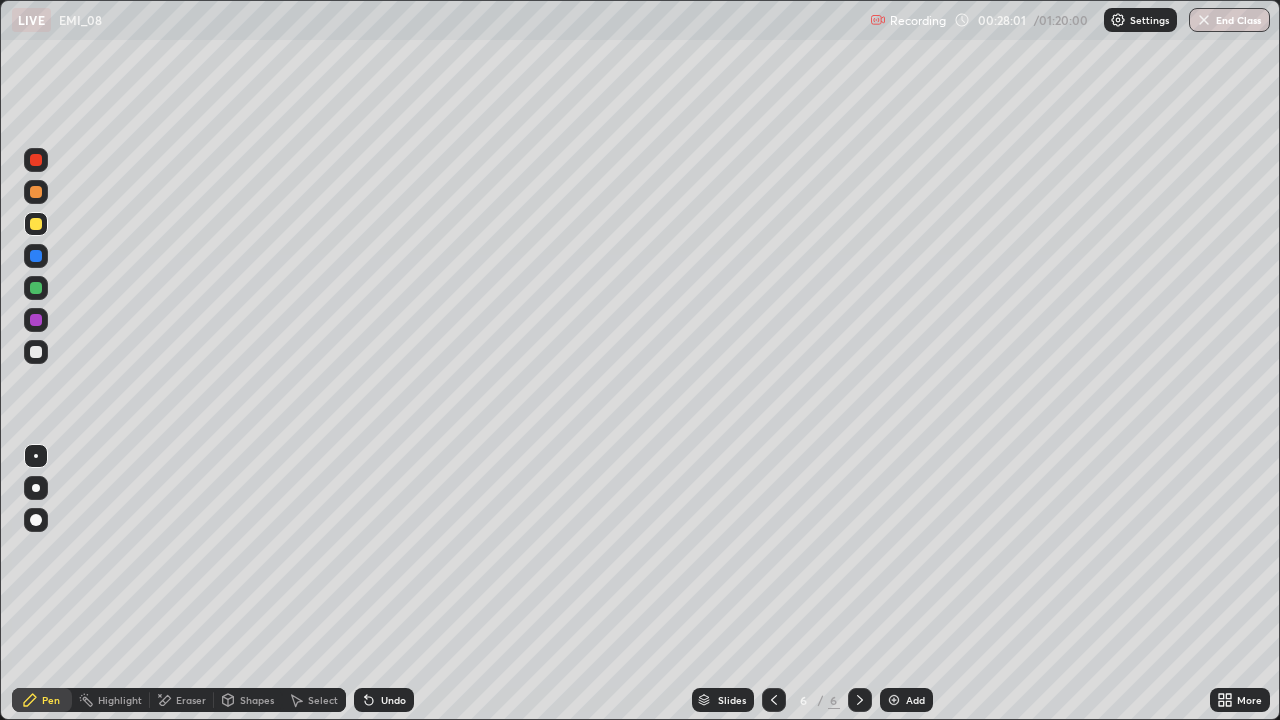 click at bounding box center (36, 352) 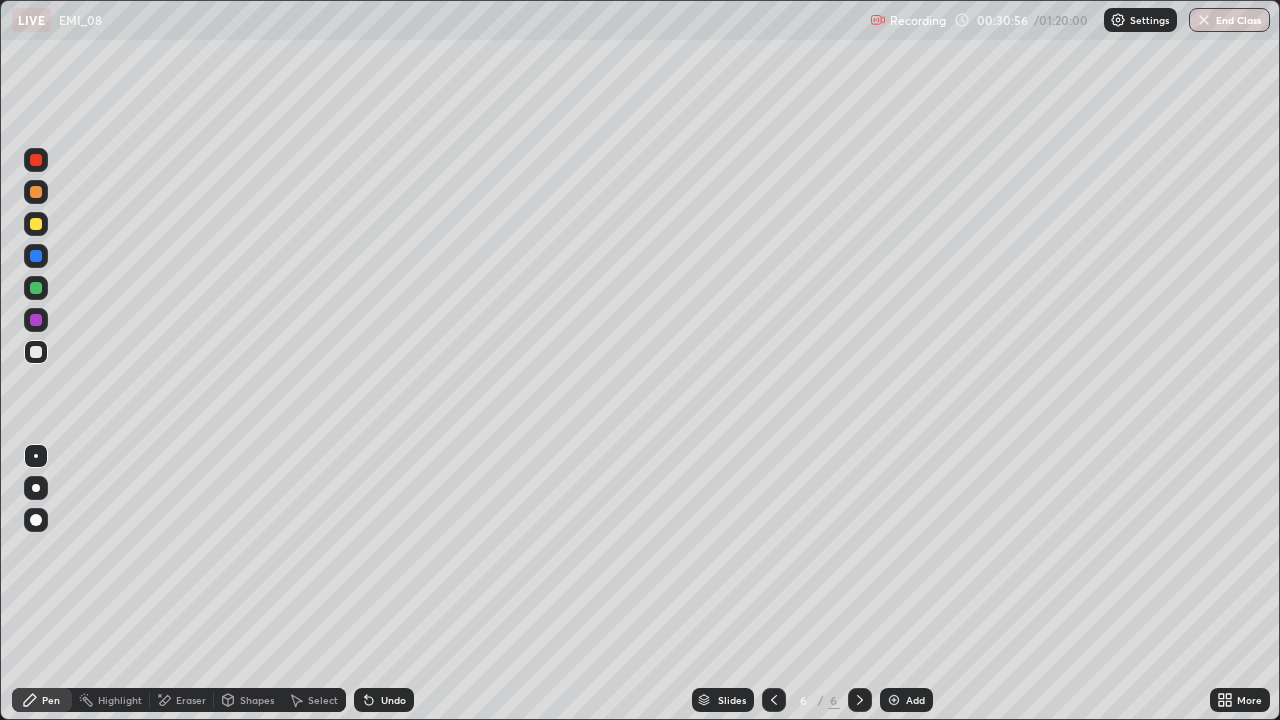 click 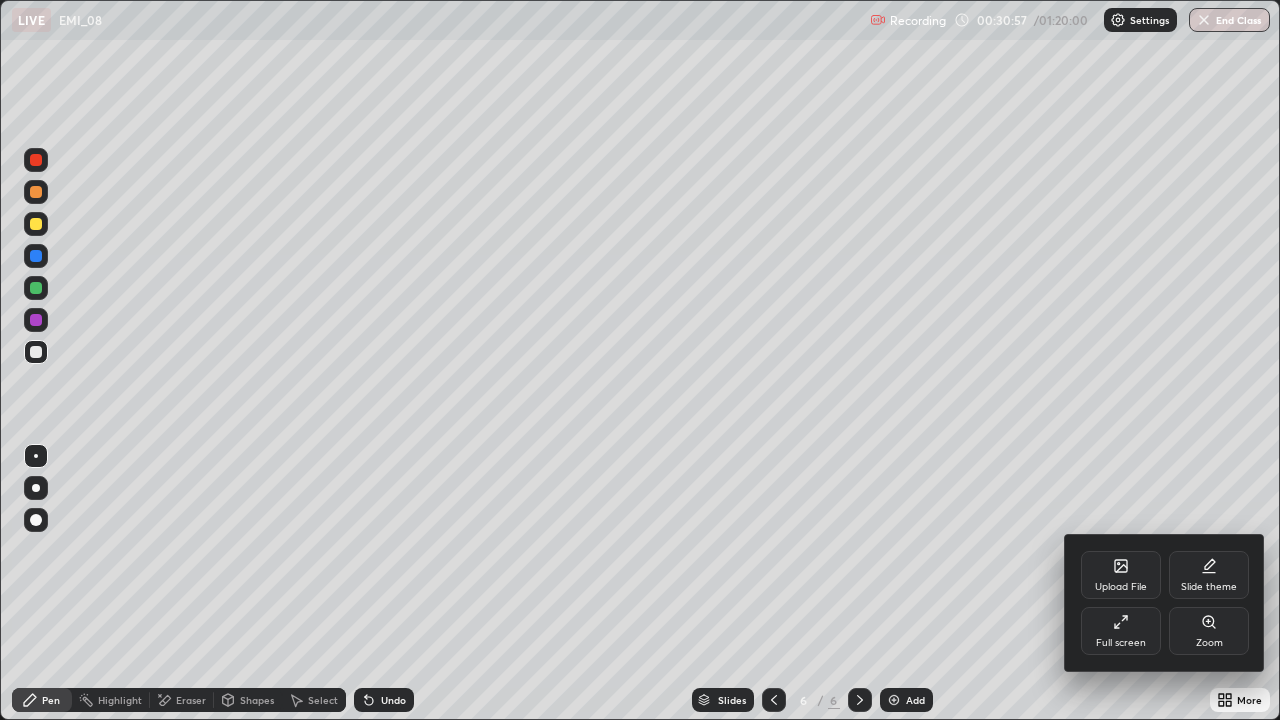 click on "Full screen" at bounding box center (1121, 631) 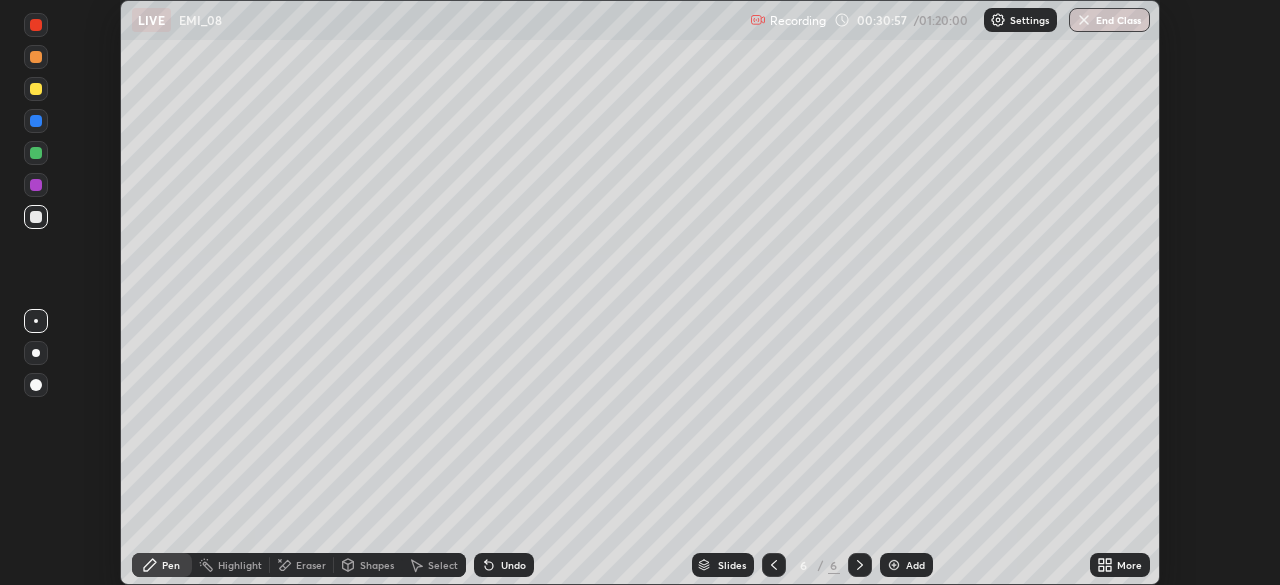 scroll, scrollTop: 585, scrollLeft: 1280, axis: both 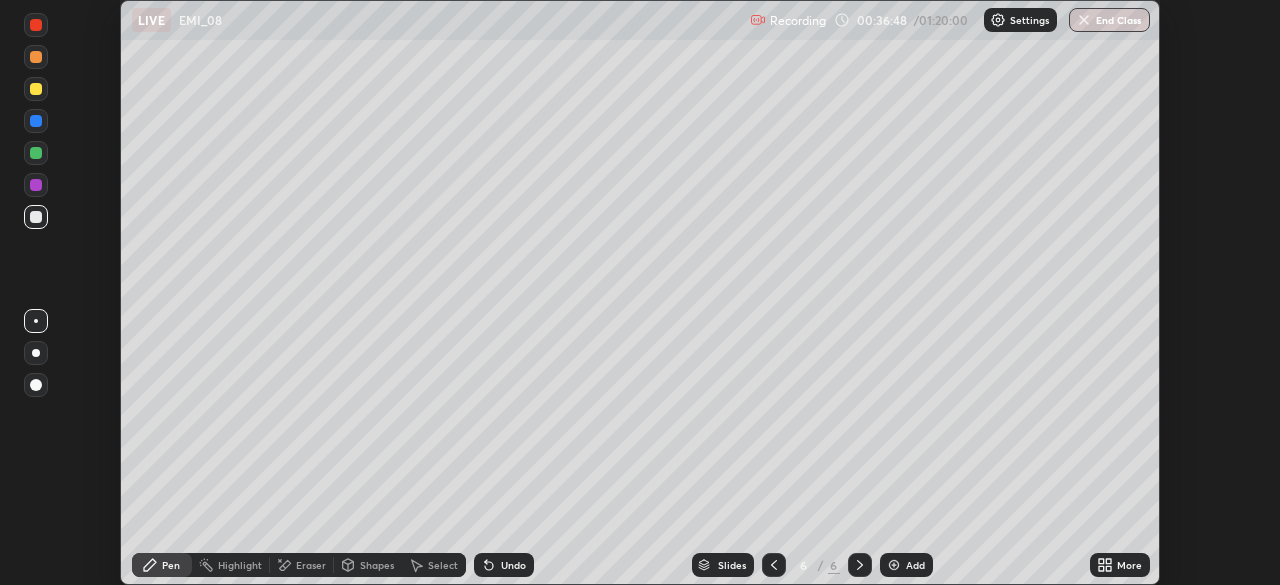 click on "More" at bounding box center (1120, 565) 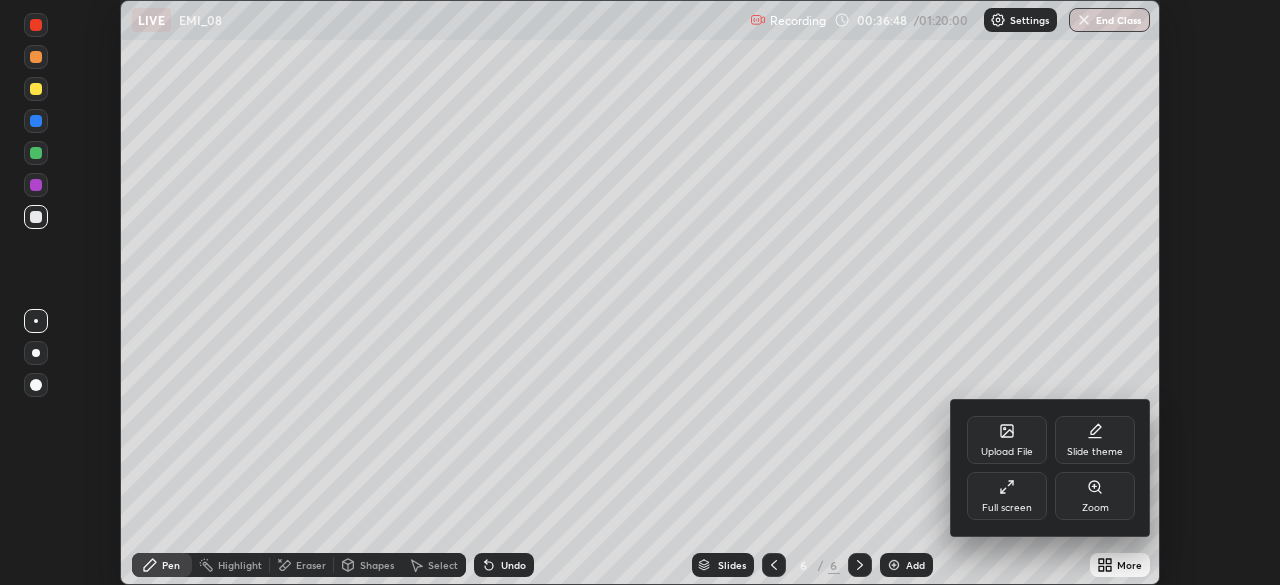click on "Full screen" at bounding box center (1007, 496) 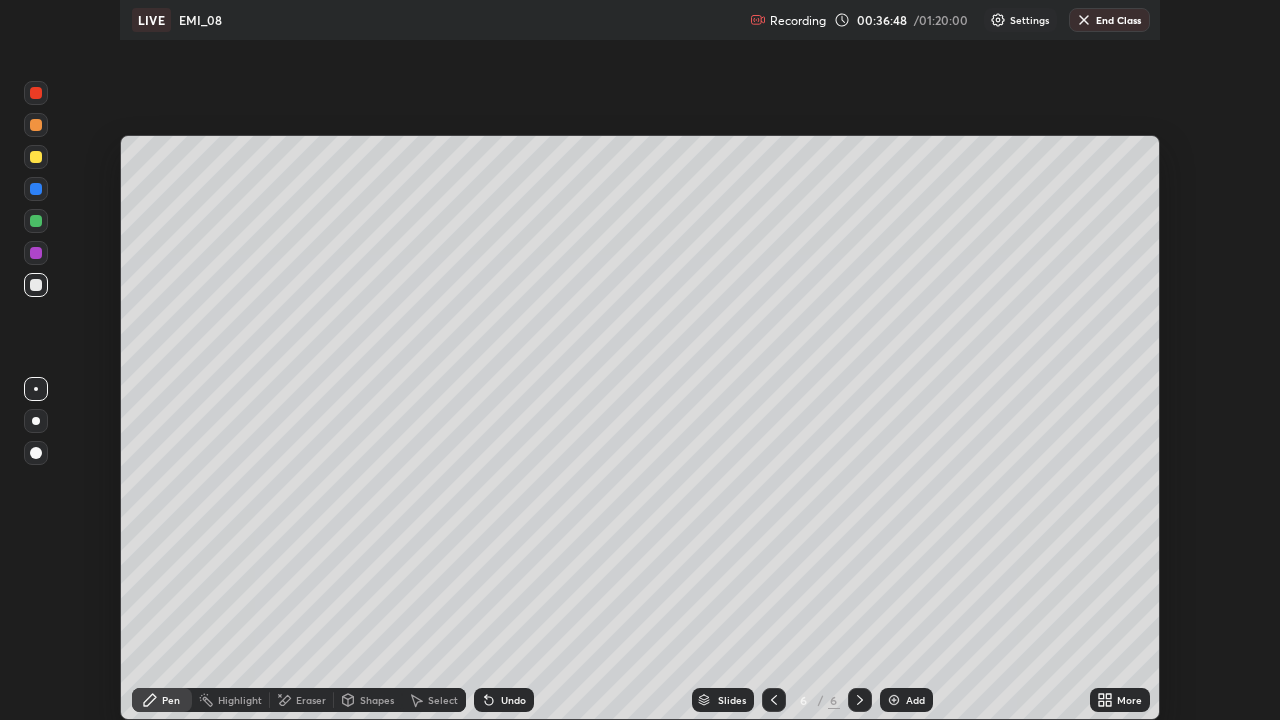 scroll, scrollTop: 99280, scrollLeft: 98720, axis: both 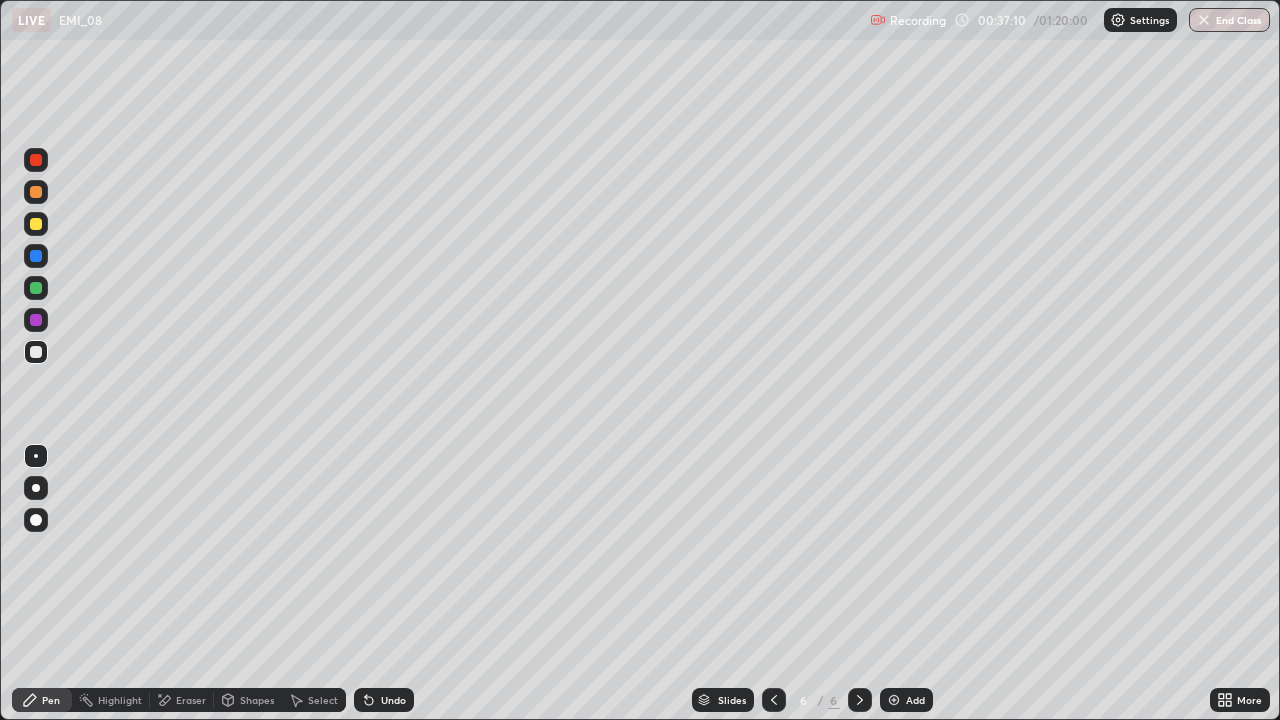 click on "Select" at bounding box center [323, 700] 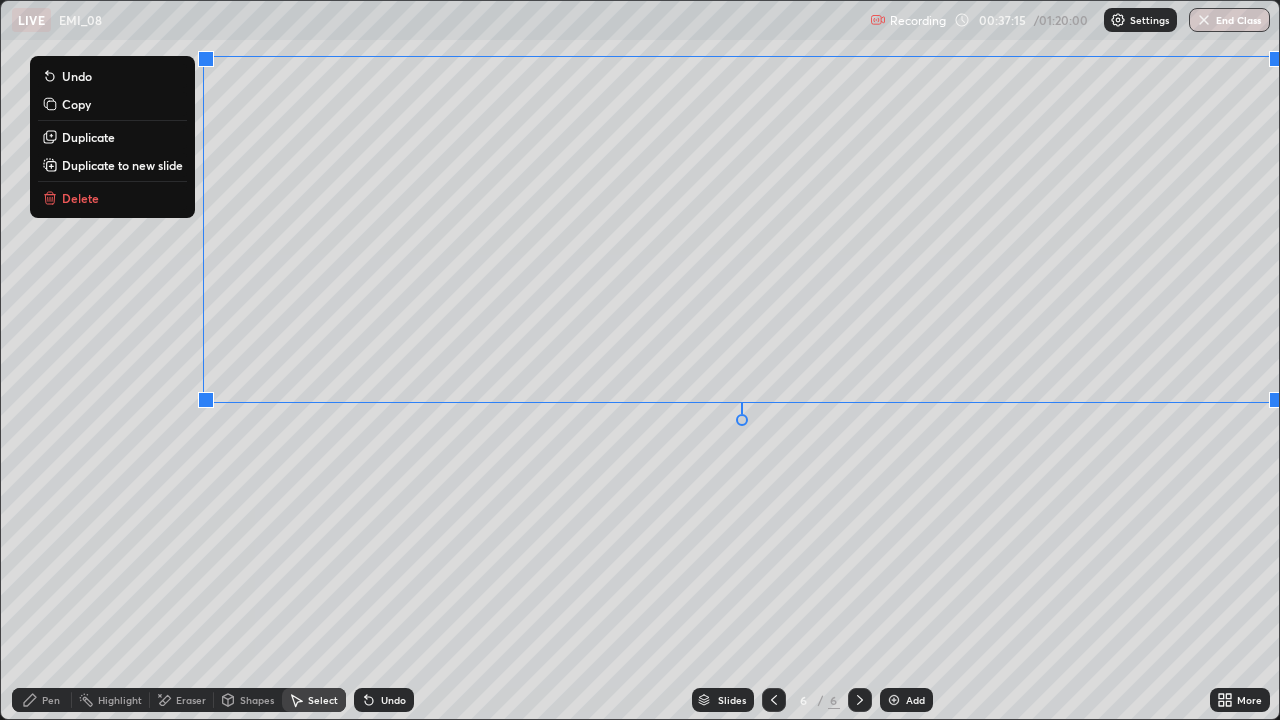 click on "Delete" at bounding box center [80, 198] 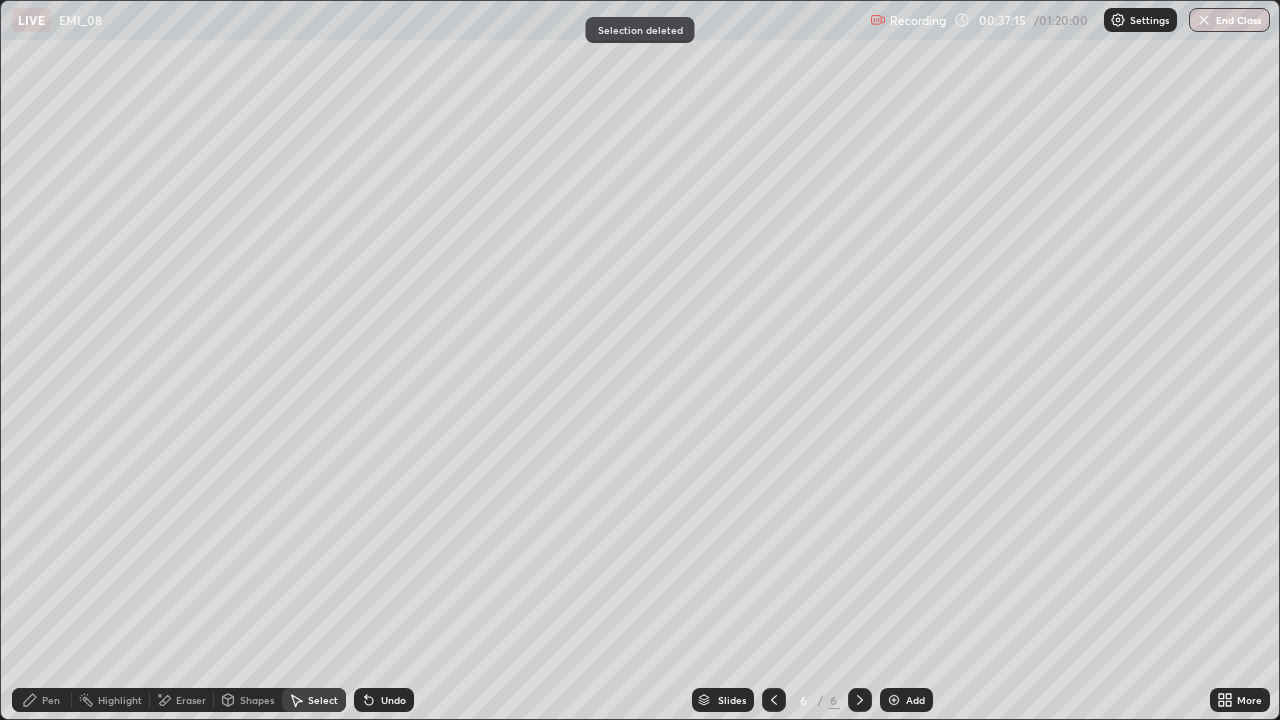 click on "Pen" at bounding box center (51, 700) 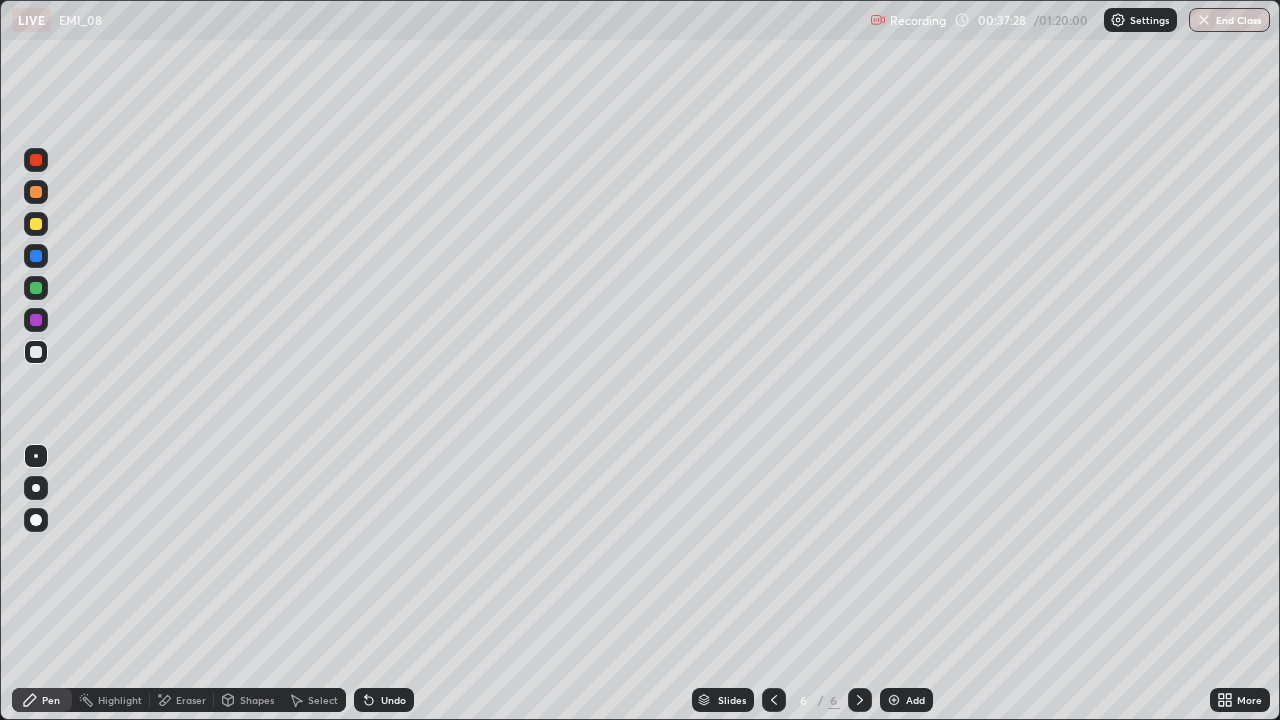 click on "Select" at bounding box center [323, 700] 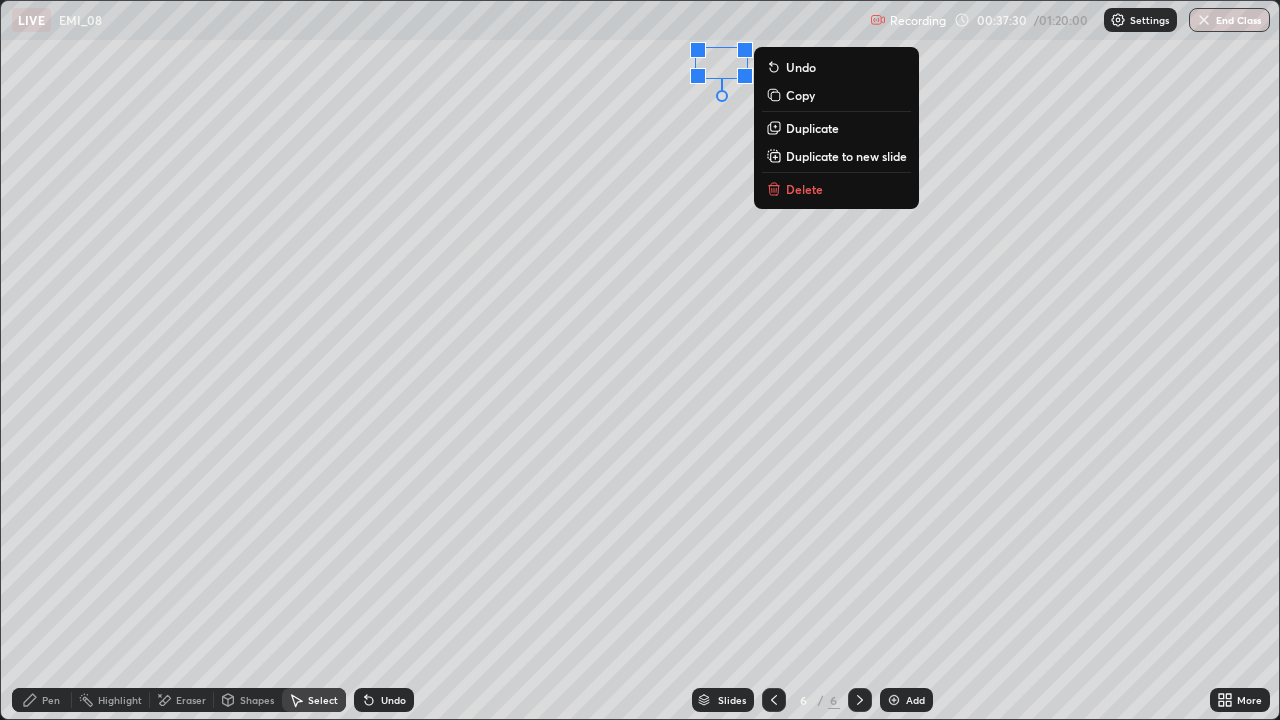 click on "Delete" at bounding box center (804, 189) 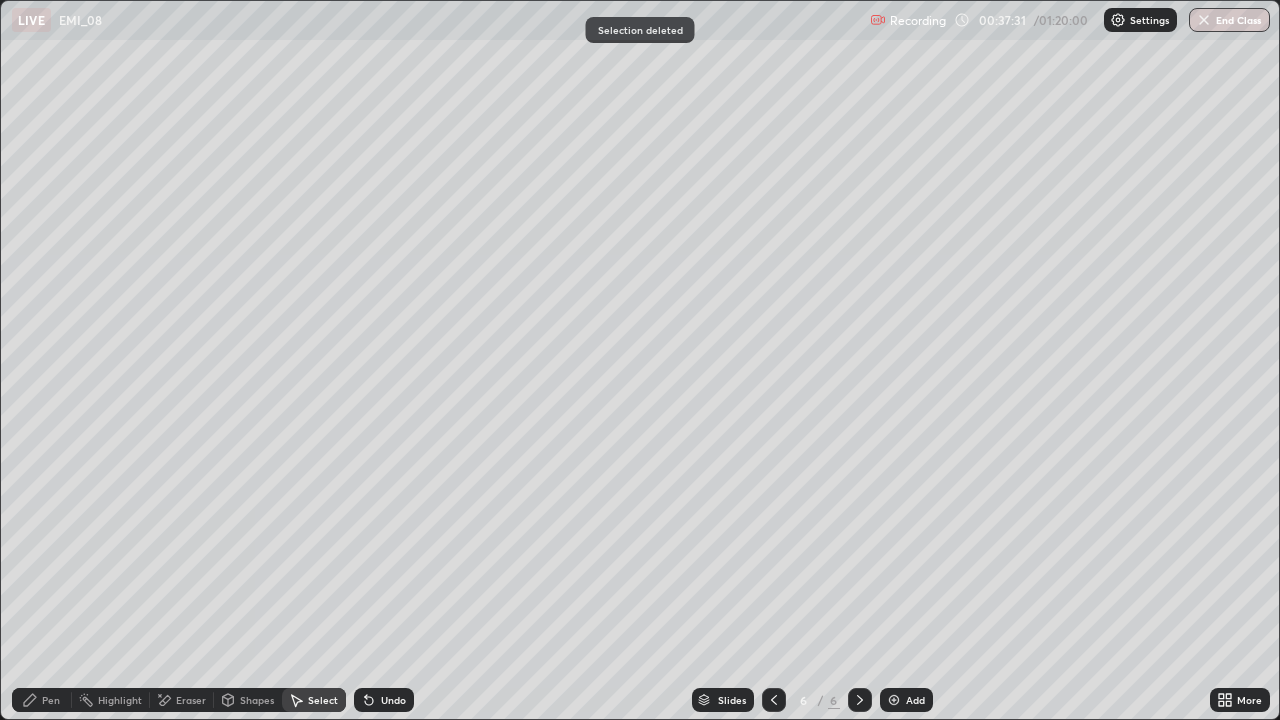 click on "Pen" at bounding box center [51, 700] 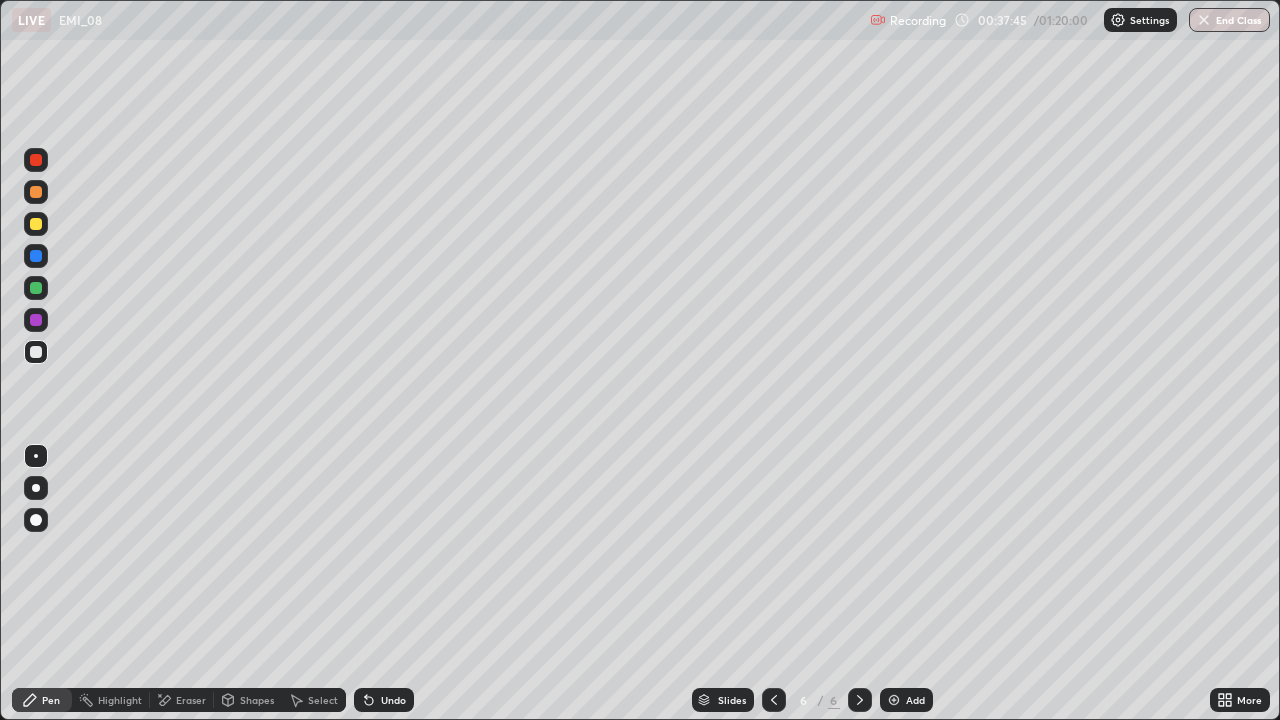 click on "Undo" at bounding box center [393, 700] 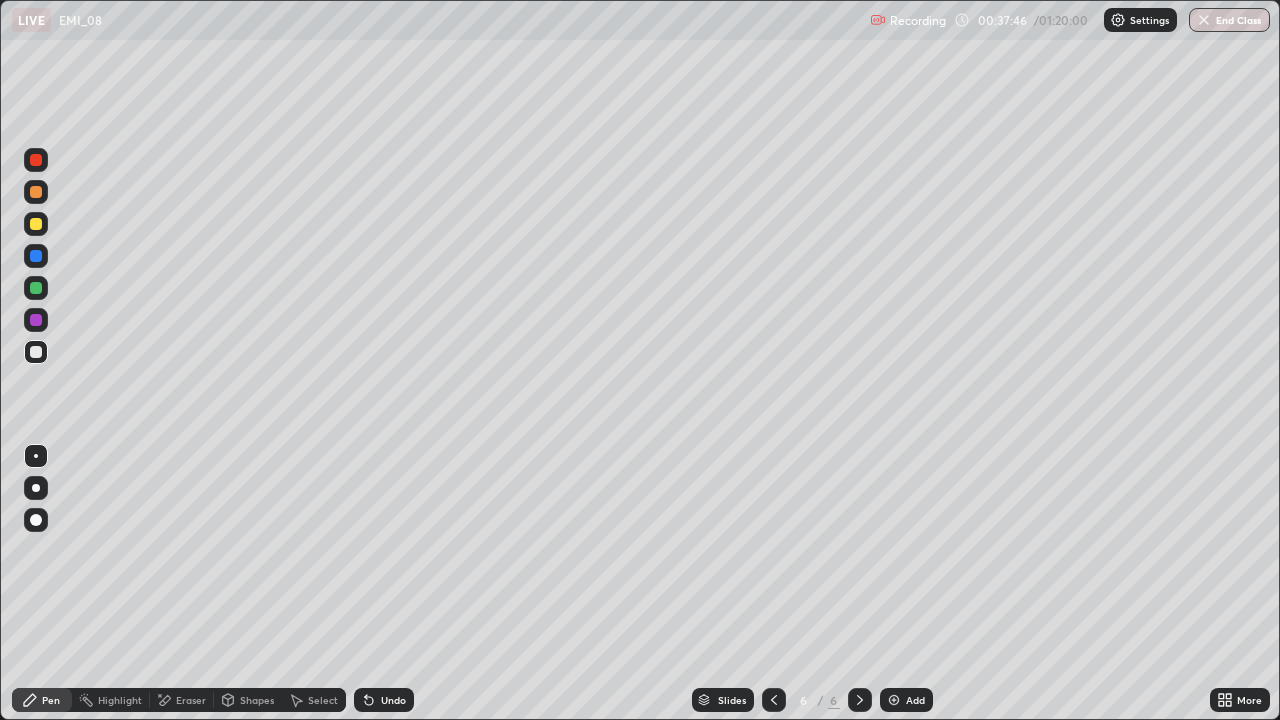 click on "Undo" at bounding box center (393, 700) 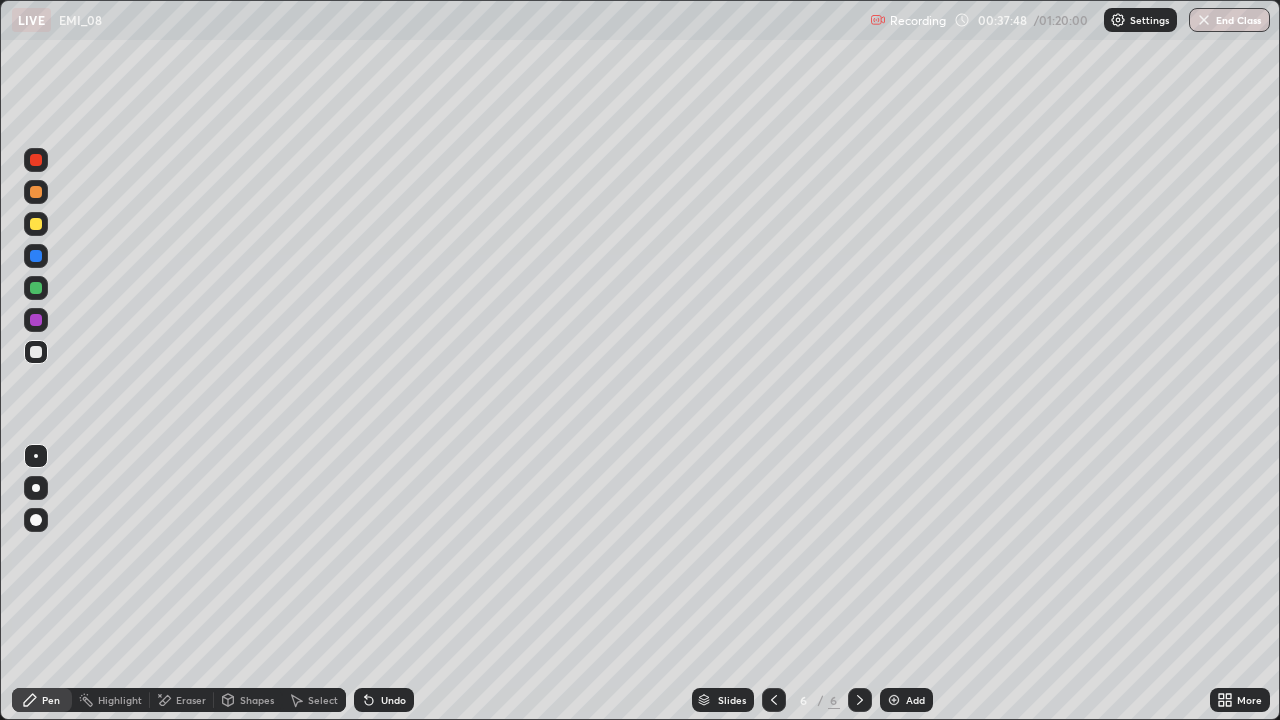 click at bounding box center (36, 488) 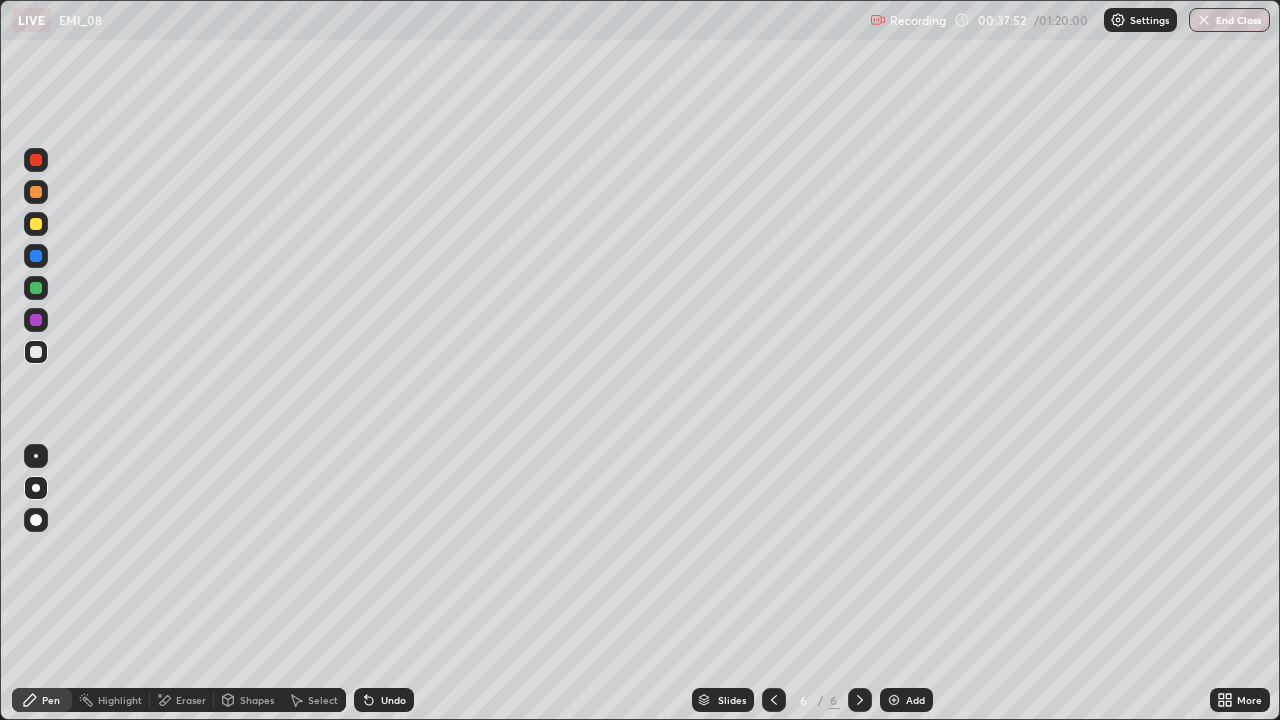 click 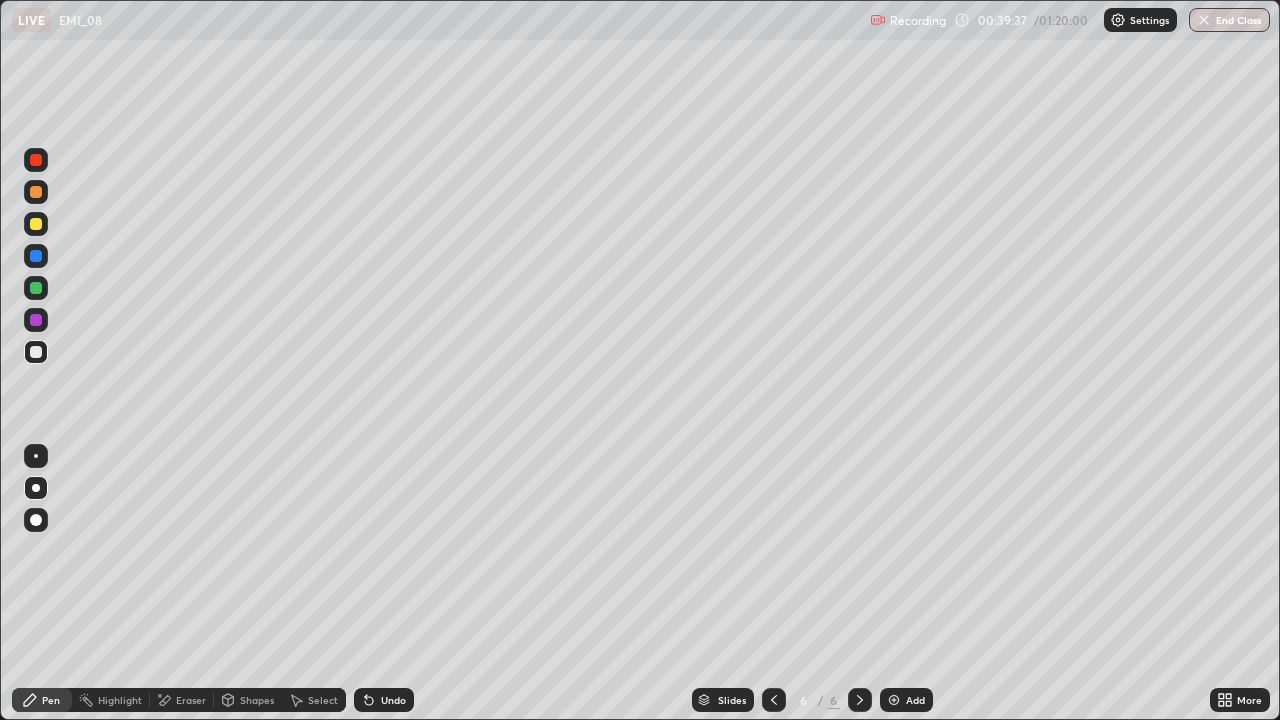 click on "Eraser" at bounding box center [182, 700] 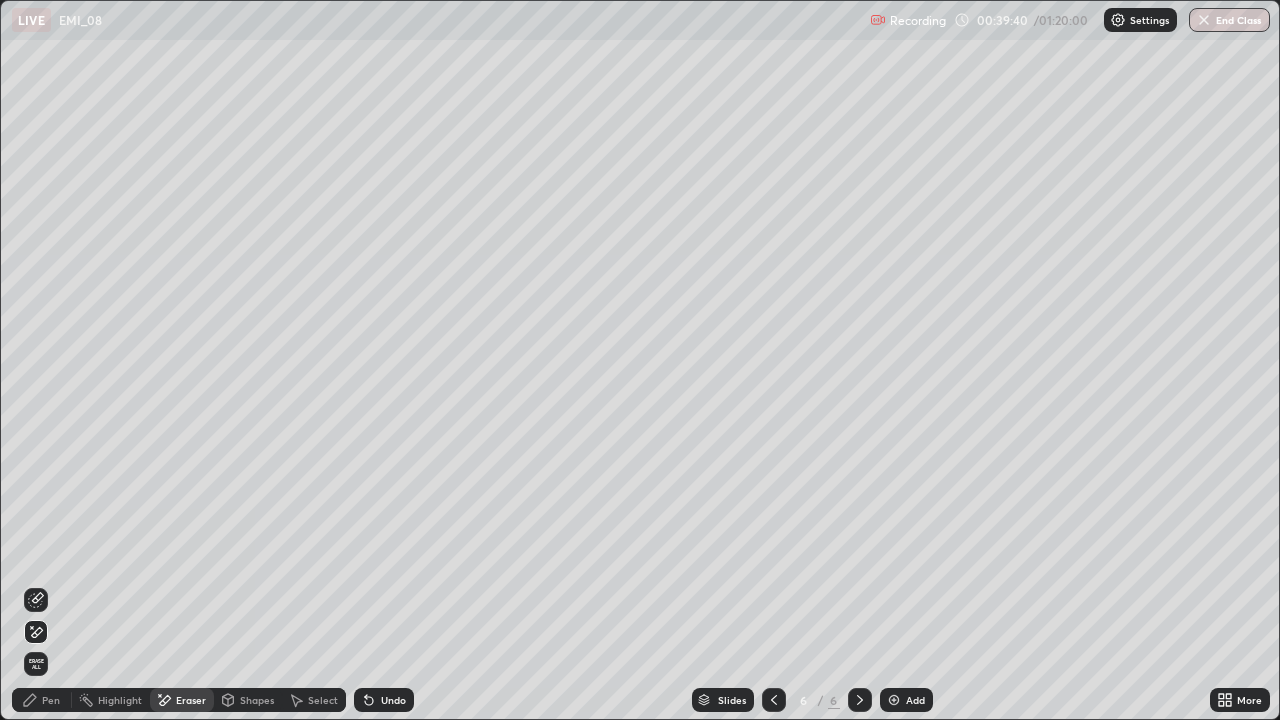 click on "Pen" at bounding box center (51, 700) 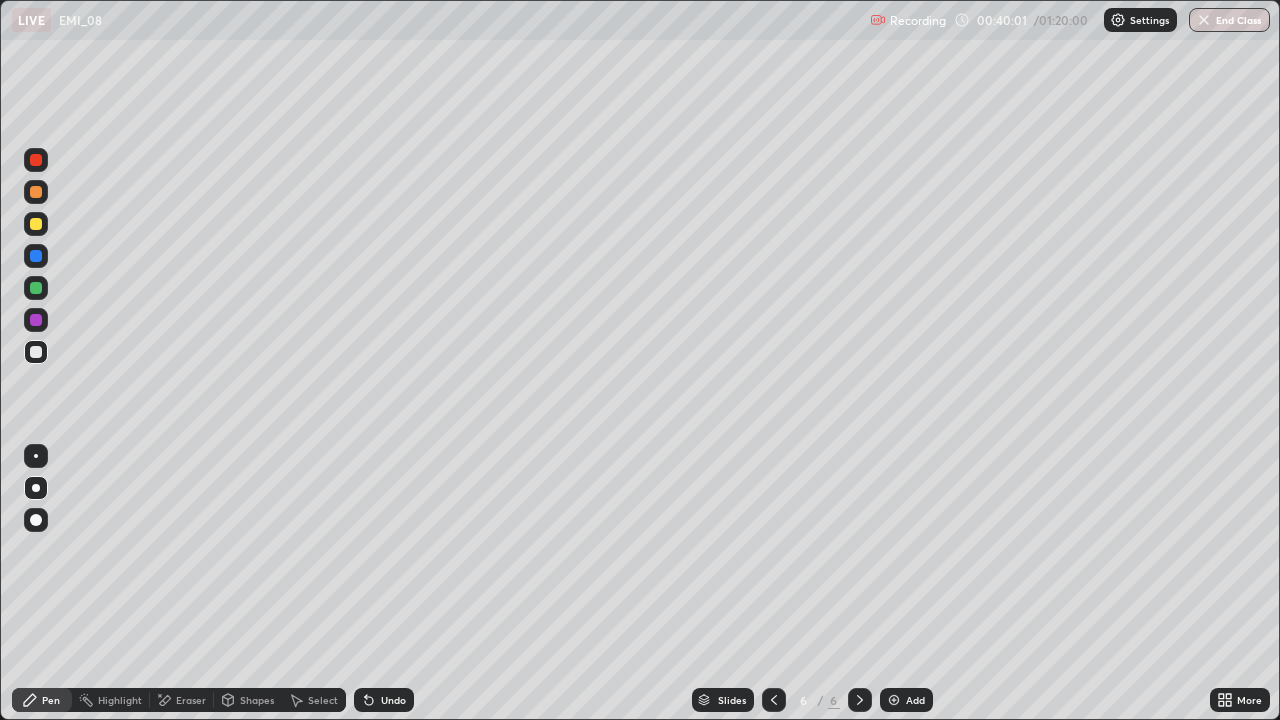click on "Undo" at bounding box center [393, 700] 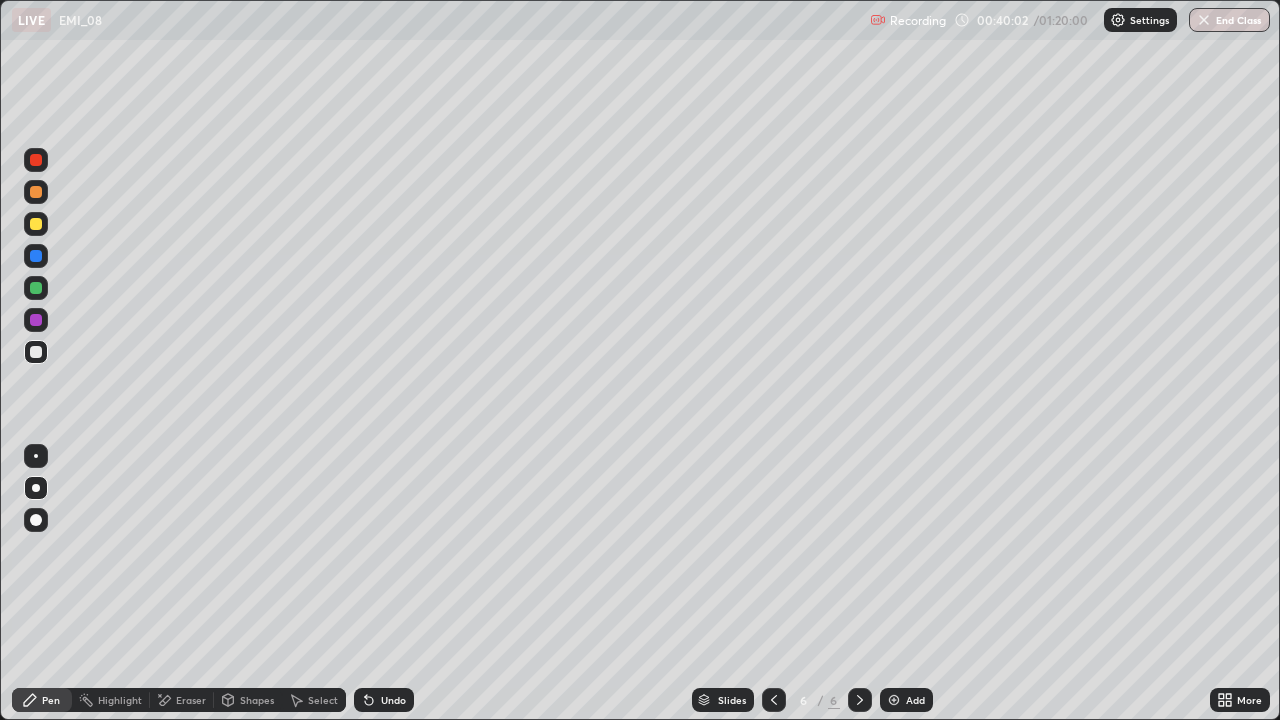 click on "Undo" at bounding box center (393, 700) 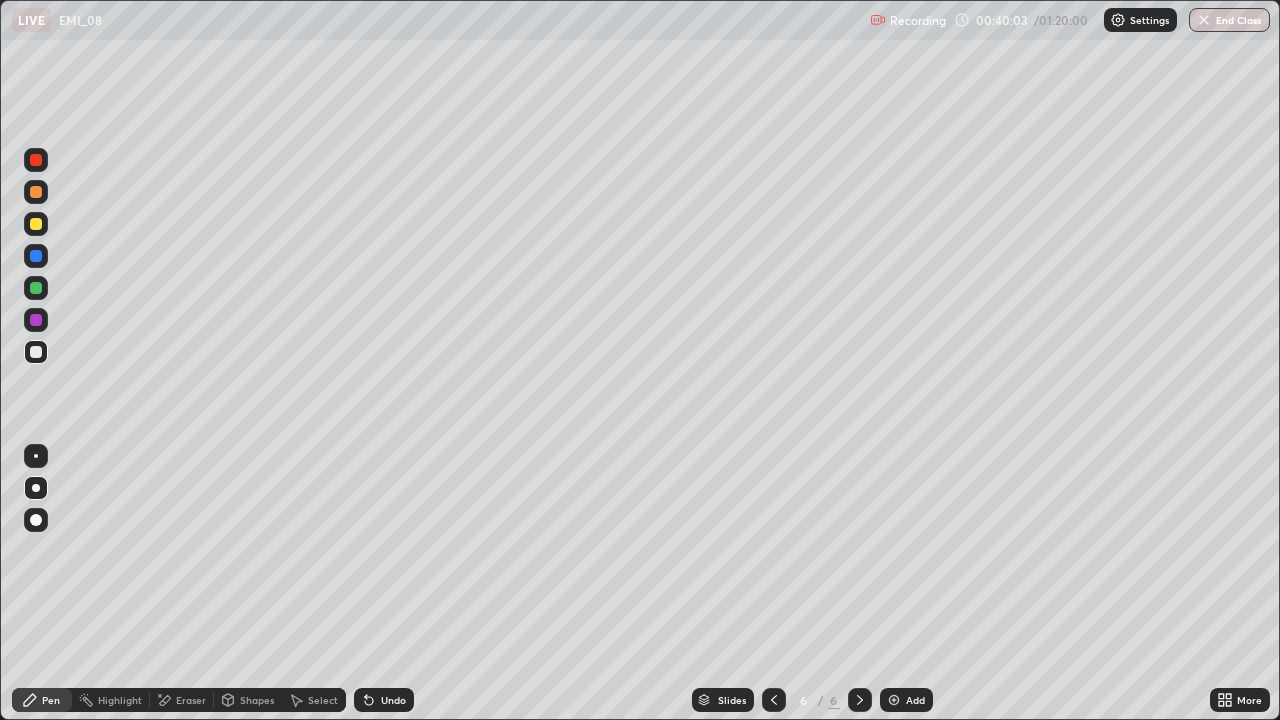 click on "Undo" at bounding box center (393, 700) 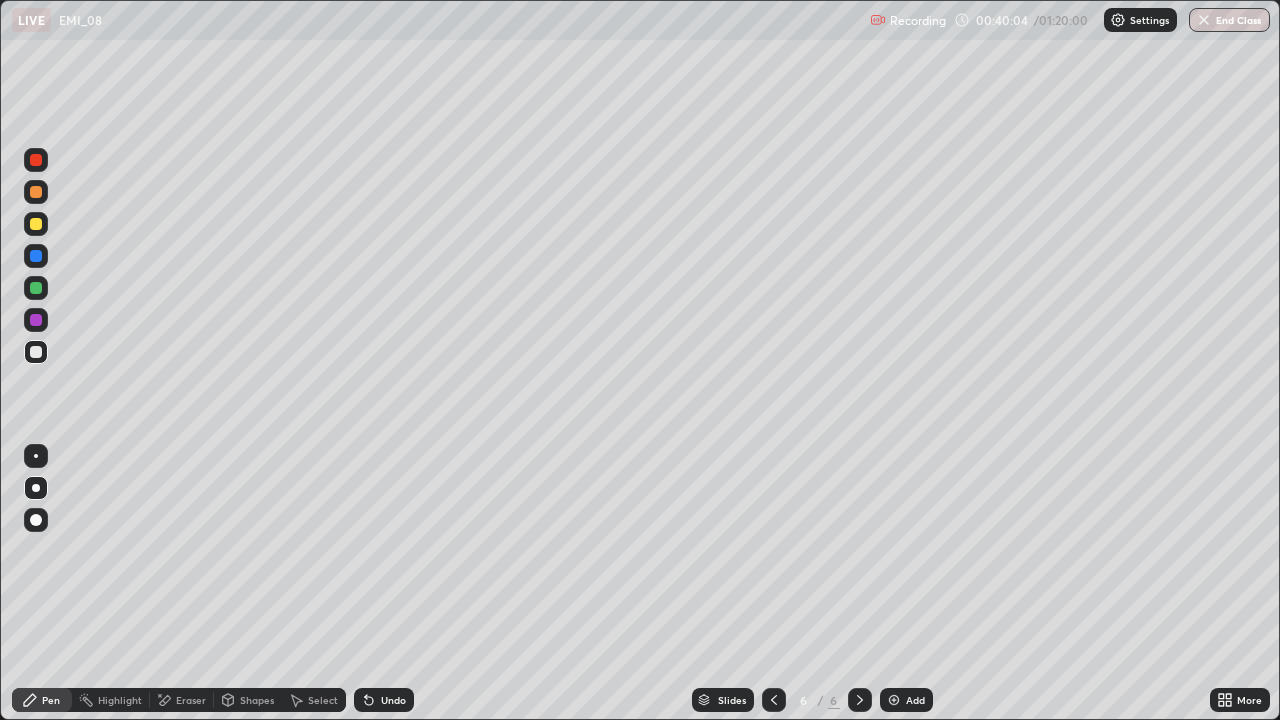 click on "Undo" at bounding box center (393, 700) 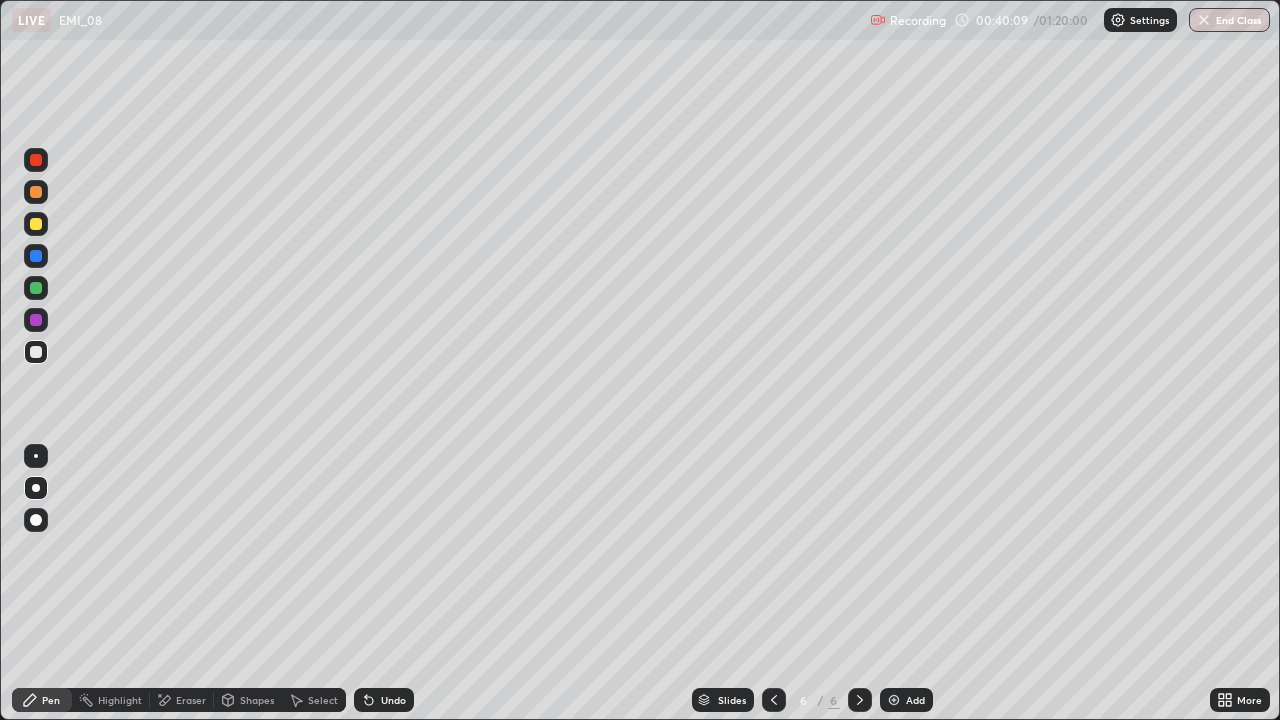 click on "Select" at bounding box center (323, 700) 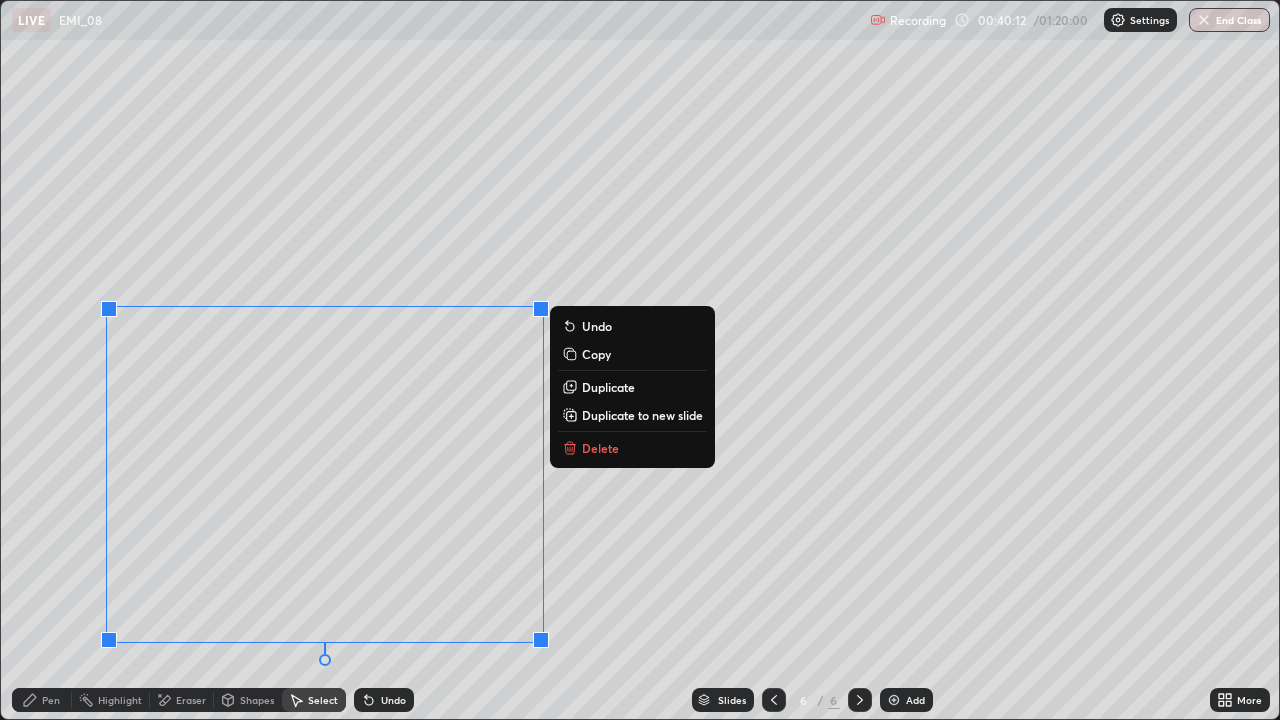 click on "Duplicate" at bounding box center [608, 387] 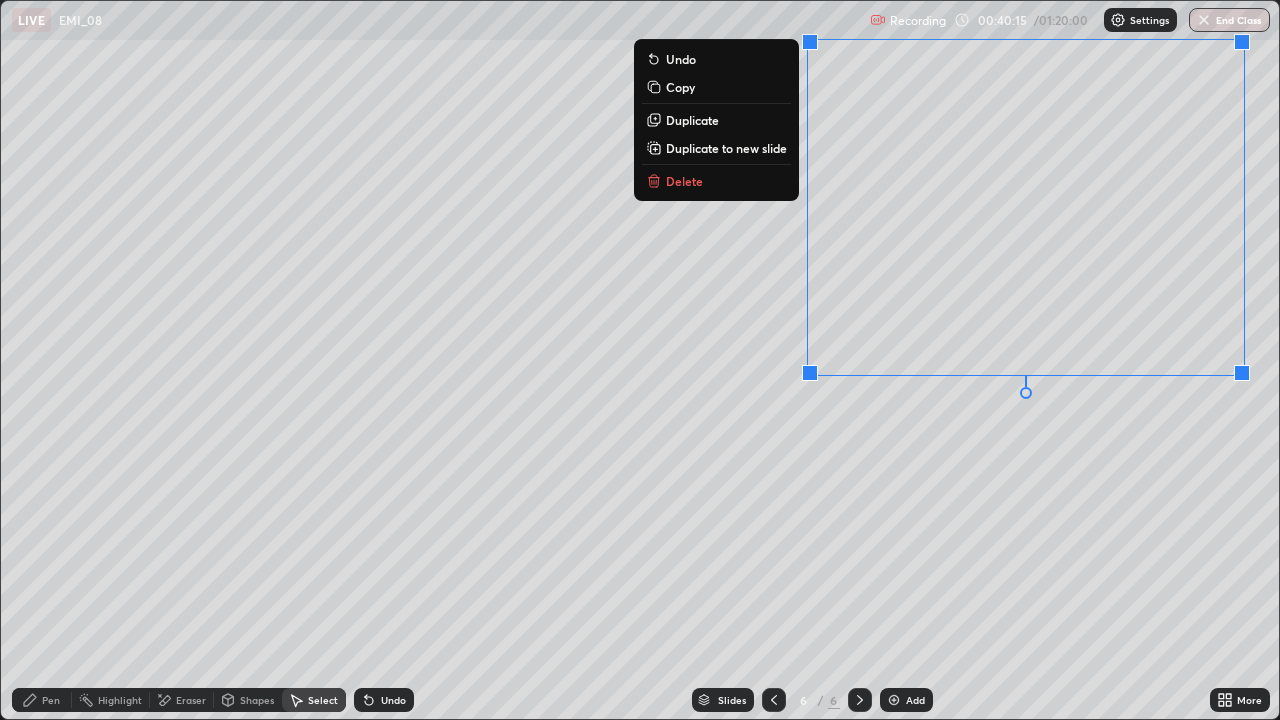 click on "0 ° Undo Copy Duplicate Duplicate to new slide Delete" at bounding box center (640, 360) 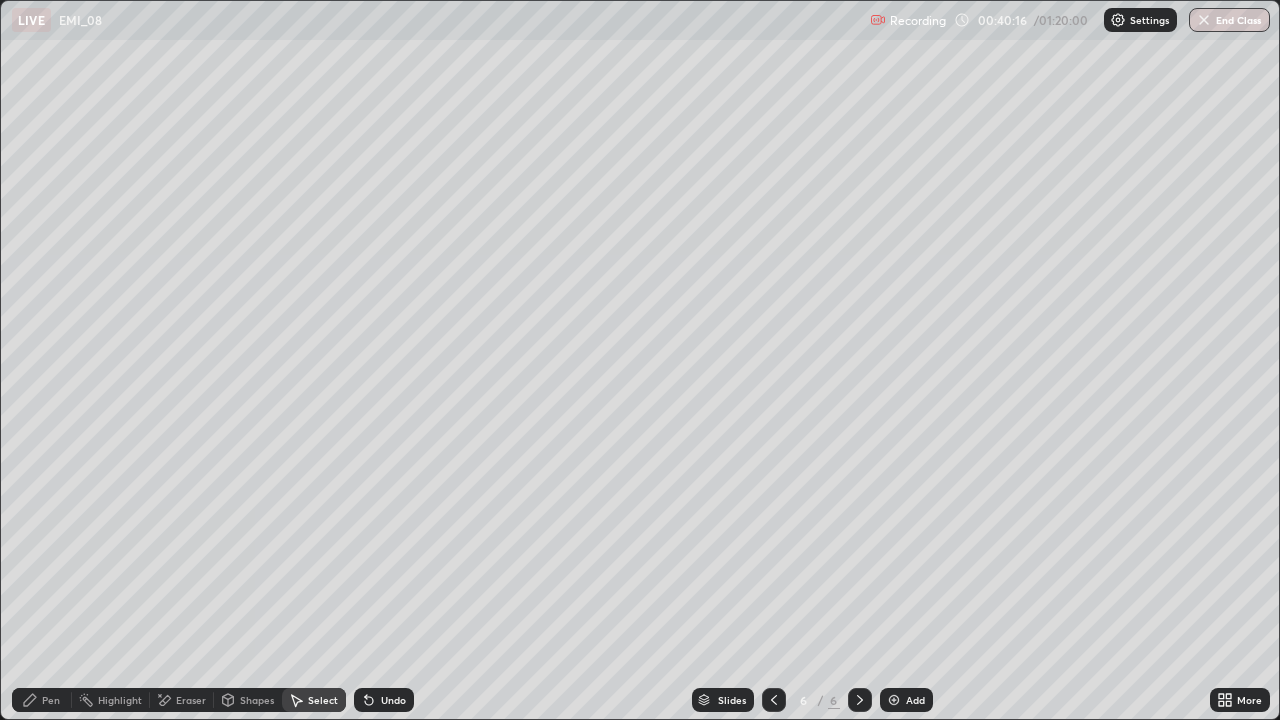 click on "Eraser" at bounding box center (191, 700) 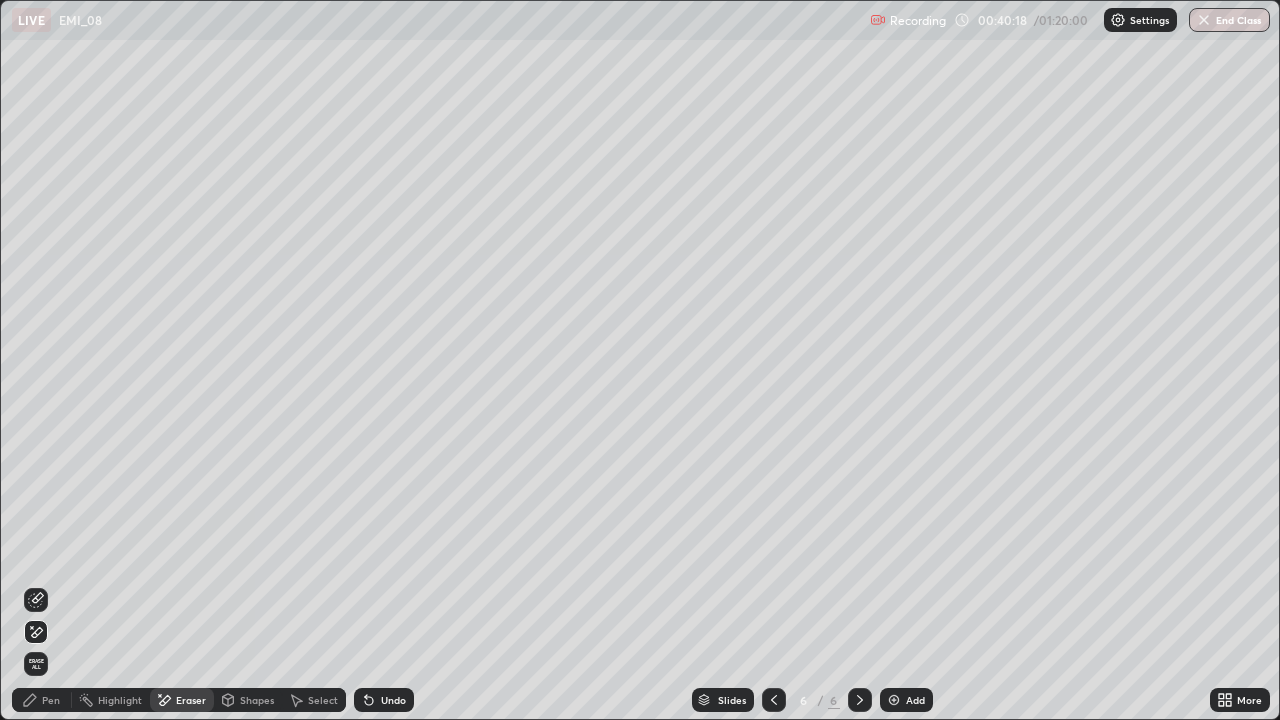 click on "Pen" at bounding box center [51, 700] 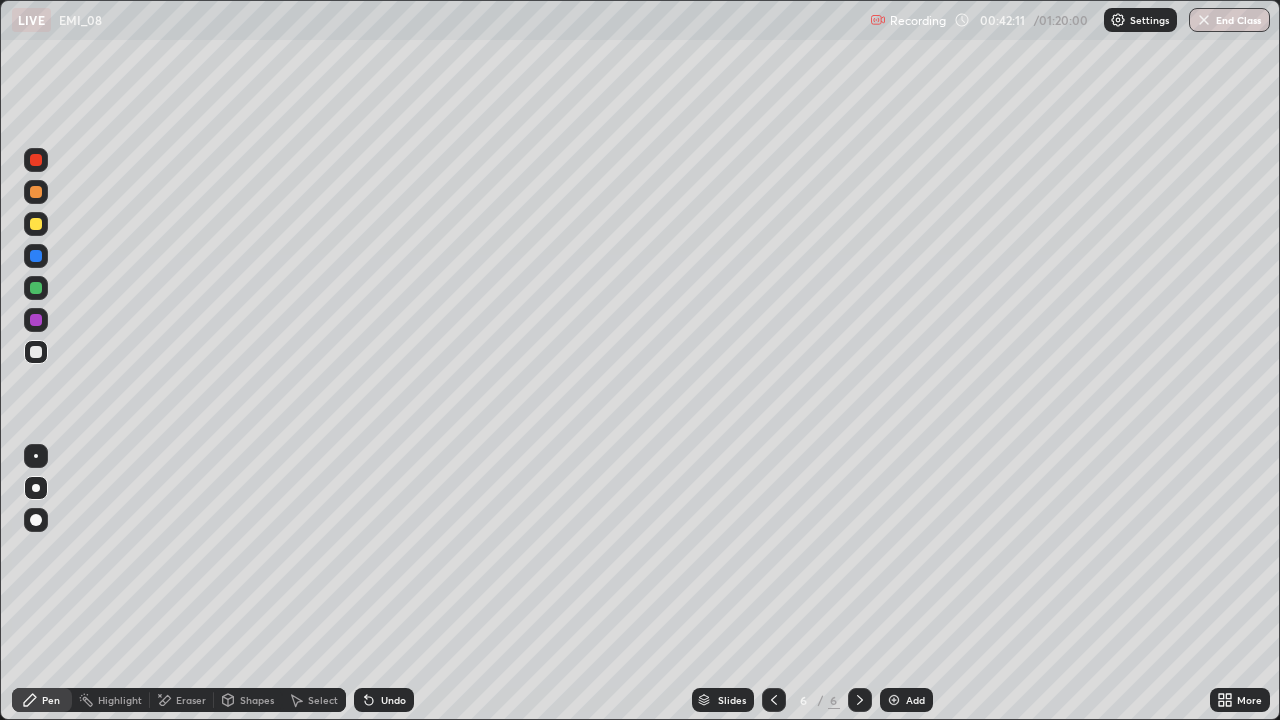 click on "Select" at bounding box center (323, 700) 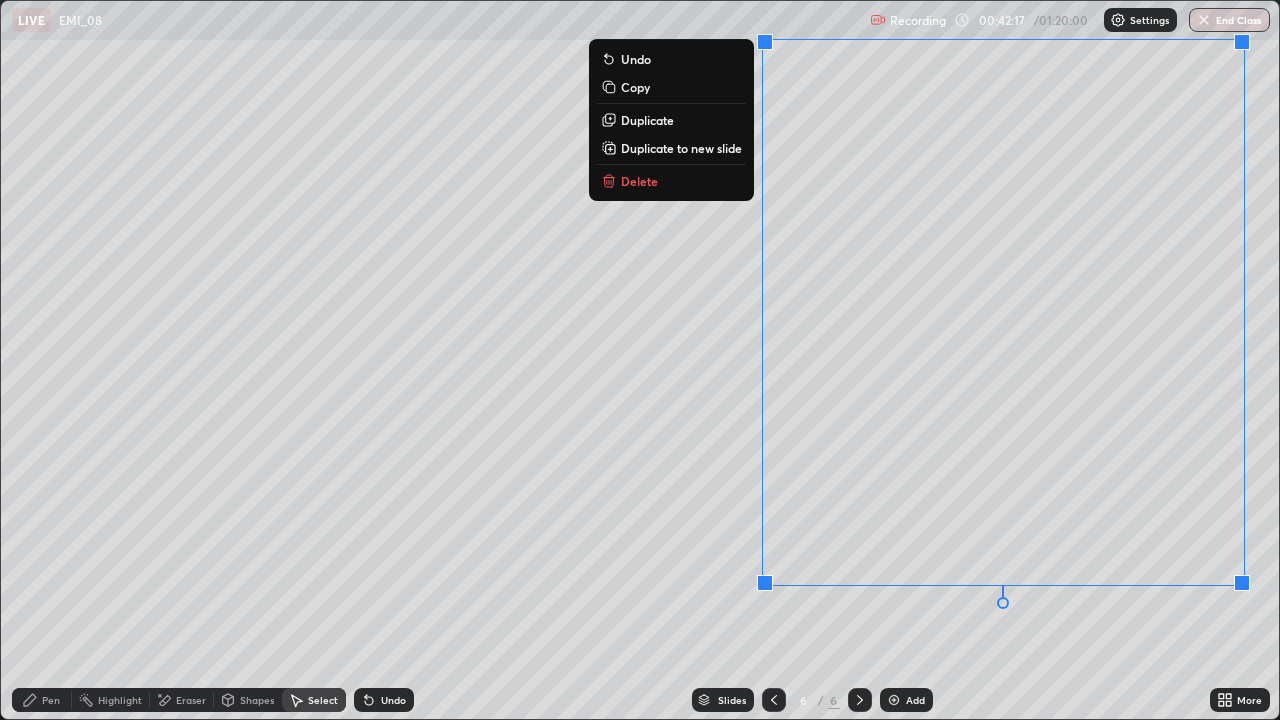 click on "Duplicate to new slide" at bounding box center [681, 148] 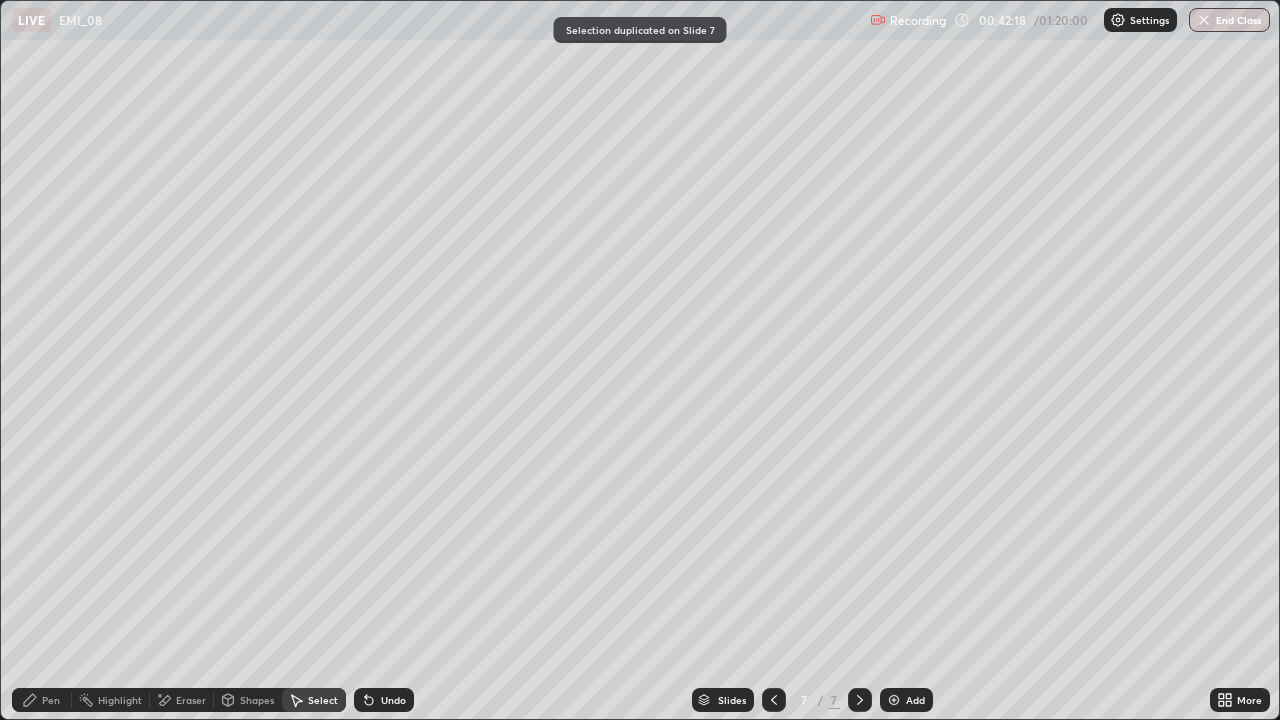 click on "Pen" at bounding box center [51, 700] 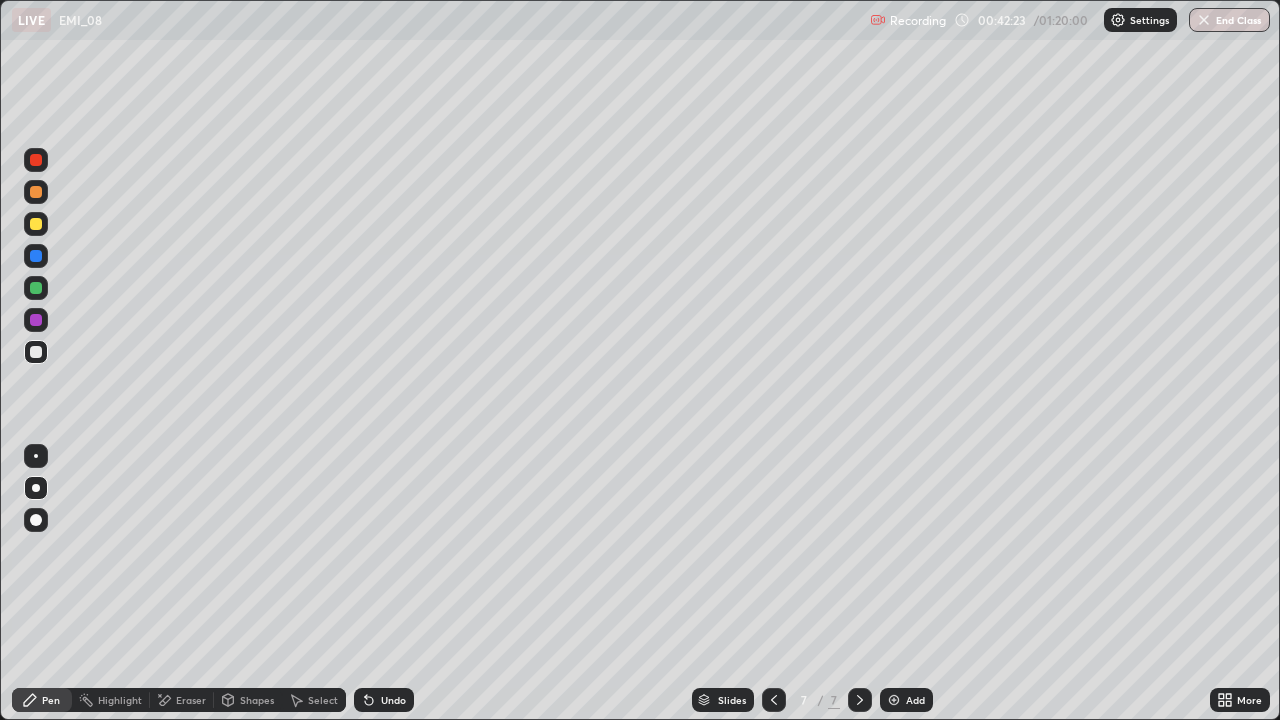 click on "Undo" at bounding box center [384, 700] 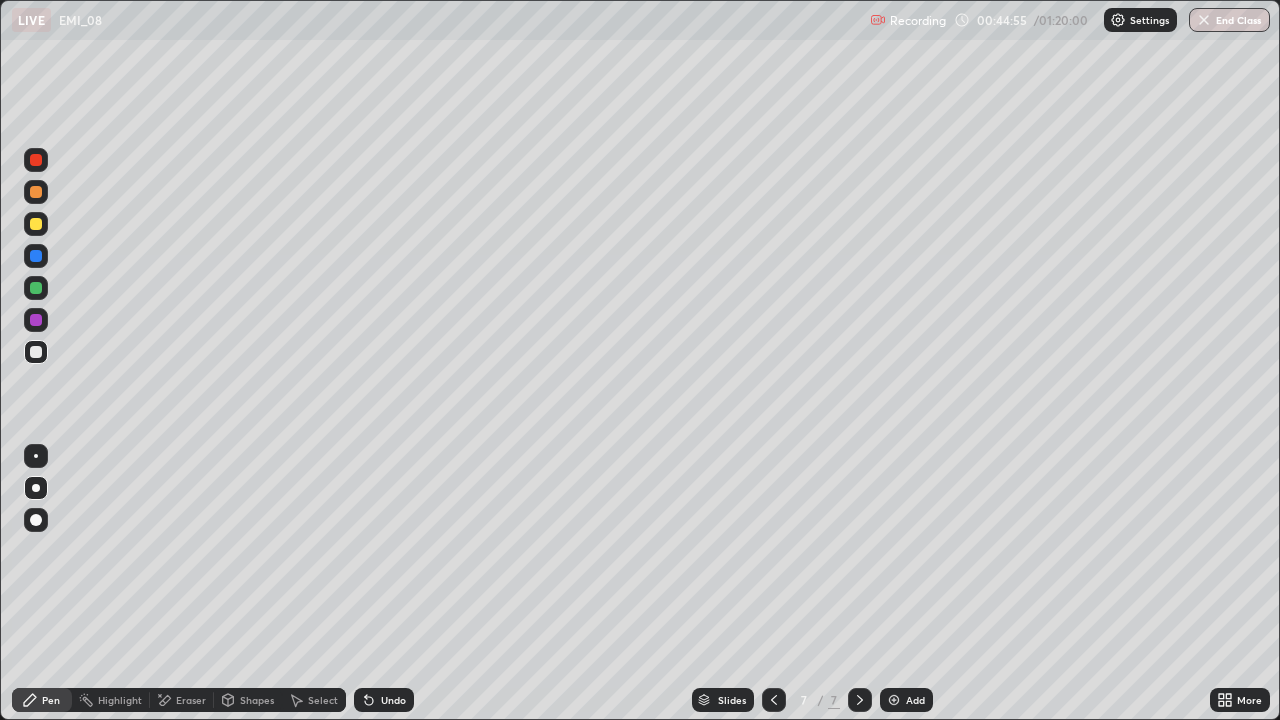 click 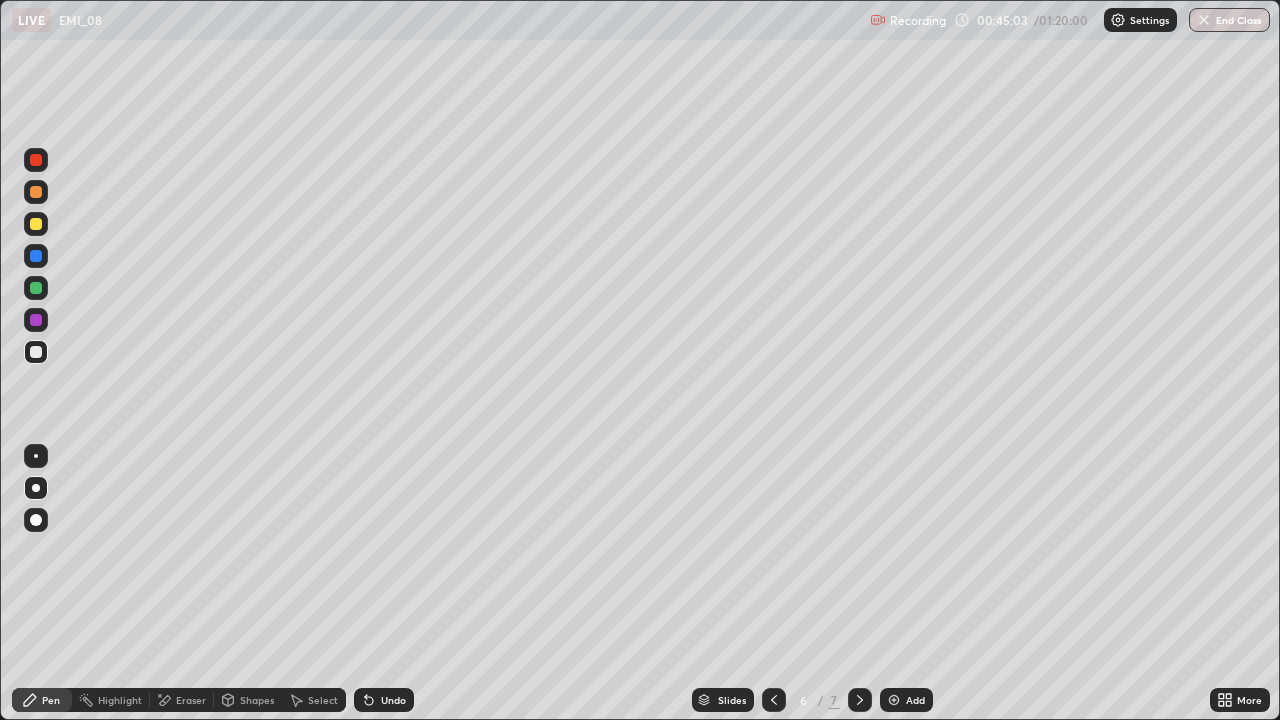click 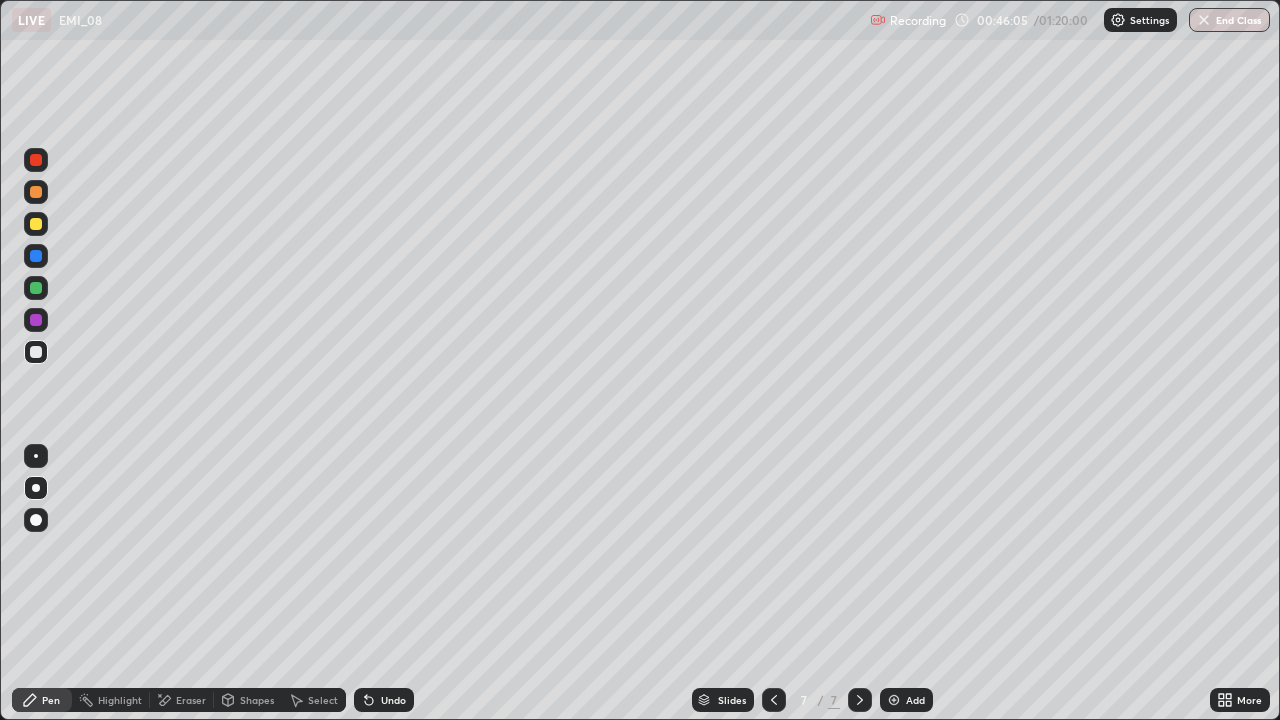 click on "Select" at bounding box center [323, 700] 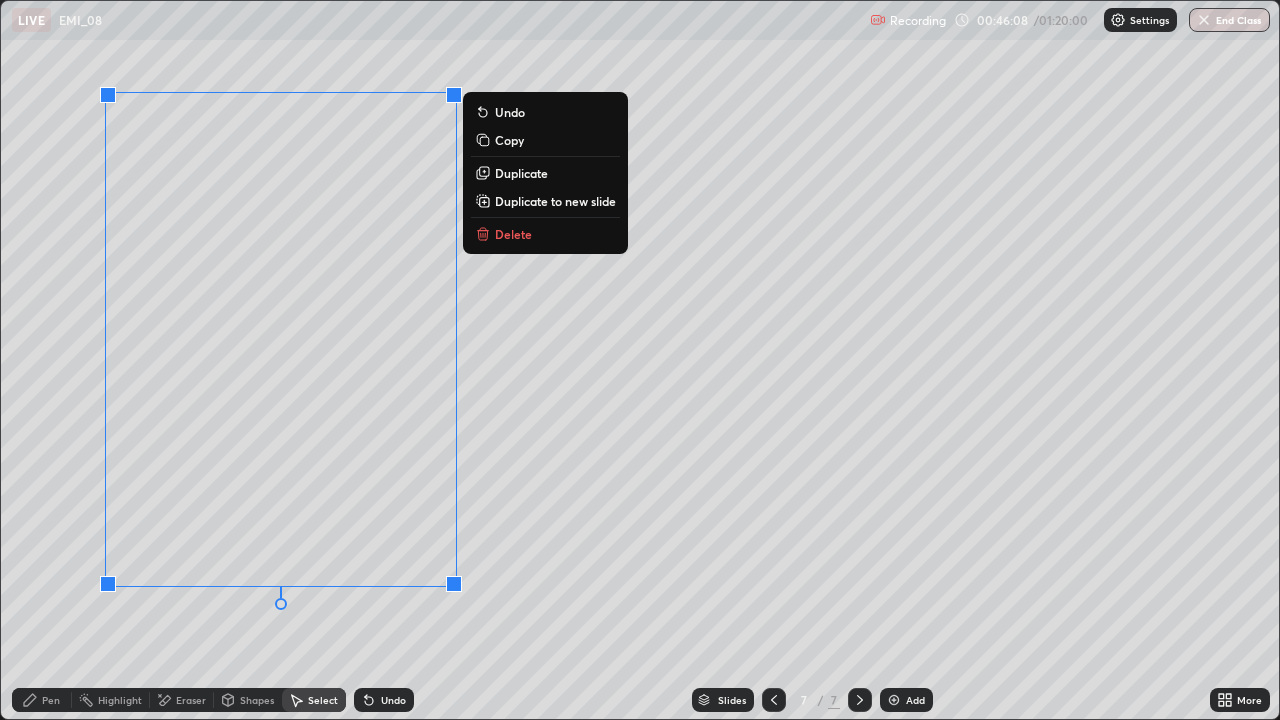 click on "Delete" at bounding box center [513, 234] 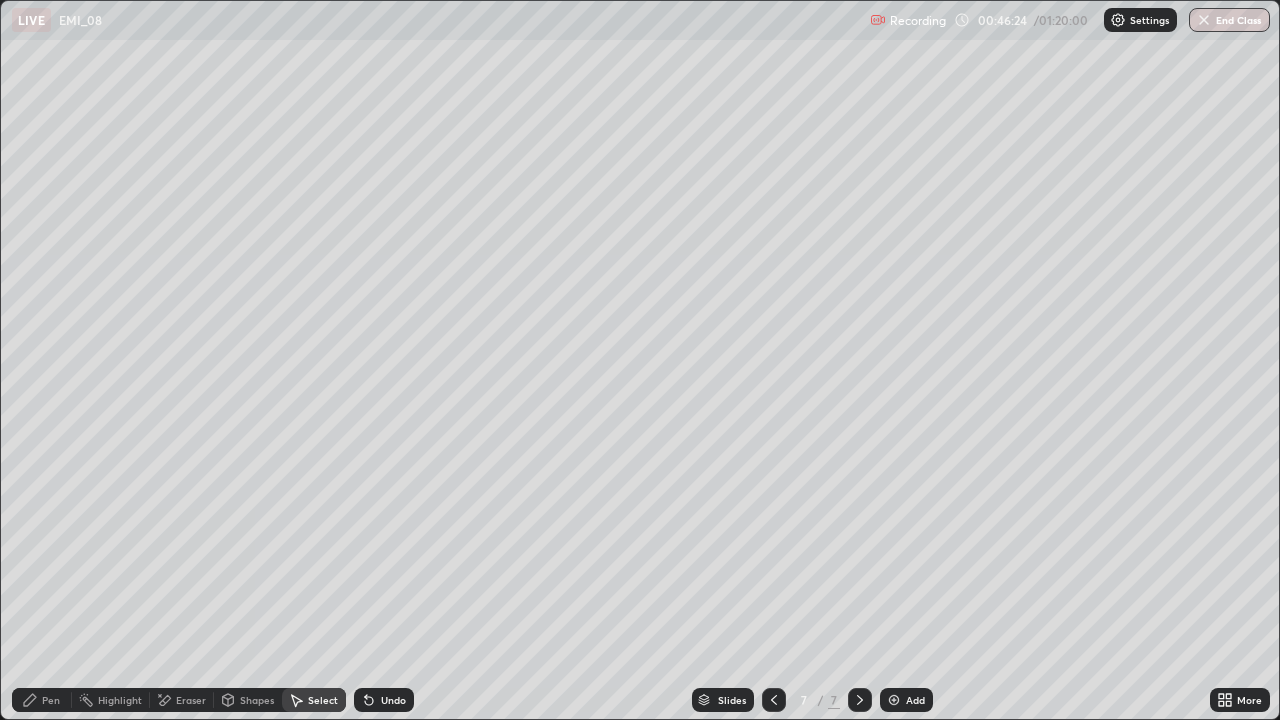 click on "Pen" at bounding box center [42, 700] 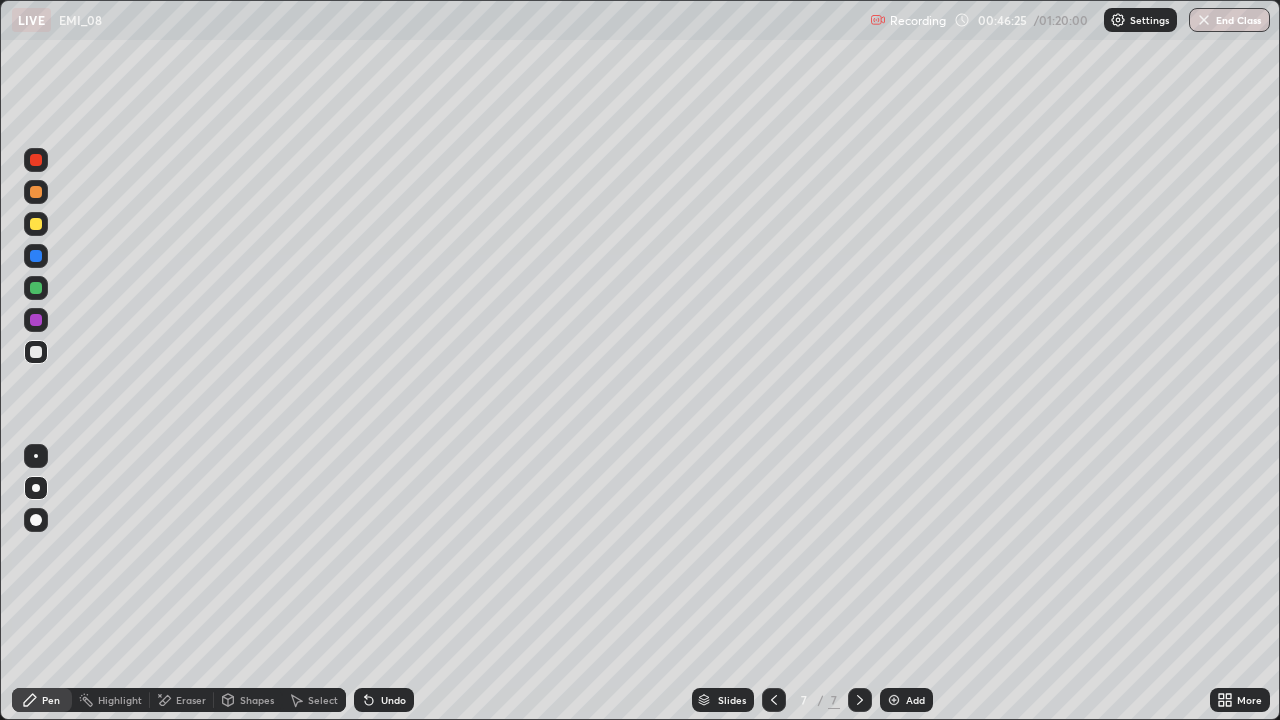 click at bounding box center [36, 224] 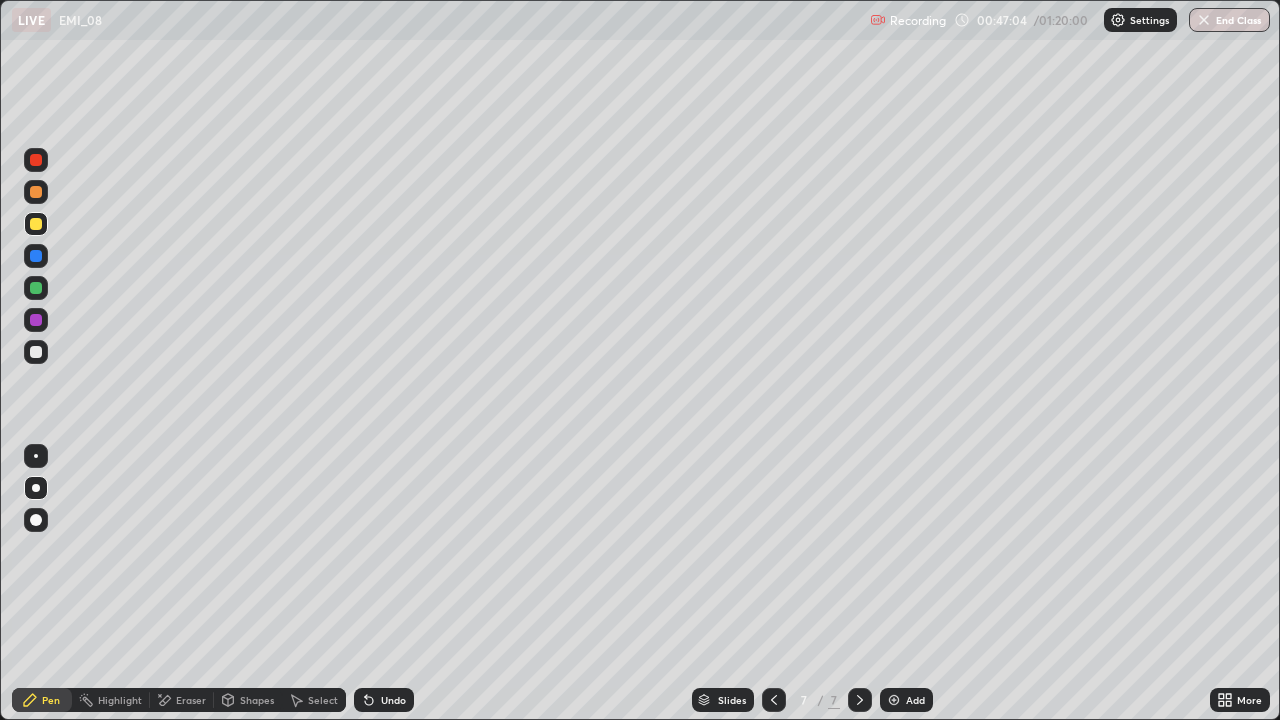 click on "Undo" at bounding box center [393, 700] 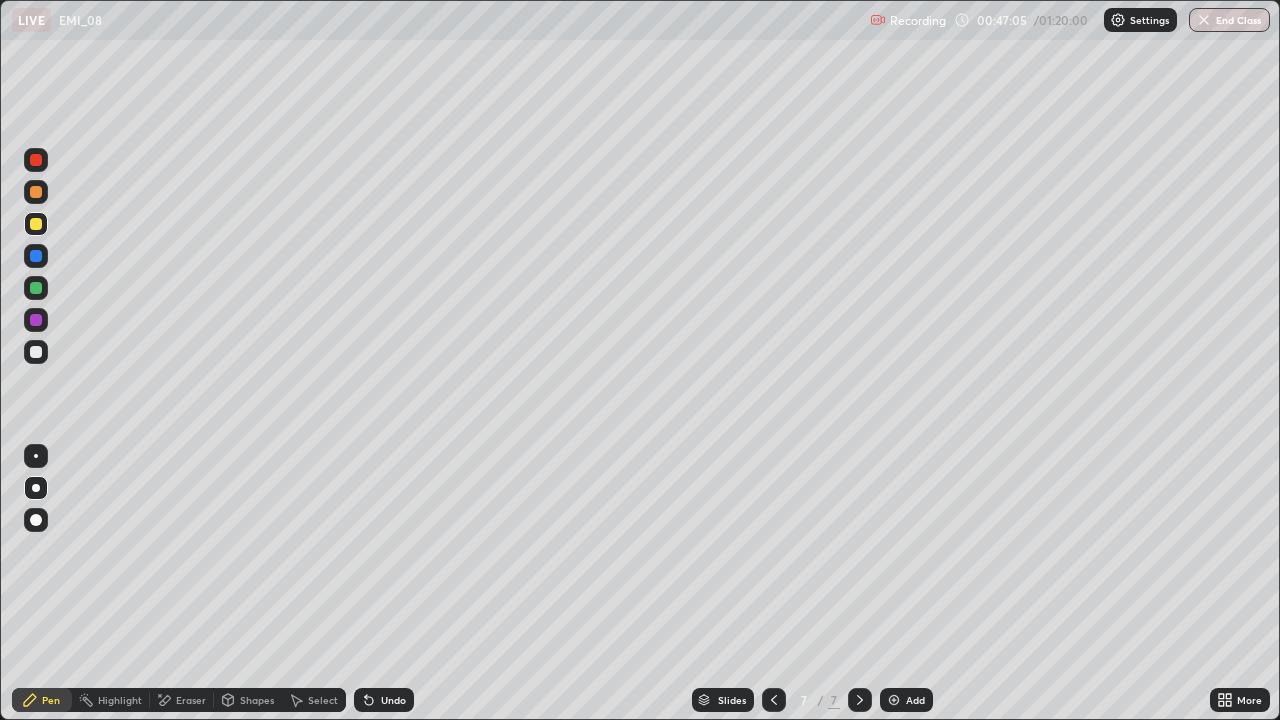 click on "Undo" at bounding box center (384, 700) 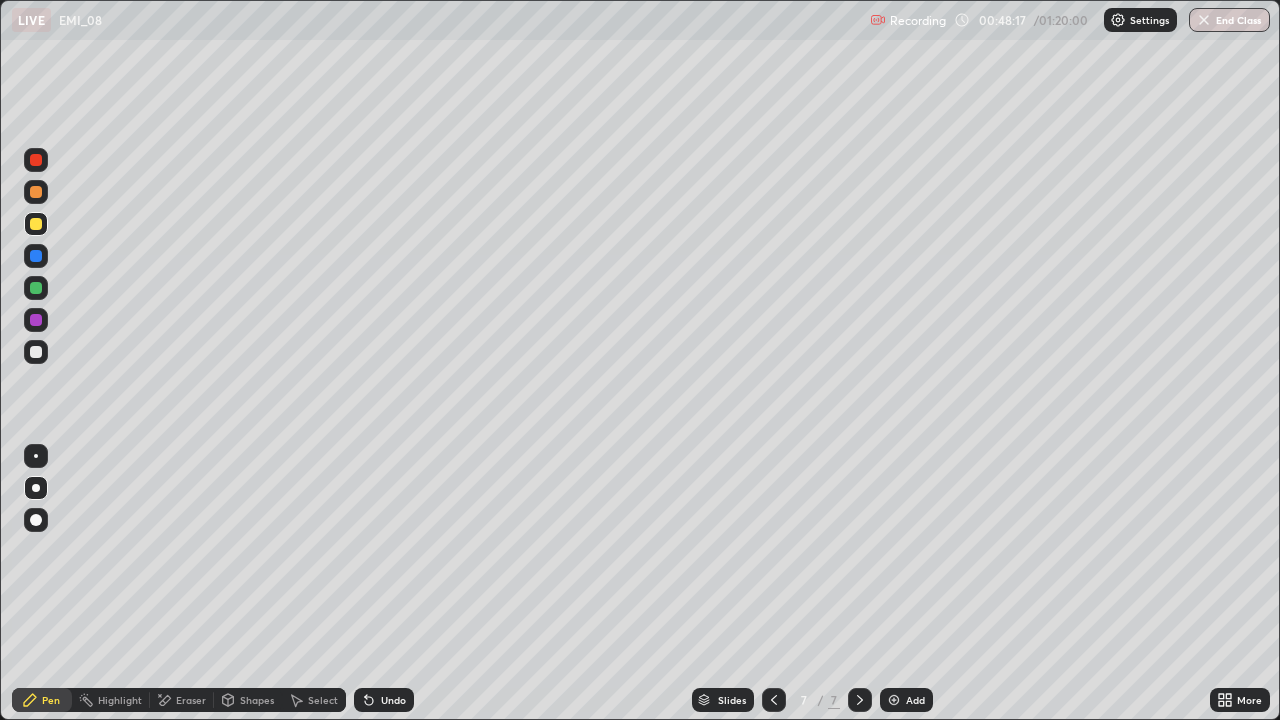click on "Undo" at bounding box center [393, 700] 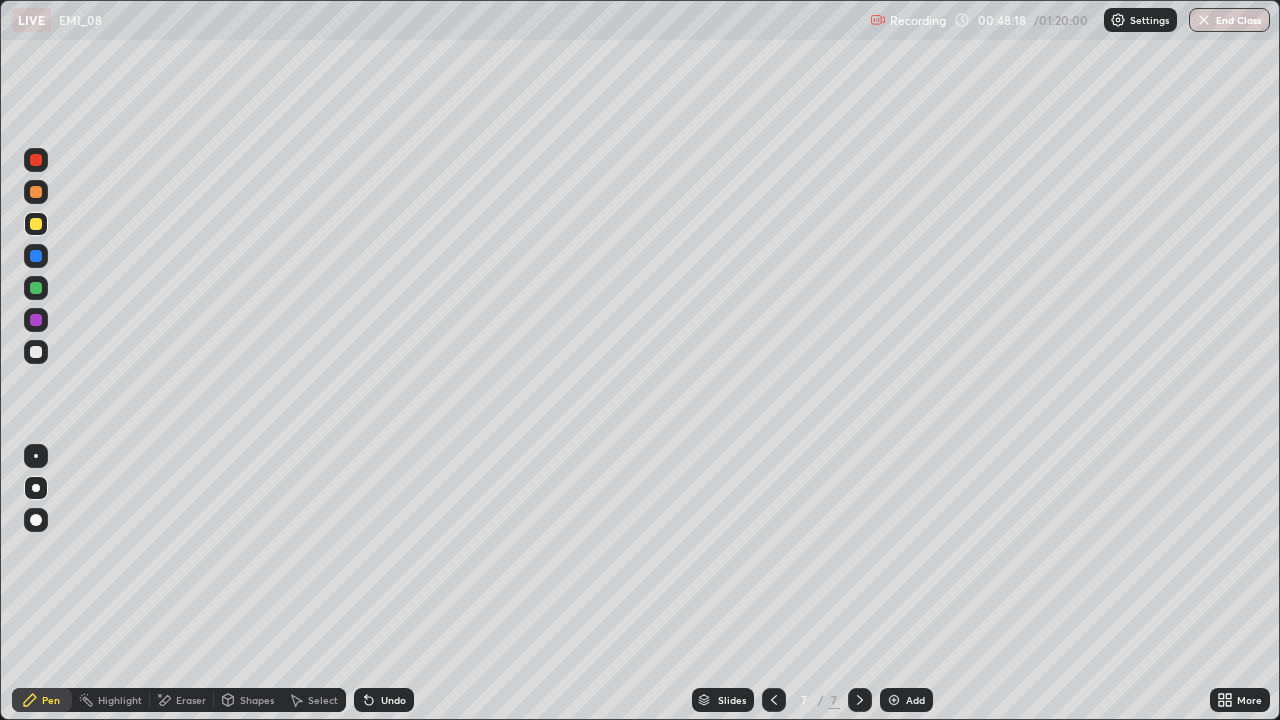 click on "Undo" at bounding box center [393, 700] 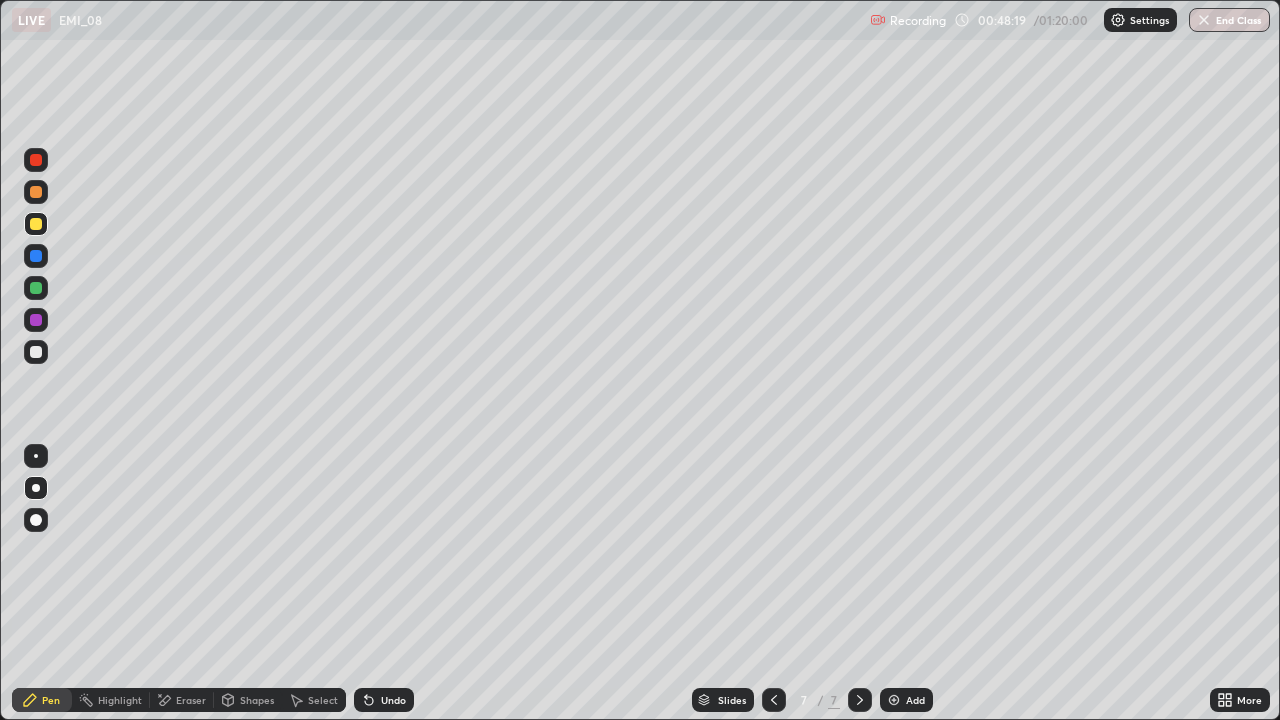 click on "Undo" at bounding box center (393, 700) 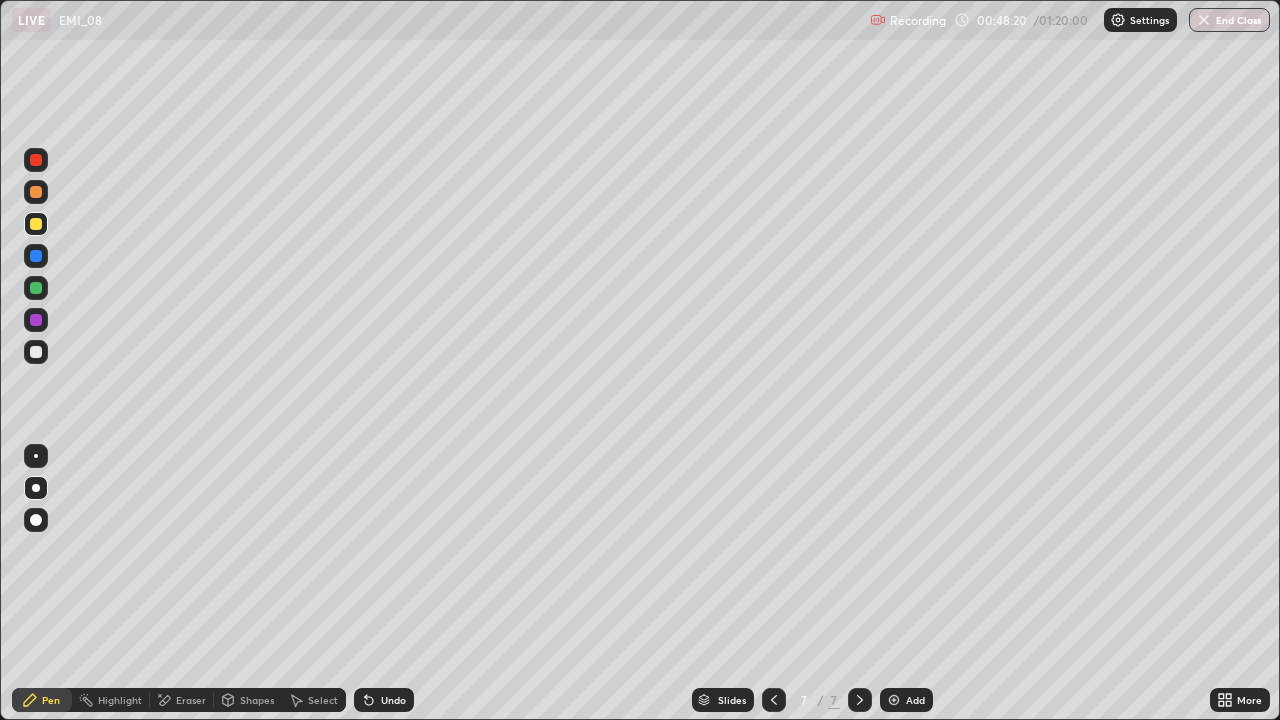 click 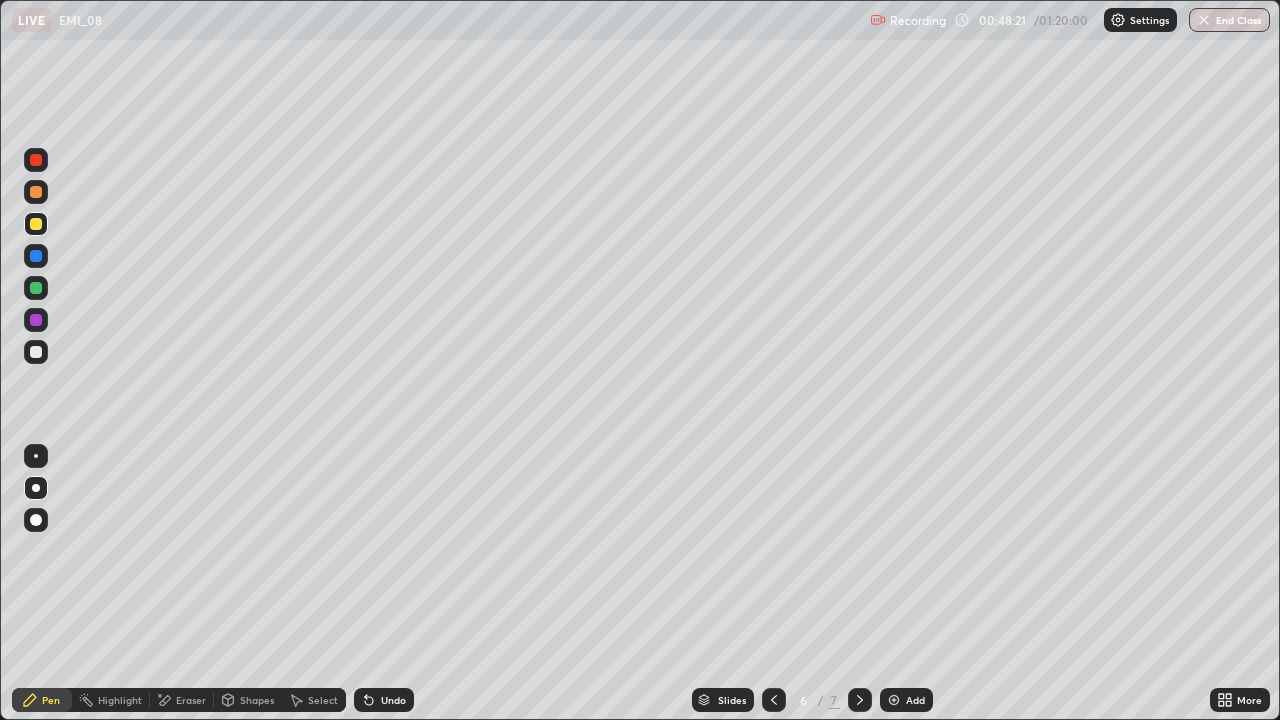 click 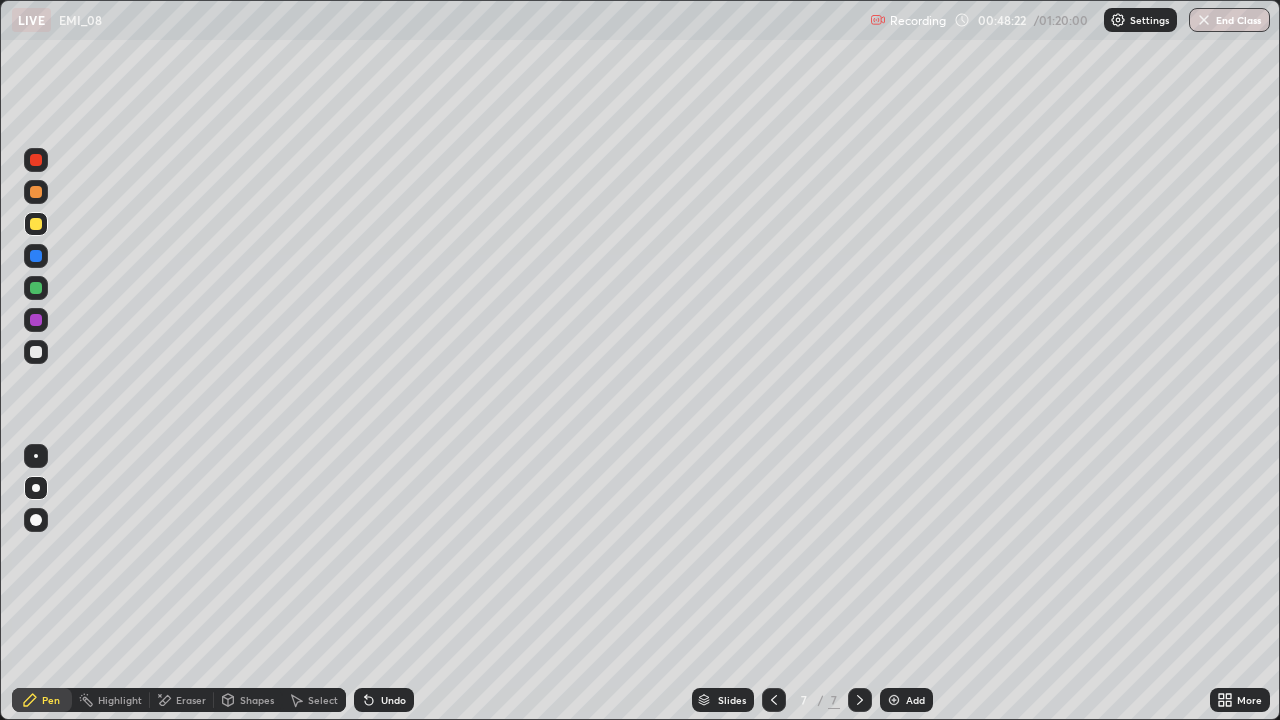 click on "Select" at bounding box center [323, 700] 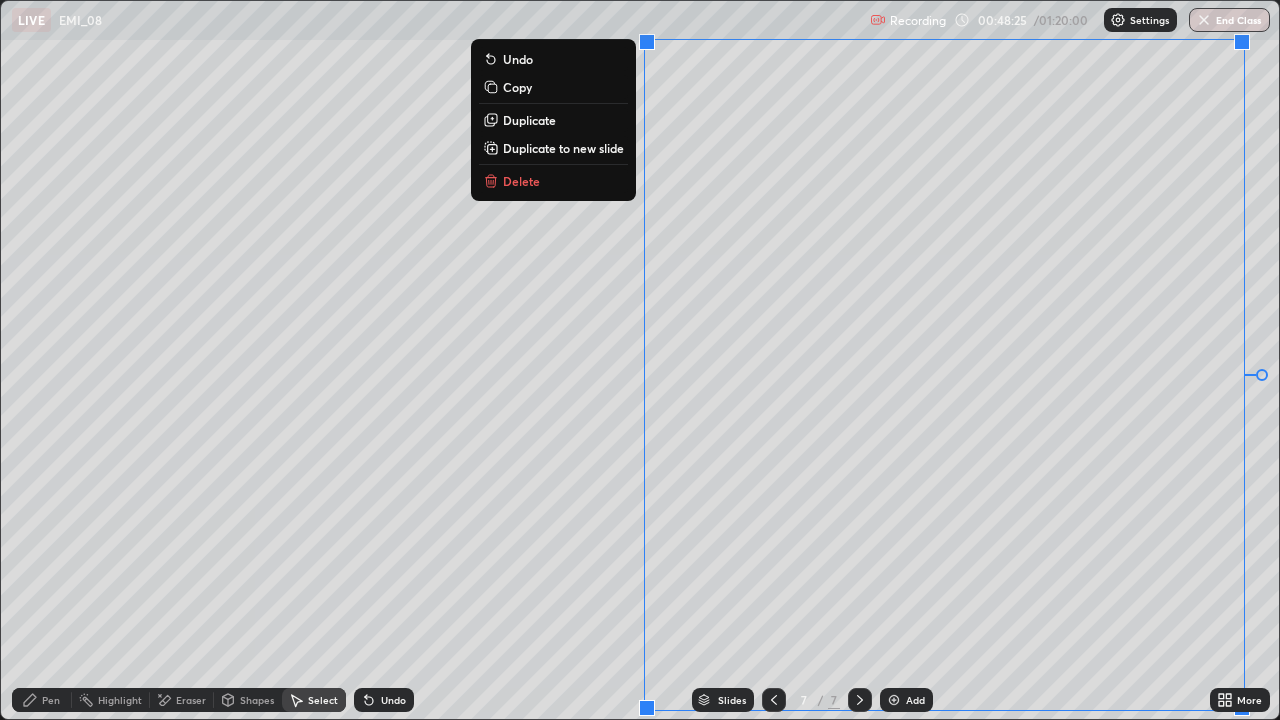 click on "Delete" at bounding box center [521, 181] 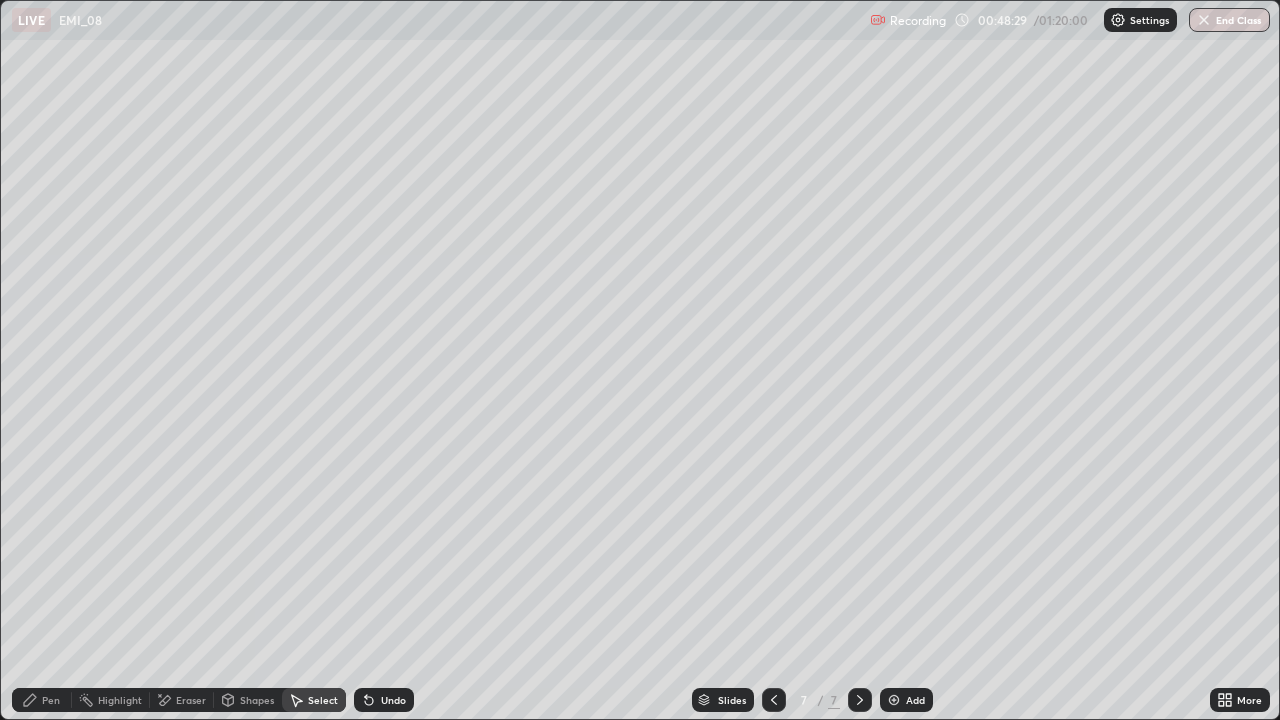 click on "Pen" at bounding box center [51, 700] 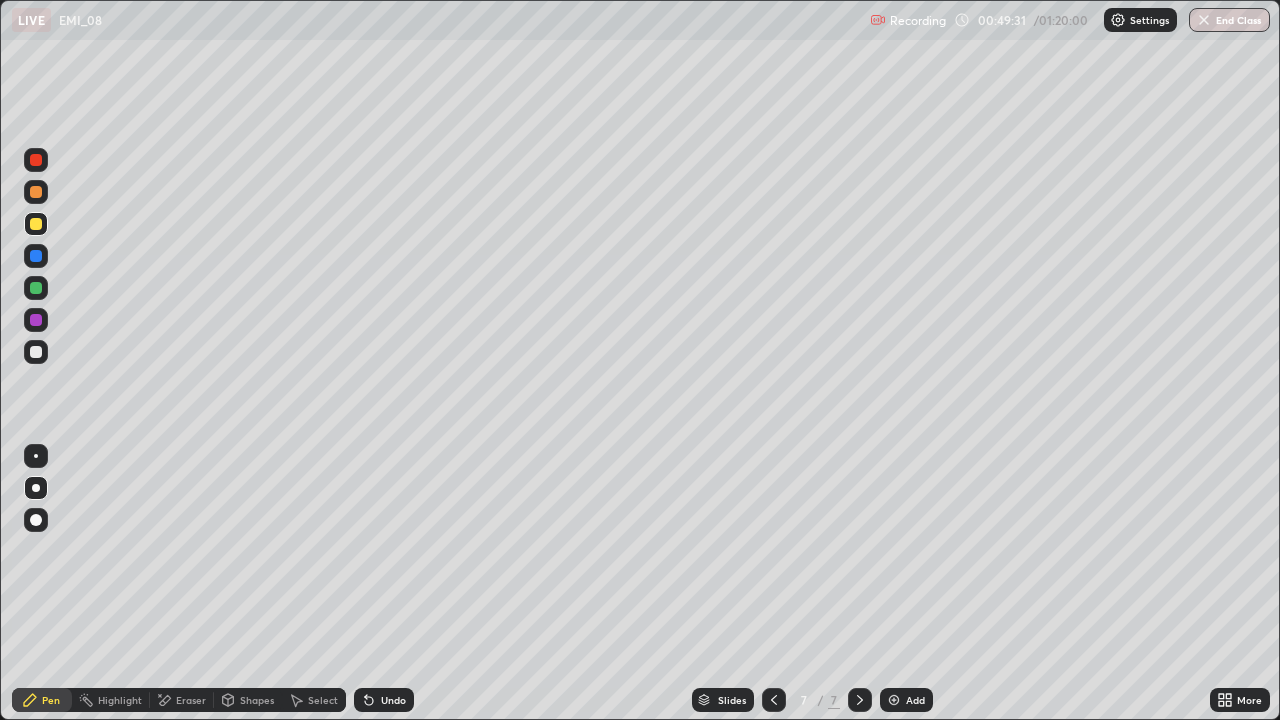 click on "Undo" at bounding box center (393, 700) 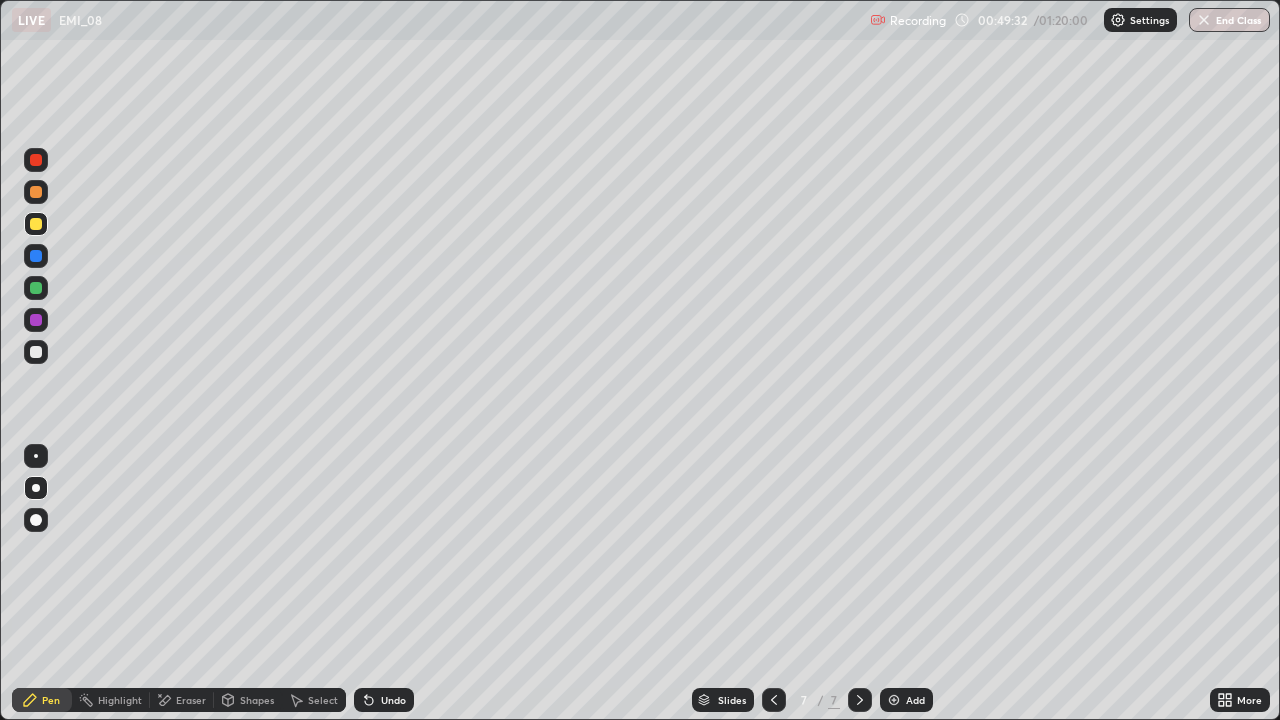 click on "Undo" at bounding box center (393, 700) 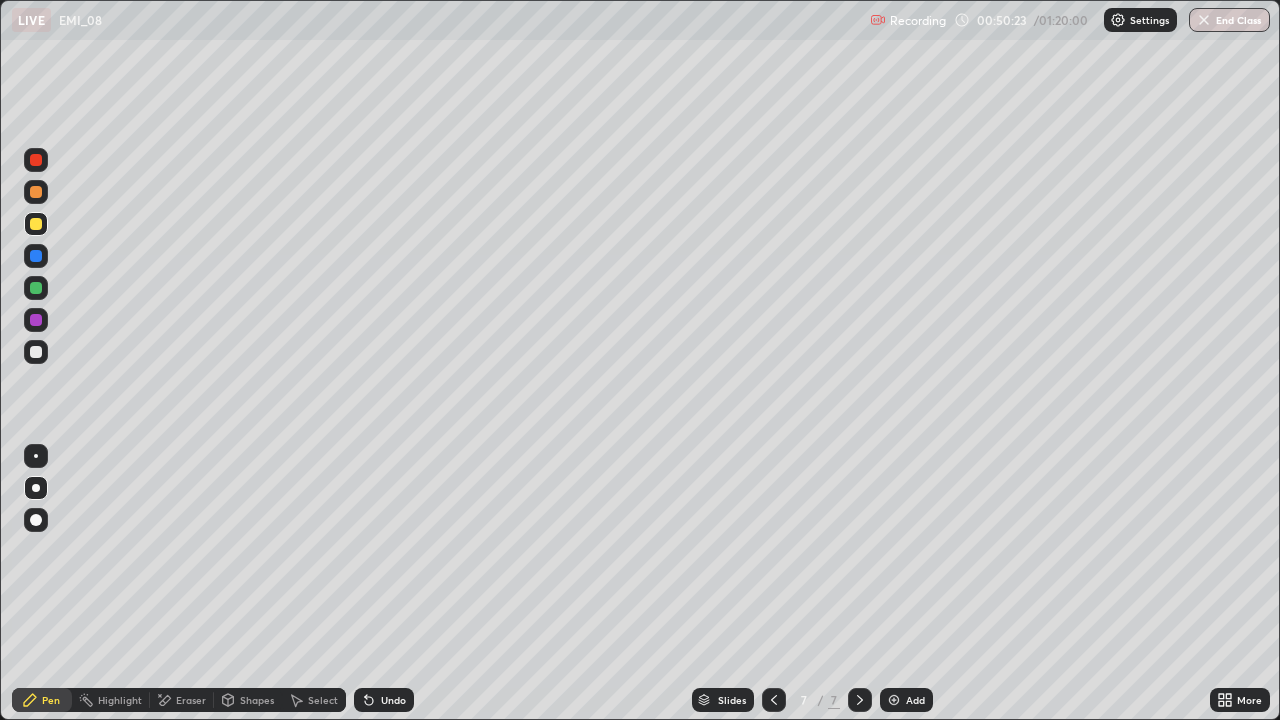 click on "Select" at bounding box center (323, 700) 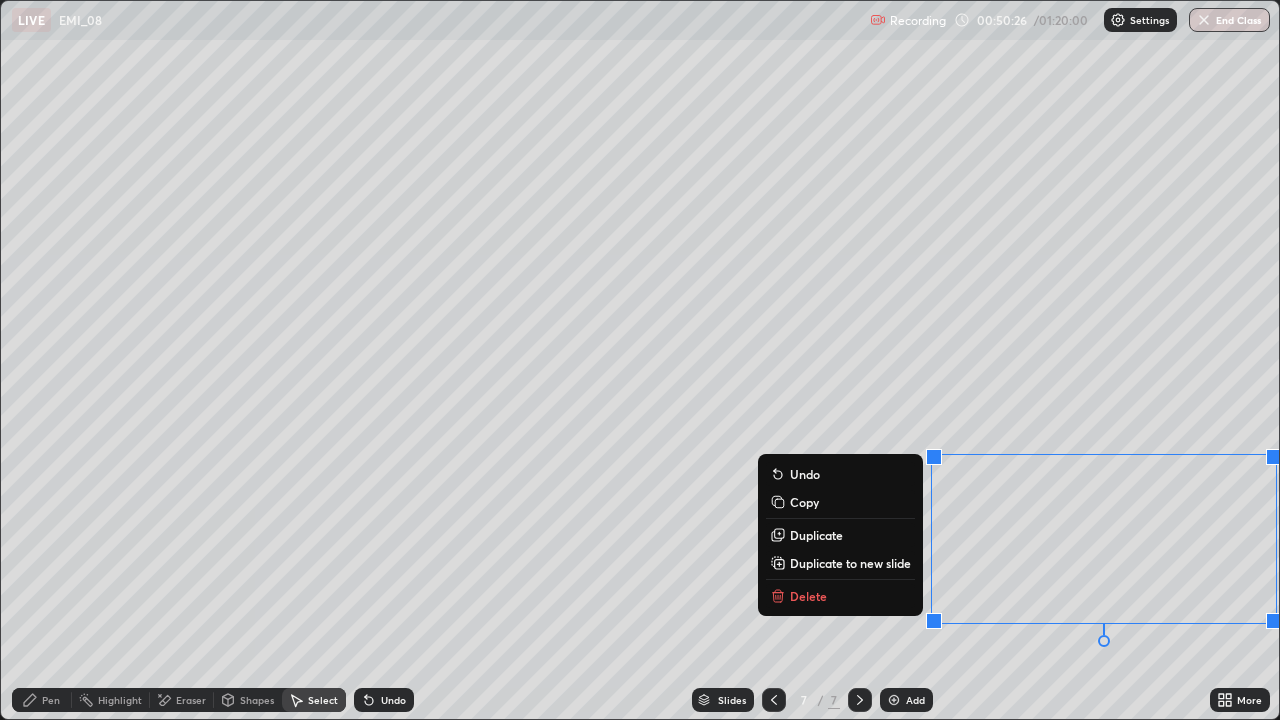 click on "Delete" at bounding box center (840, 596) 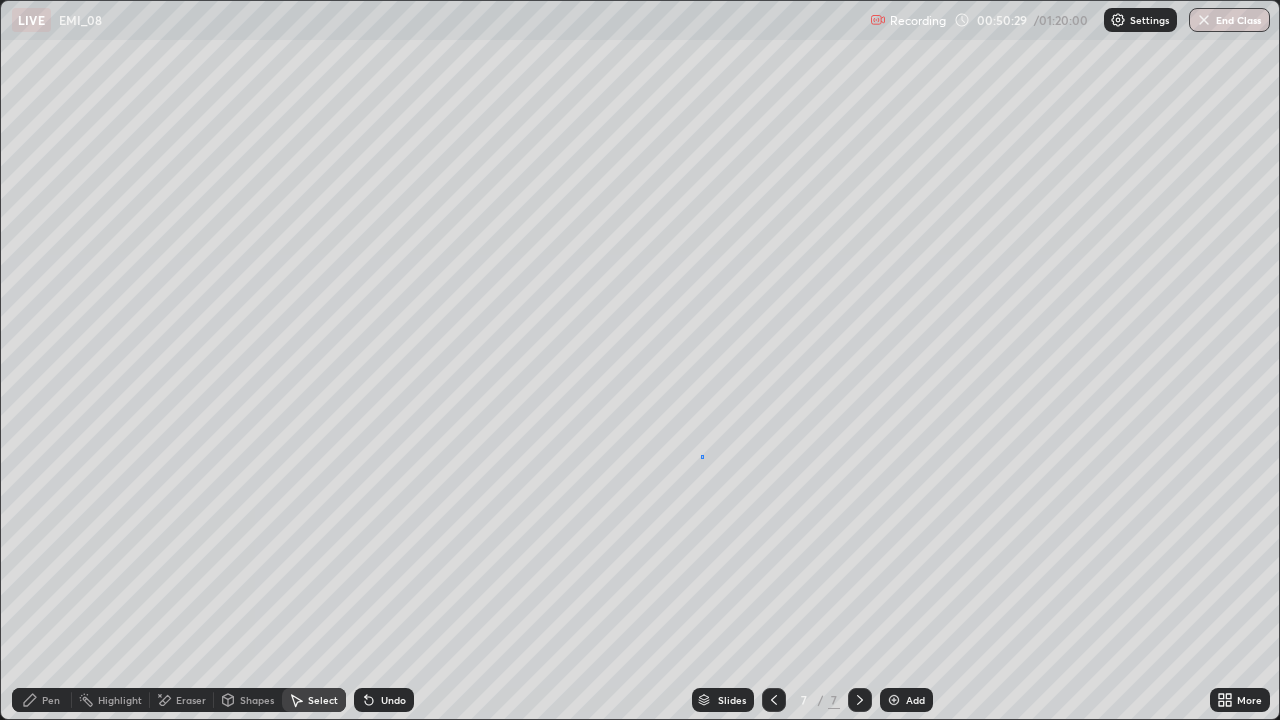 click on "0 ° Undo Copy Duplicate Duplicate to new slide Delete" at bounding box center [640, 360] 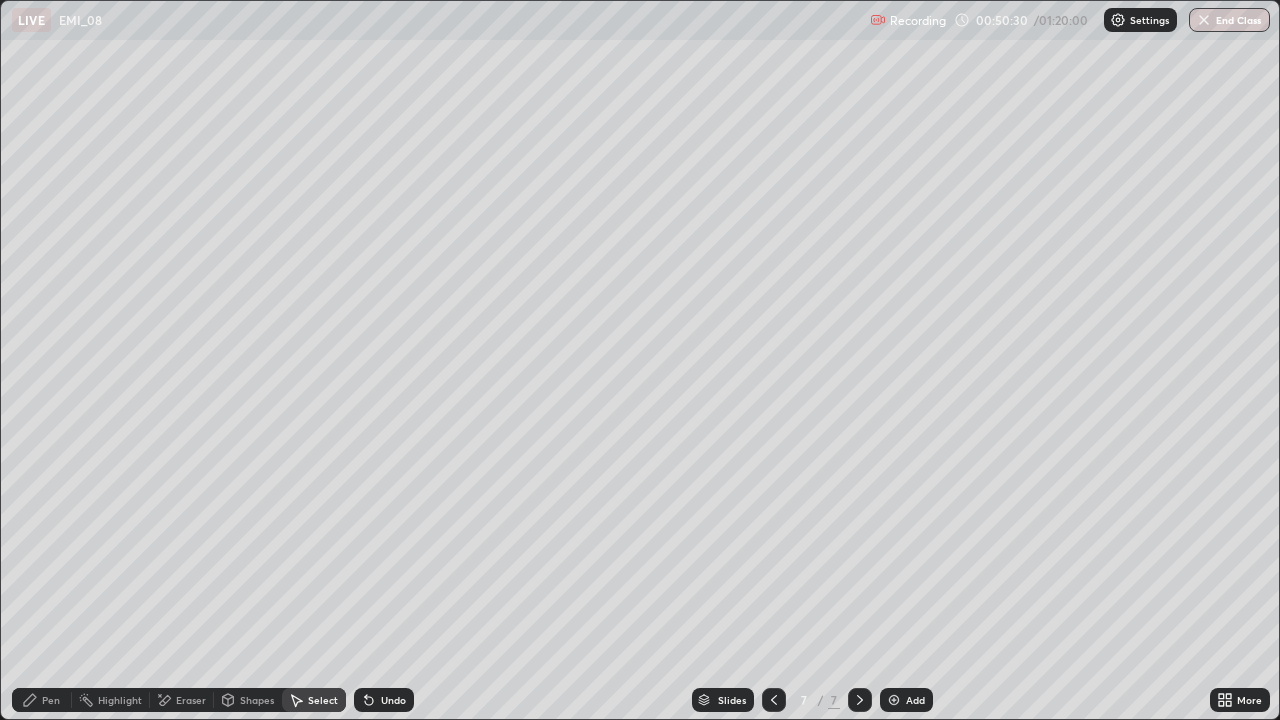click on "Pen" at bounding box center (42, 700) 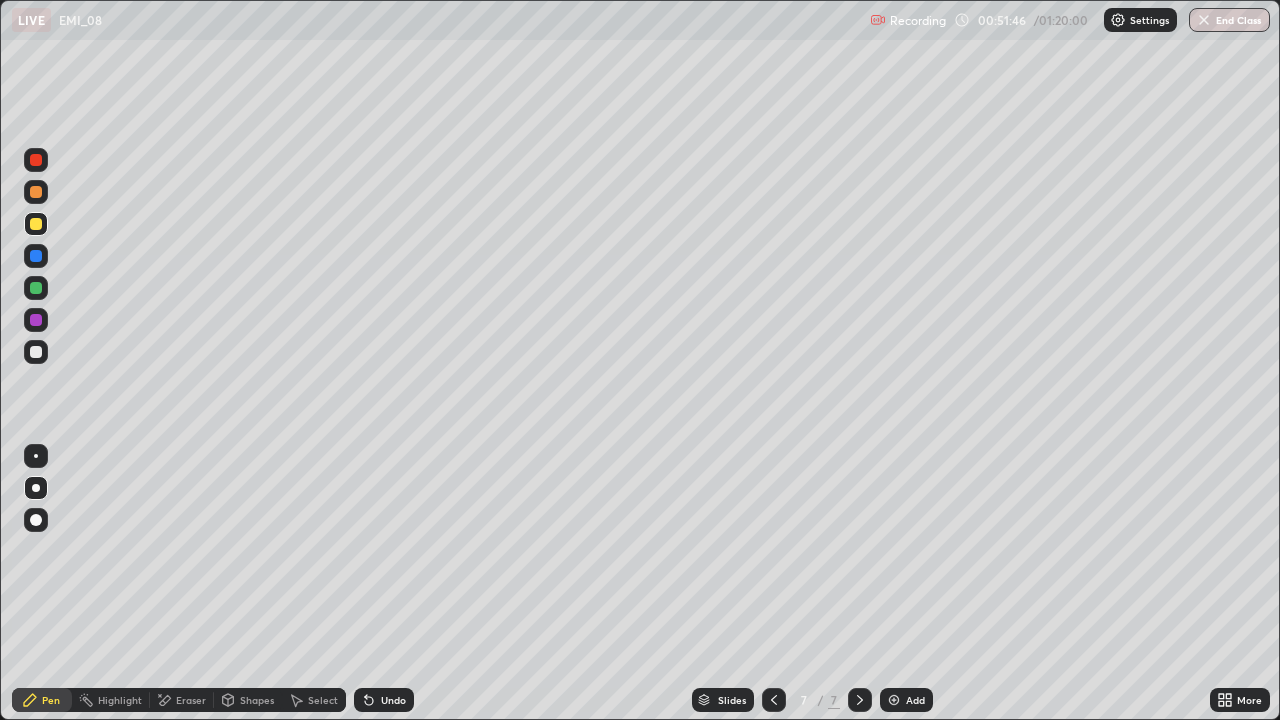 click 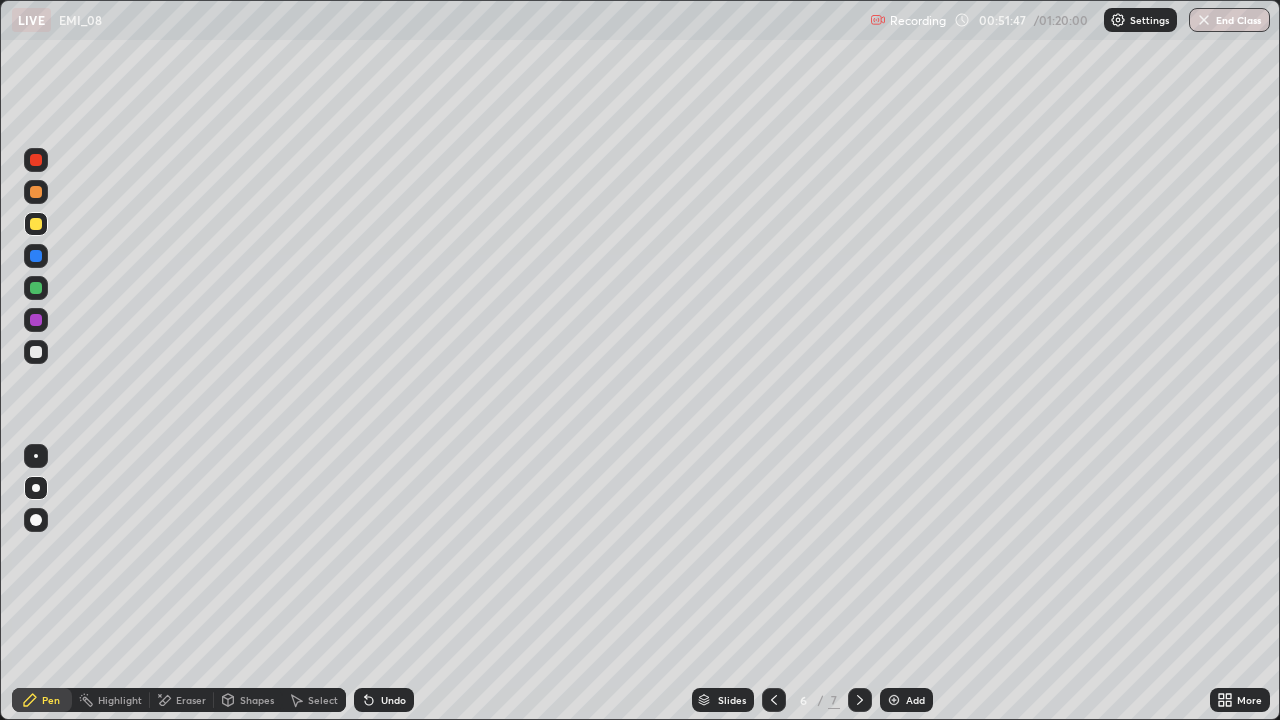 click at bounding box center [860, 700] 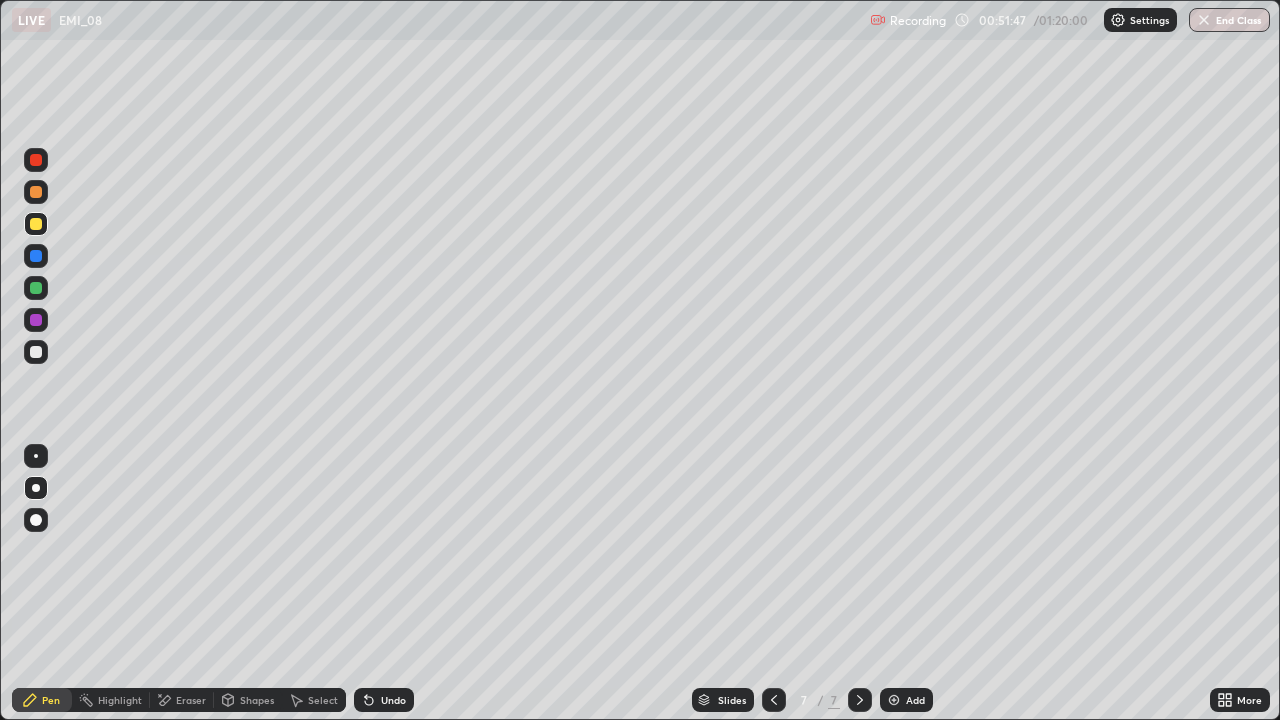 click at bounding box center (860, 700) 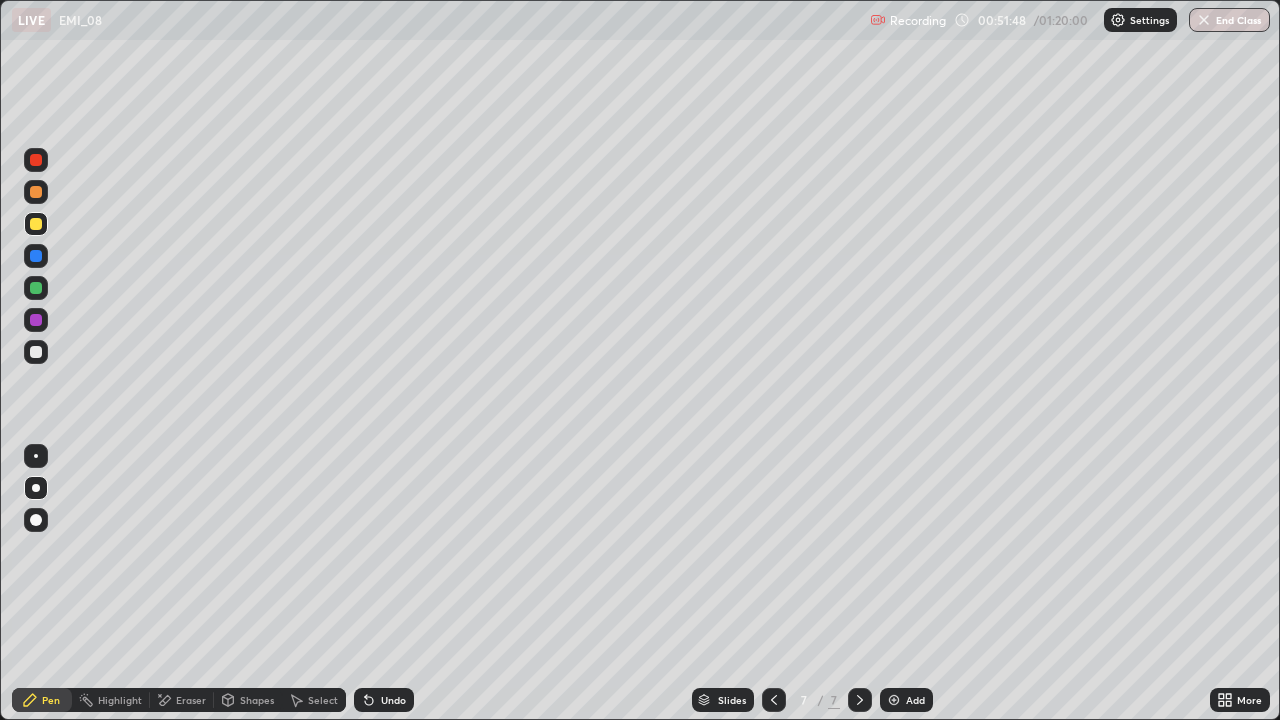 click on "Select" at bounding box center (323, 700) 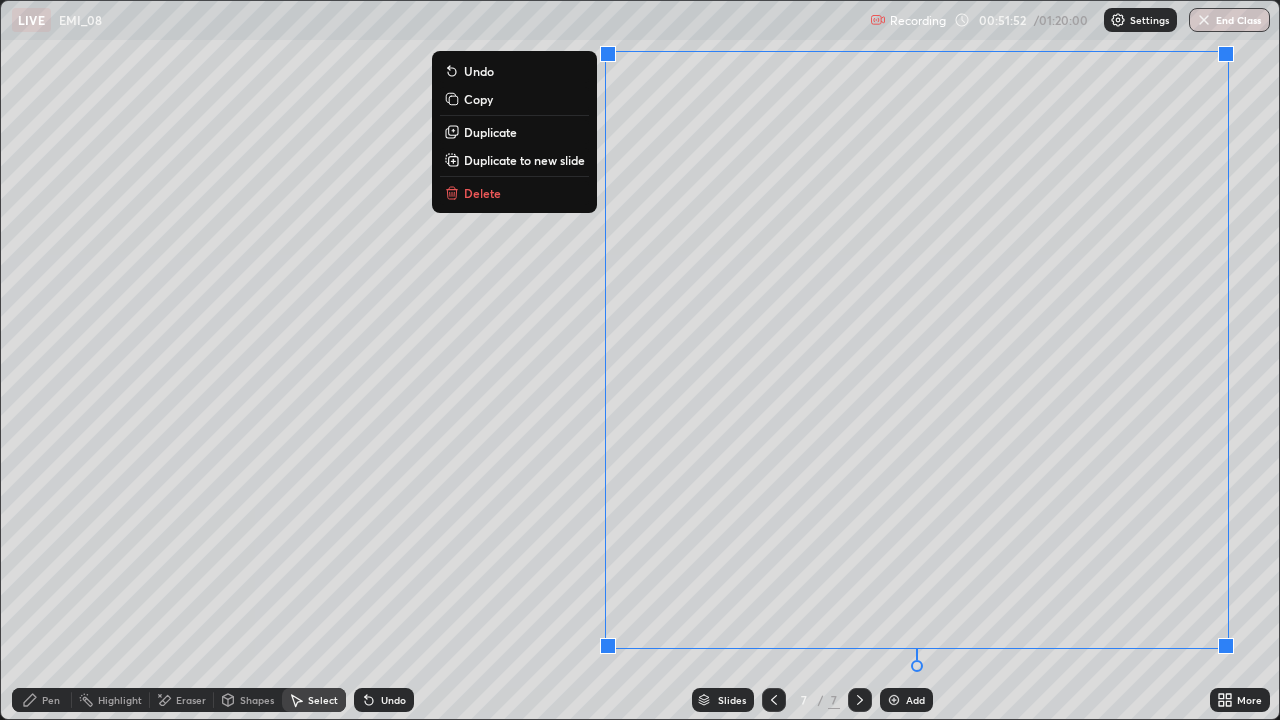click on "Duplicate to new slide" at bounding box center (524, 160) 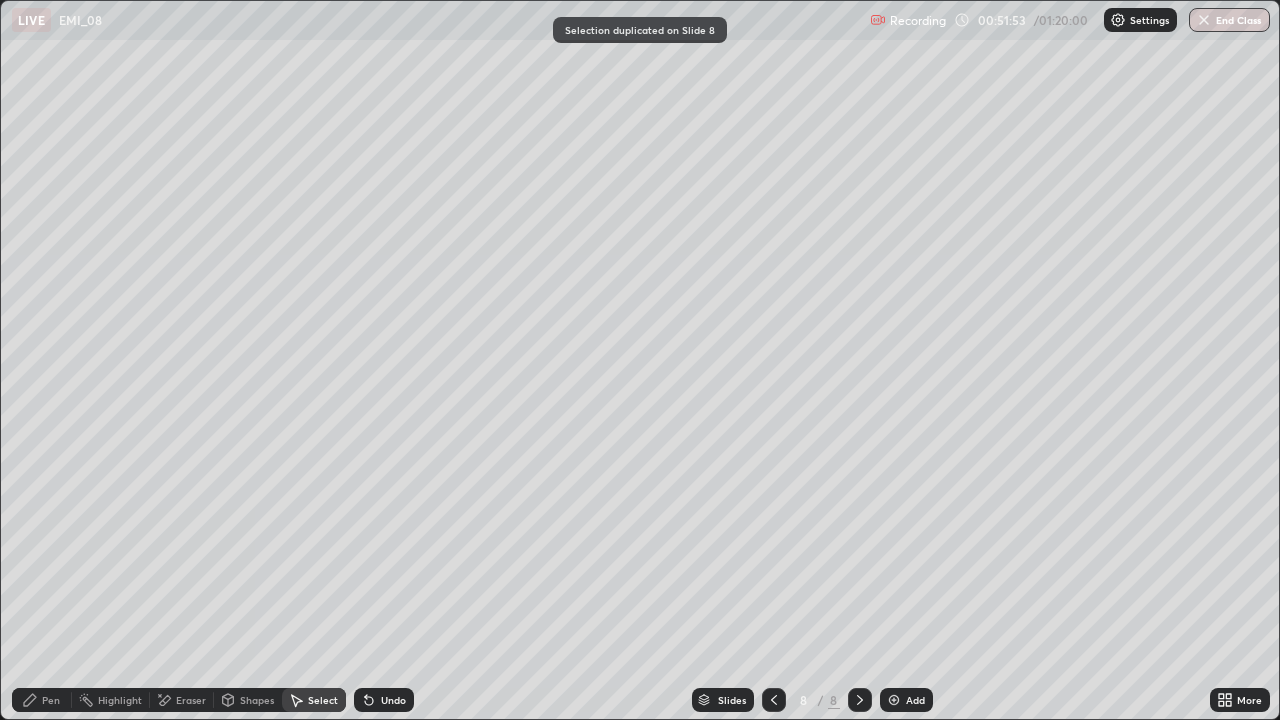 click on "Pen" at bounding box center (51, 700) 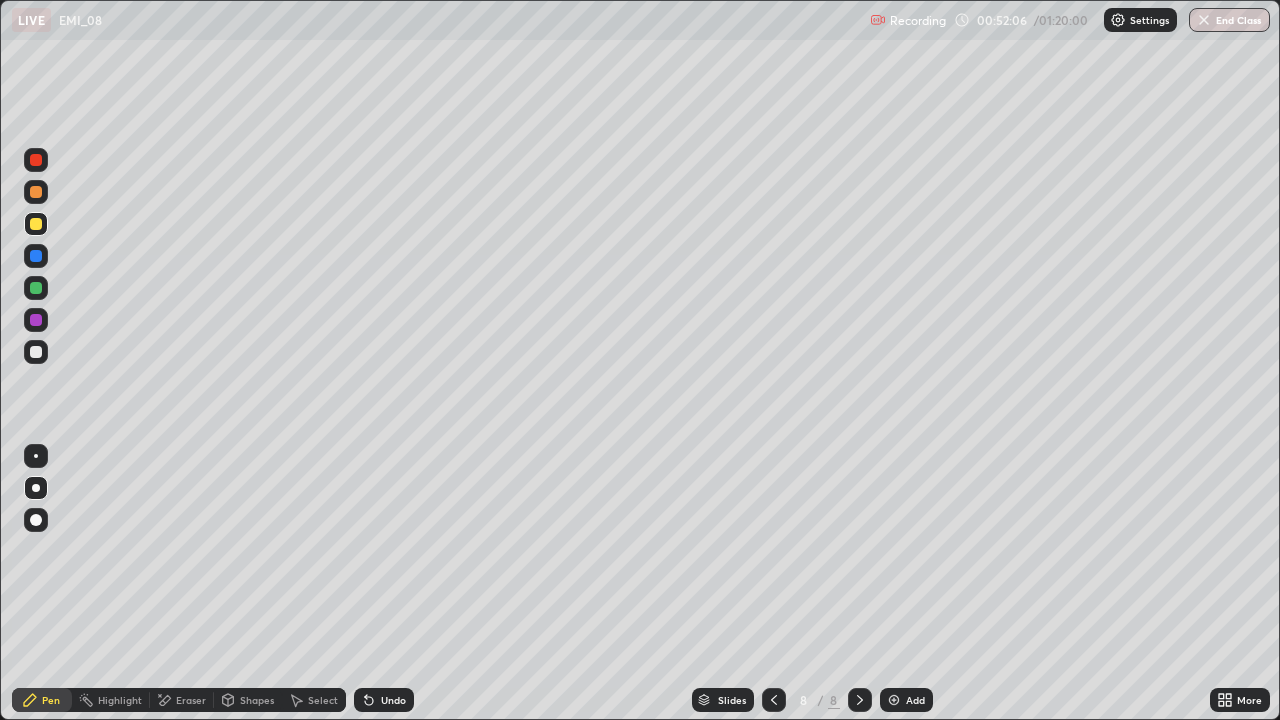 click on "Undo" at bounding box center (384, 700) 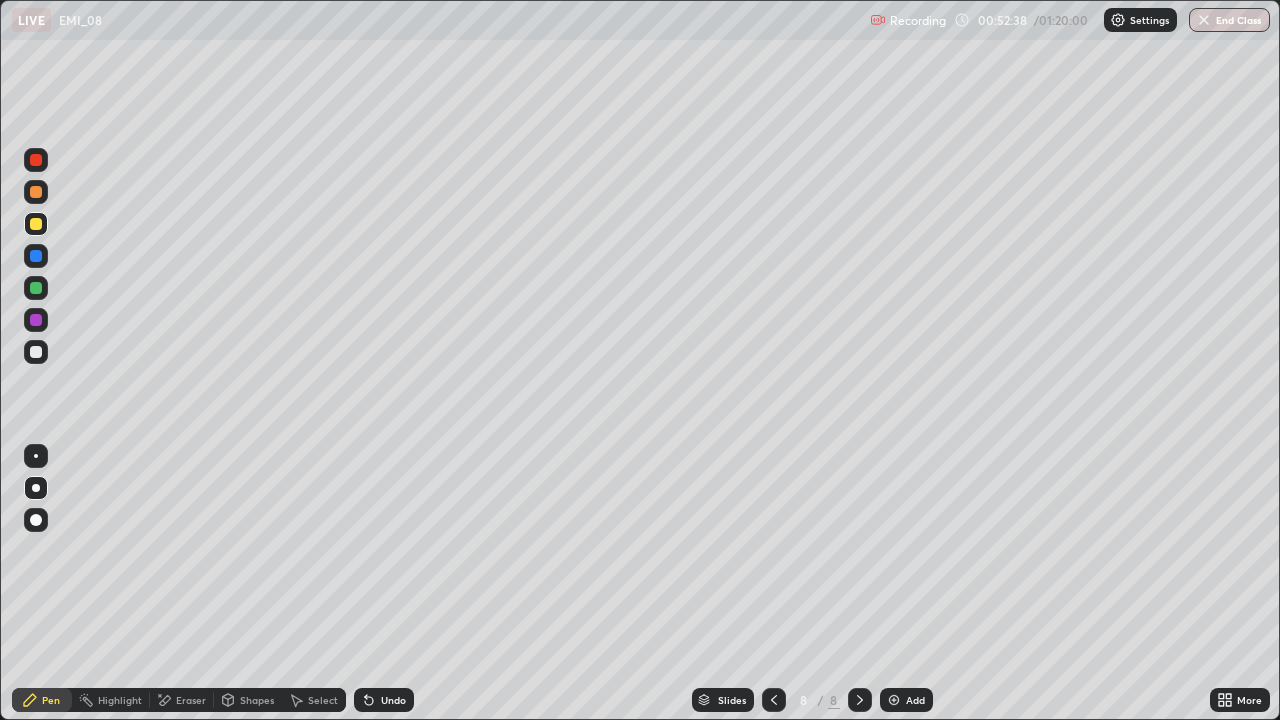 click on "Undo" at bounding box center (393, 700) 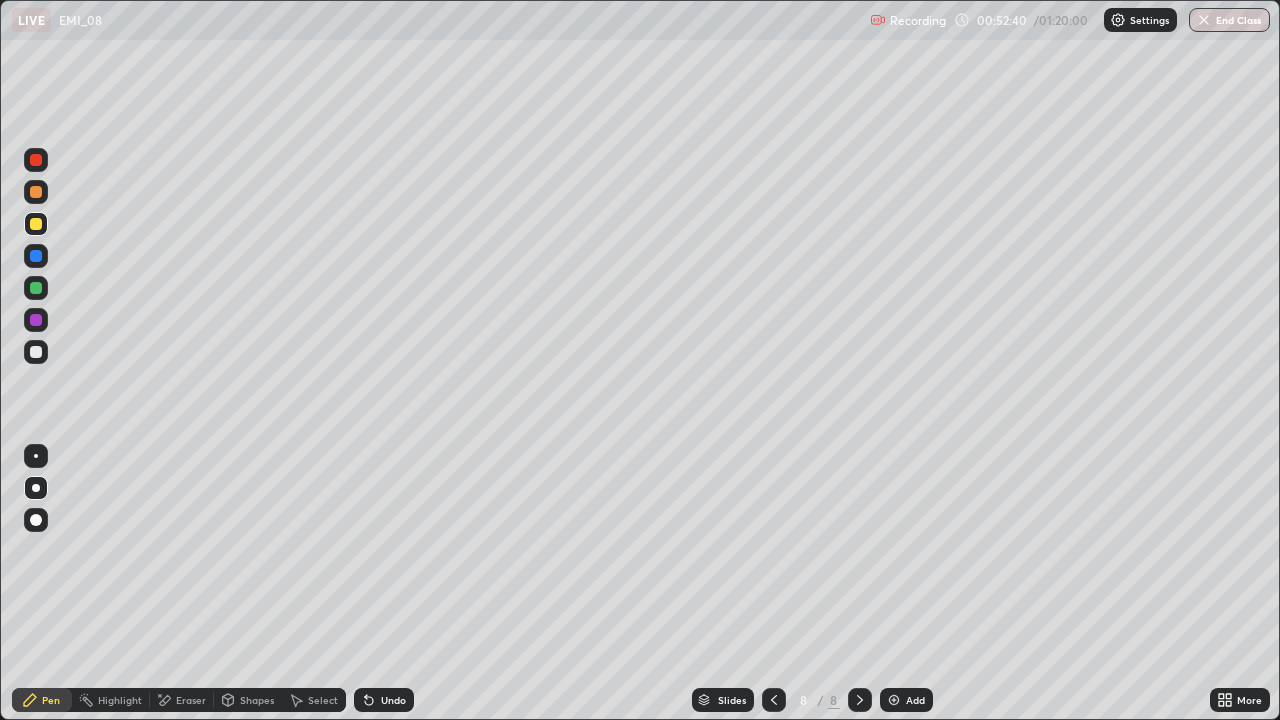 click on "Undo" at bounding box center [384, 700] 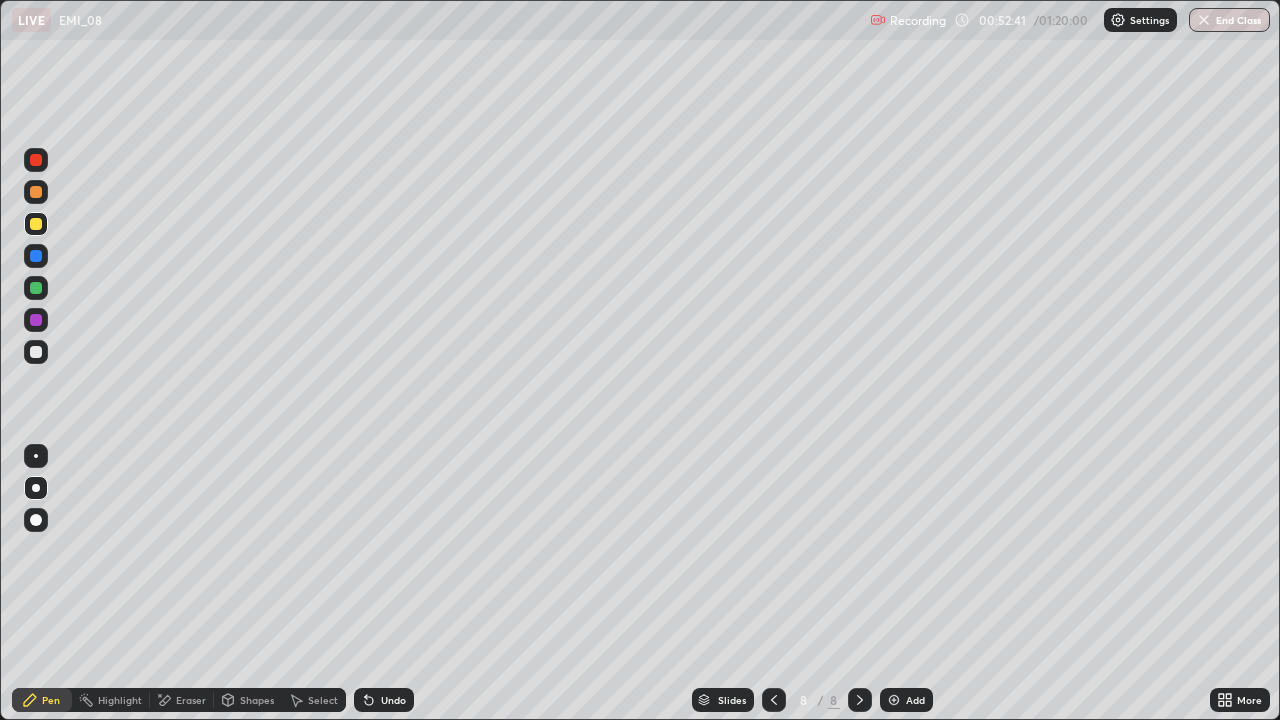 click on "Undo" at bounding box center (393, 700) 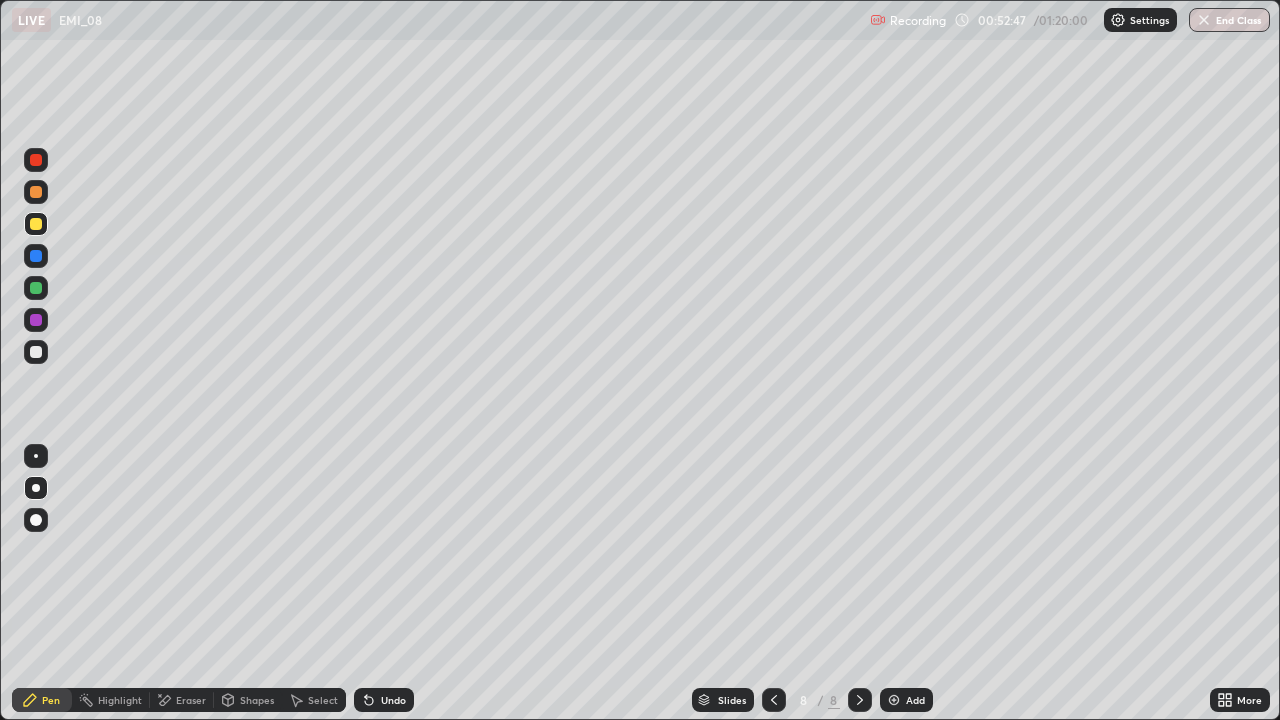 click on "Undo" at bounding box center (384, 700) 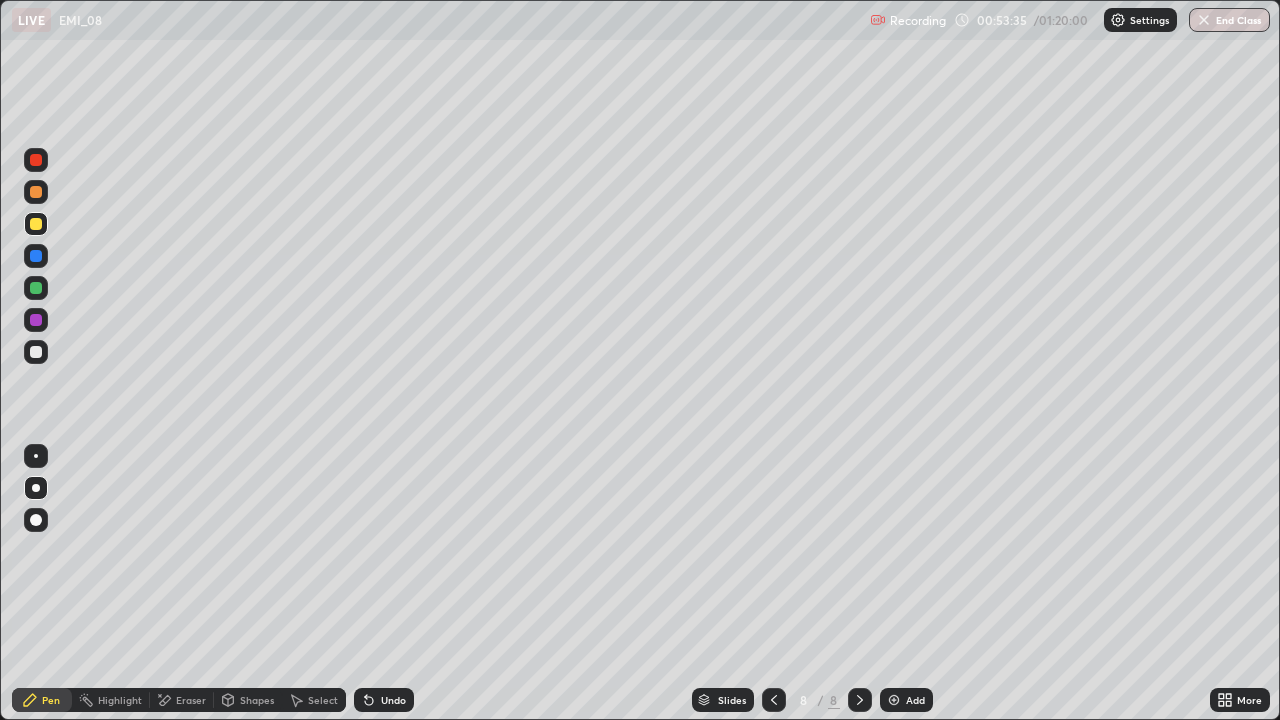 click on "Undo" at bounding box center (393, 700) 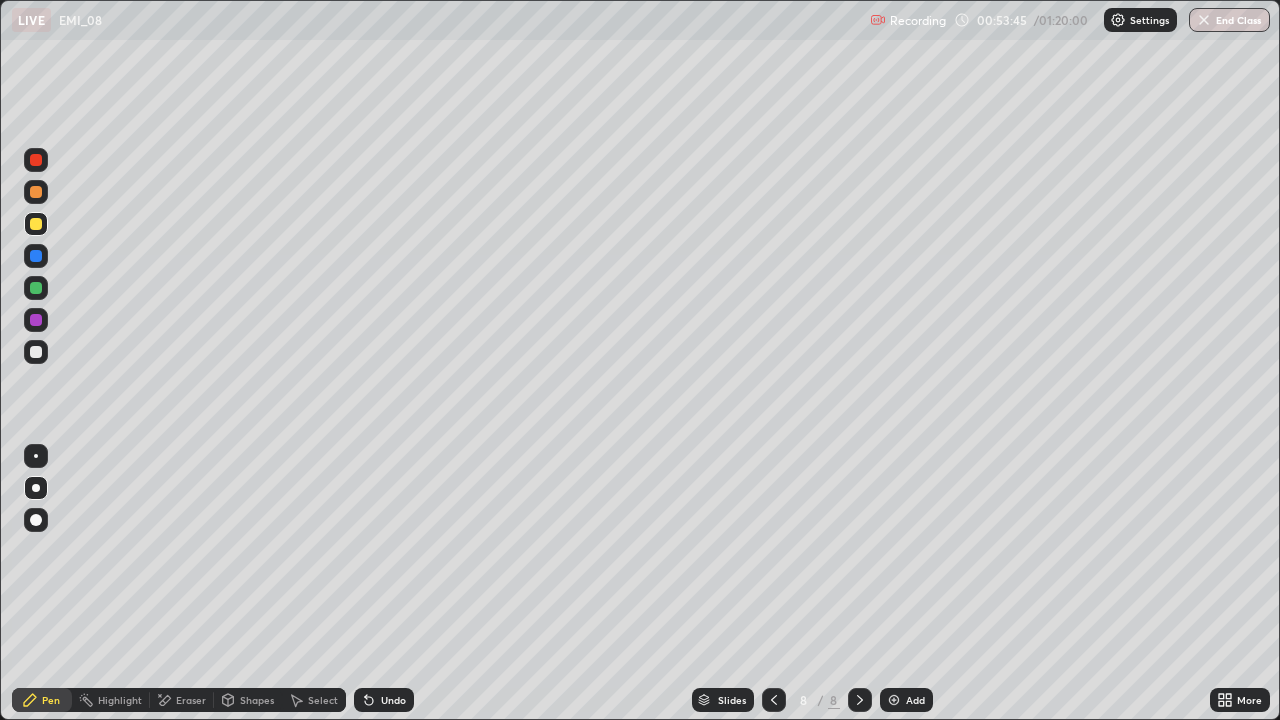click 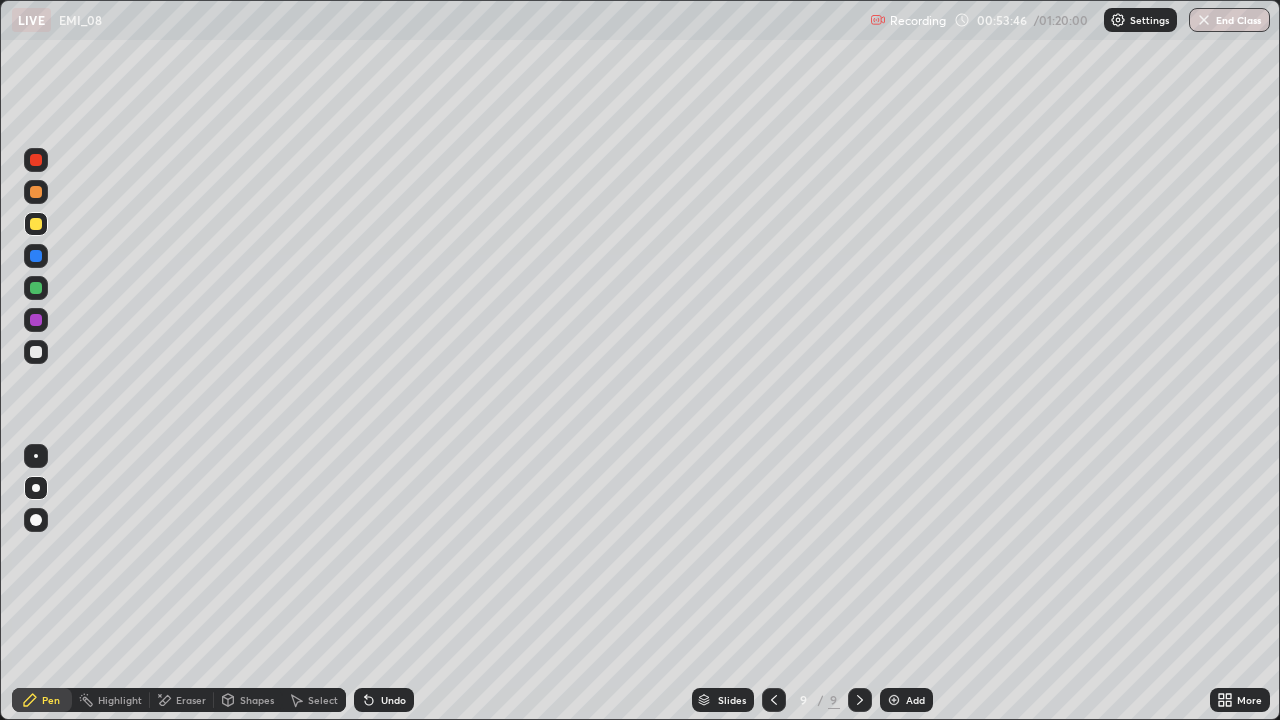 click 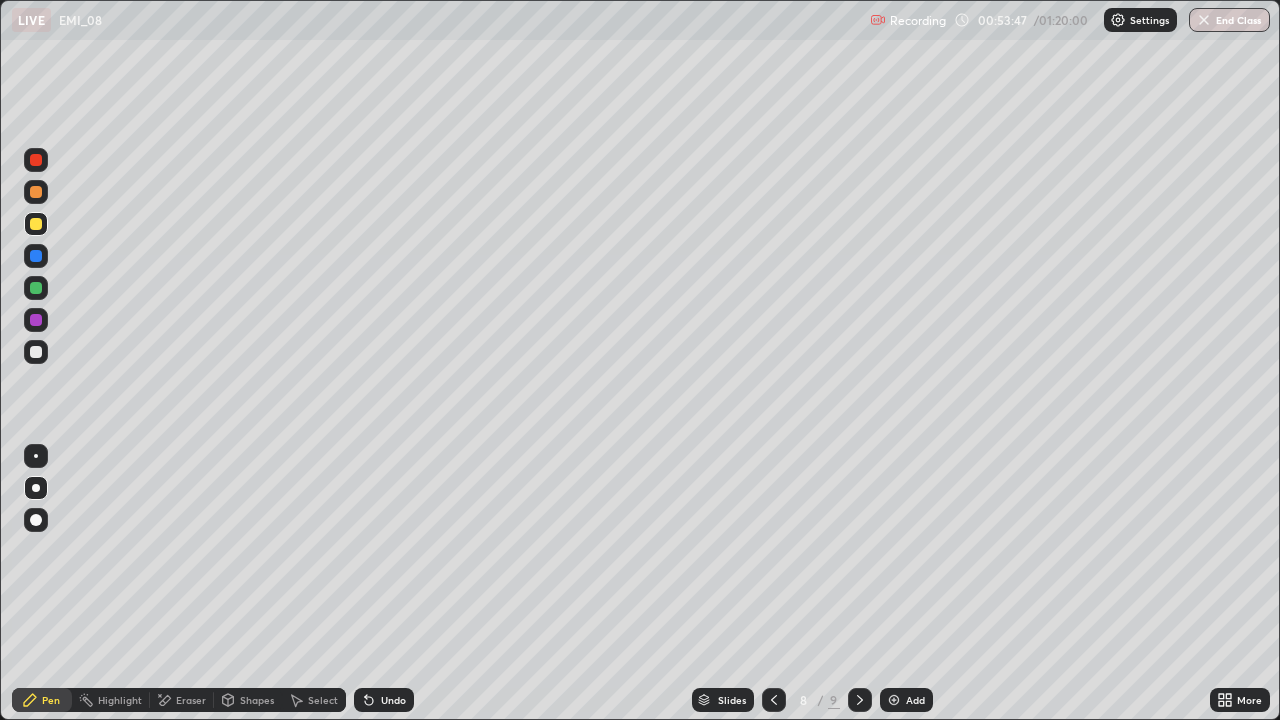 click 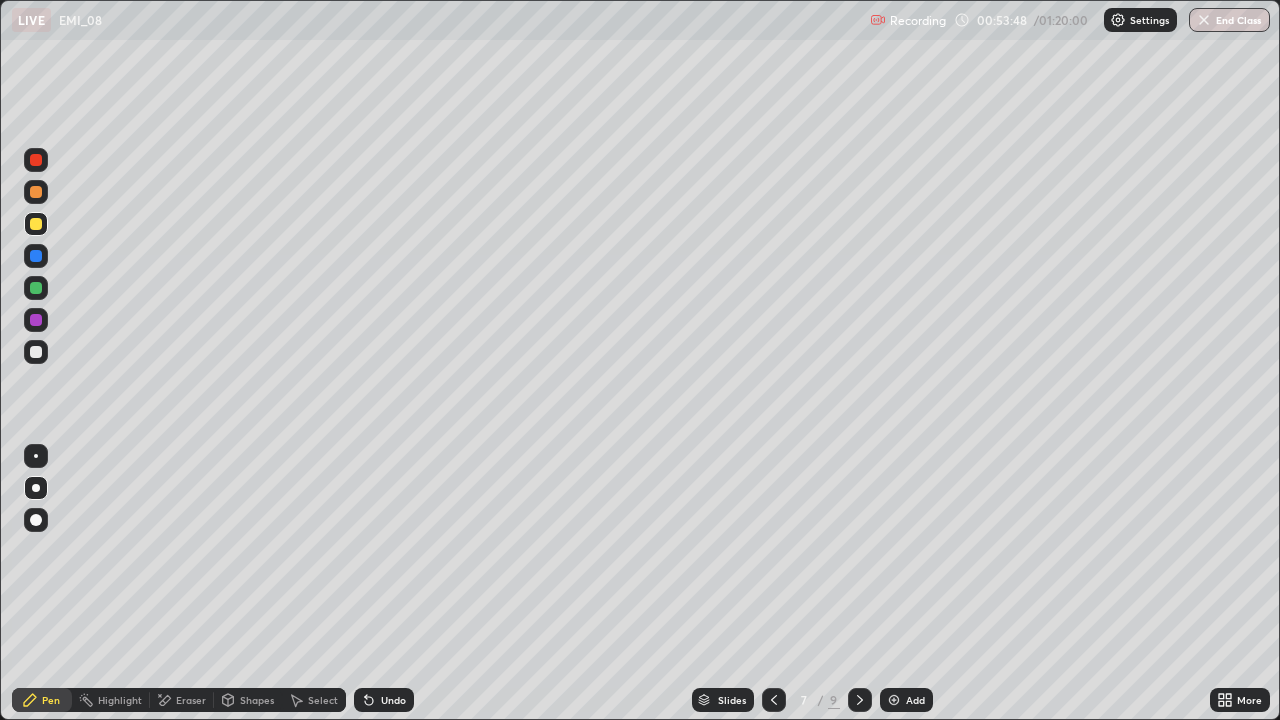 click at bounding box center [860, 700] 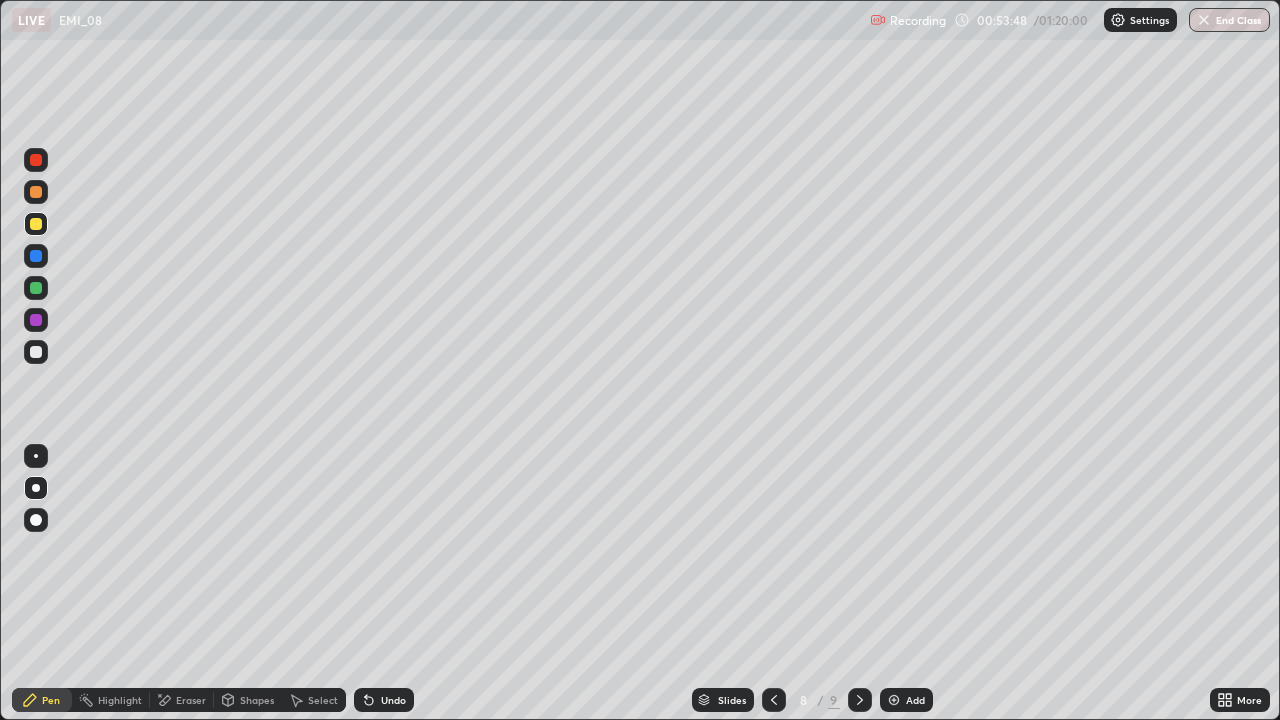 click 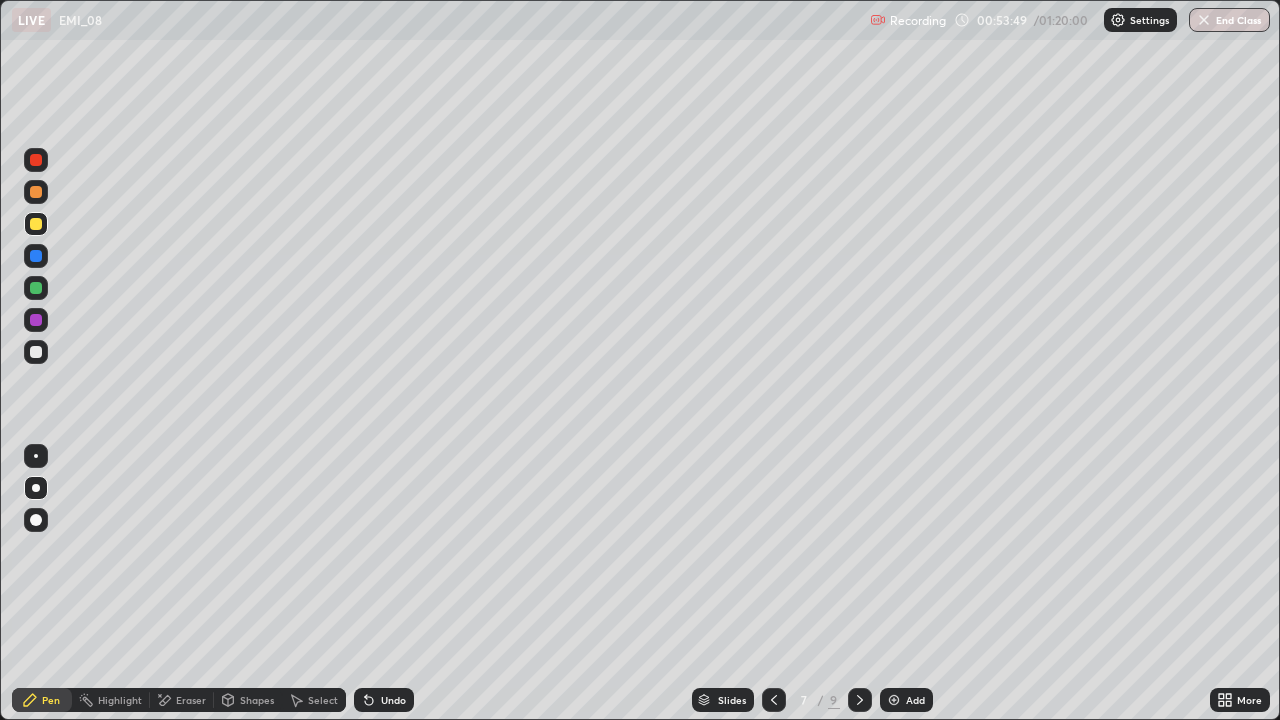 click 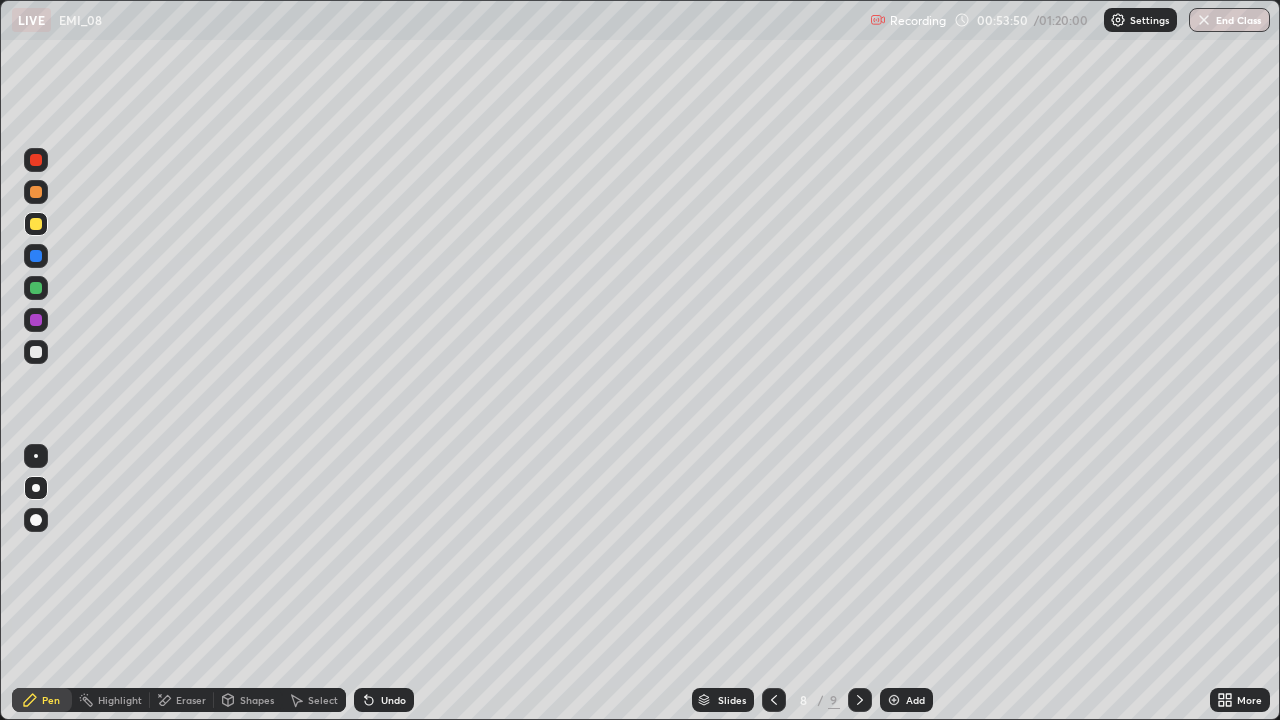 click on "Select" at bounding box center (323, 700) 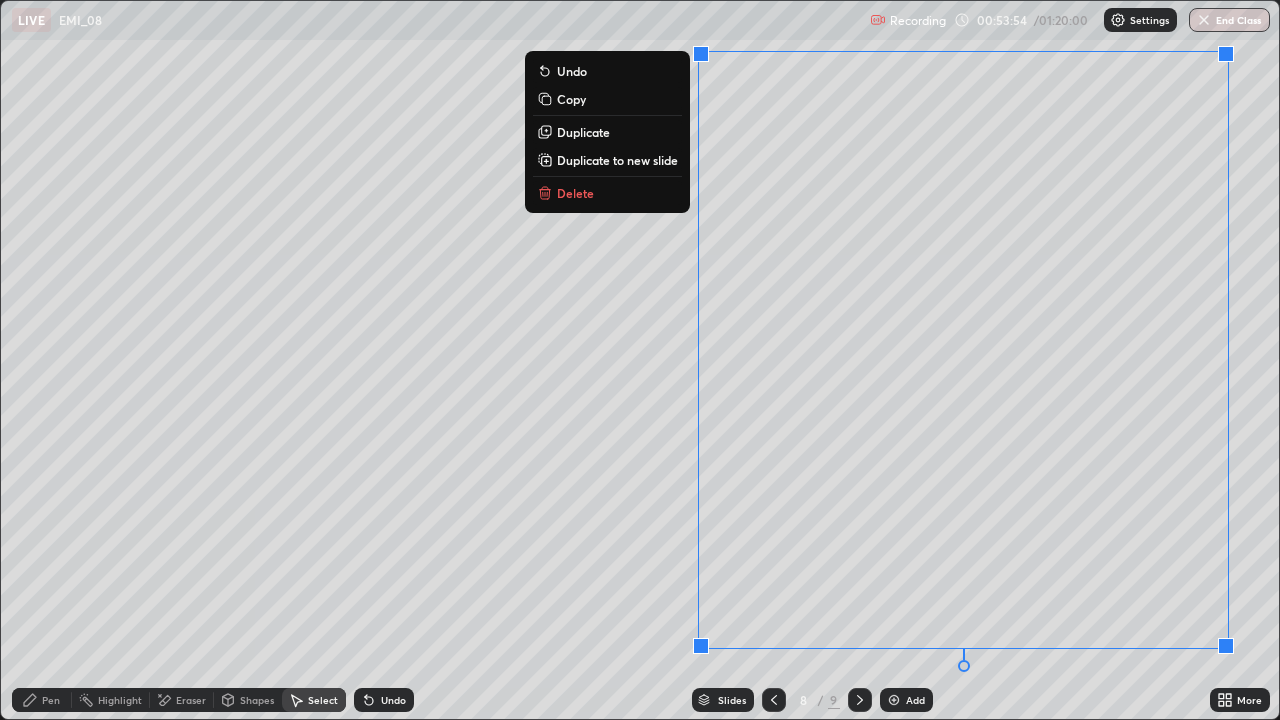 click on "Delete" at bounding box center (607, 193) 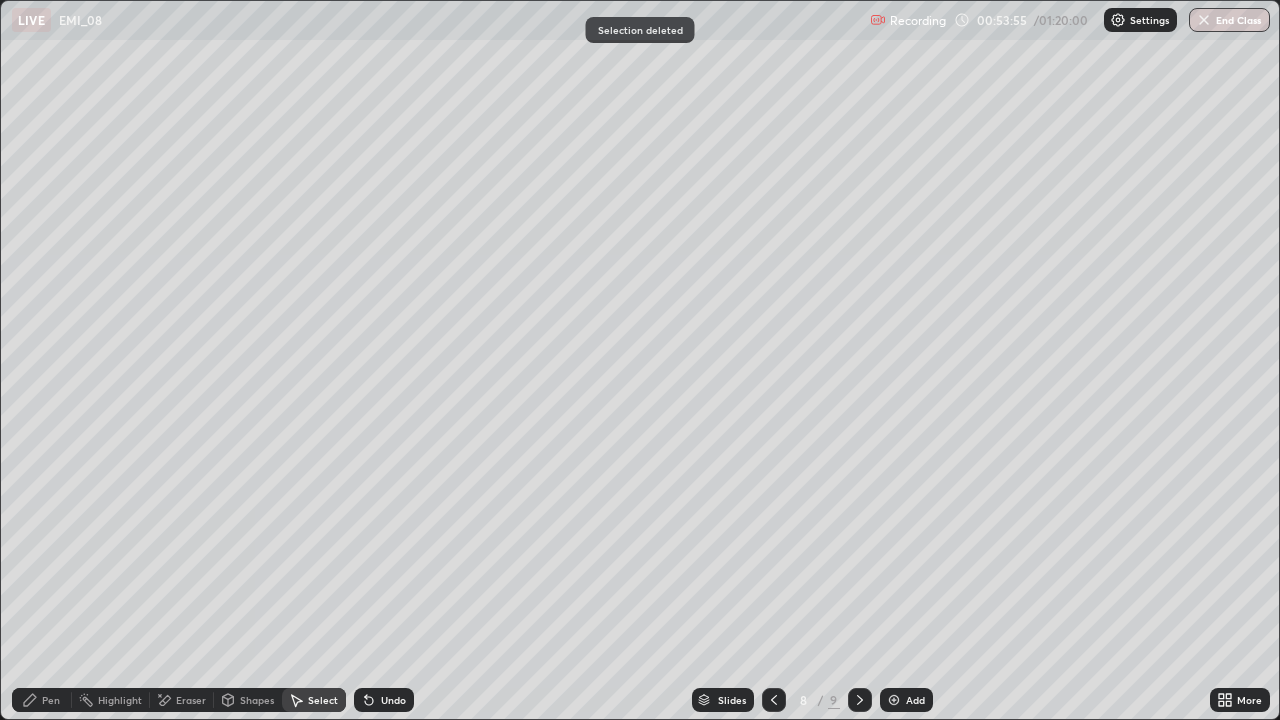 click on "Pen" at bounding box center (51, 700) 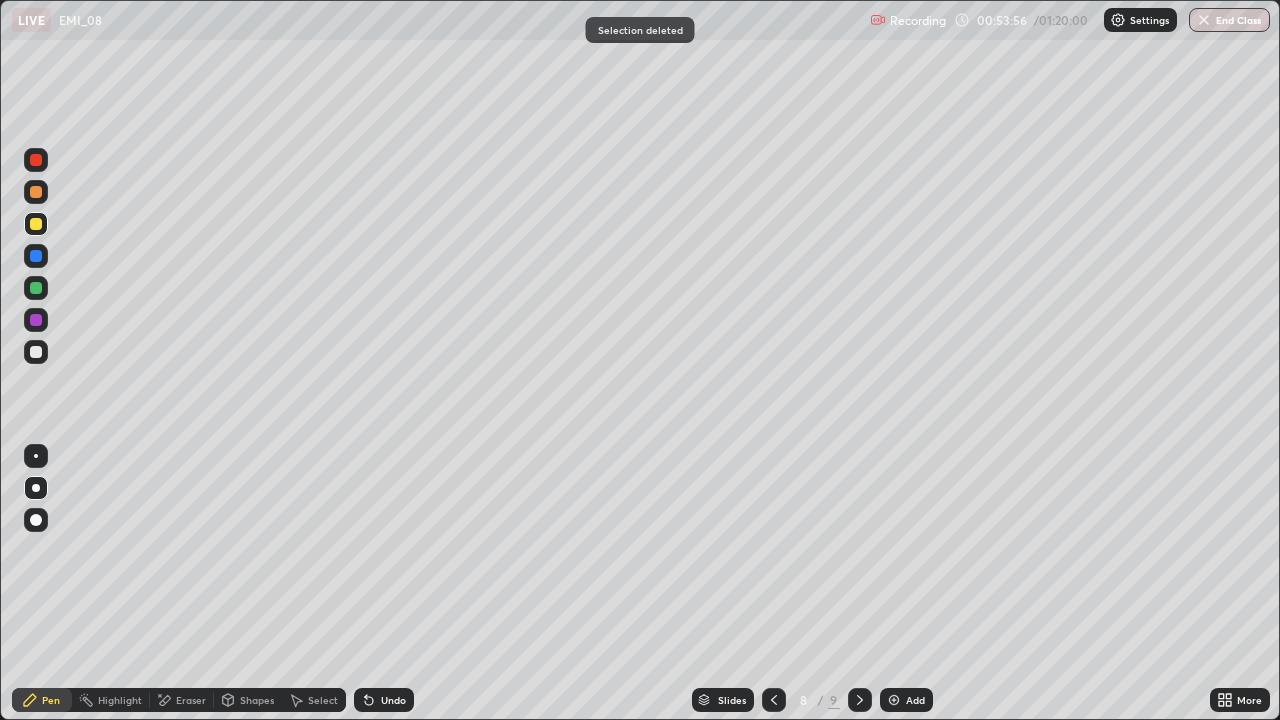 click at bounding box center (36, 488) 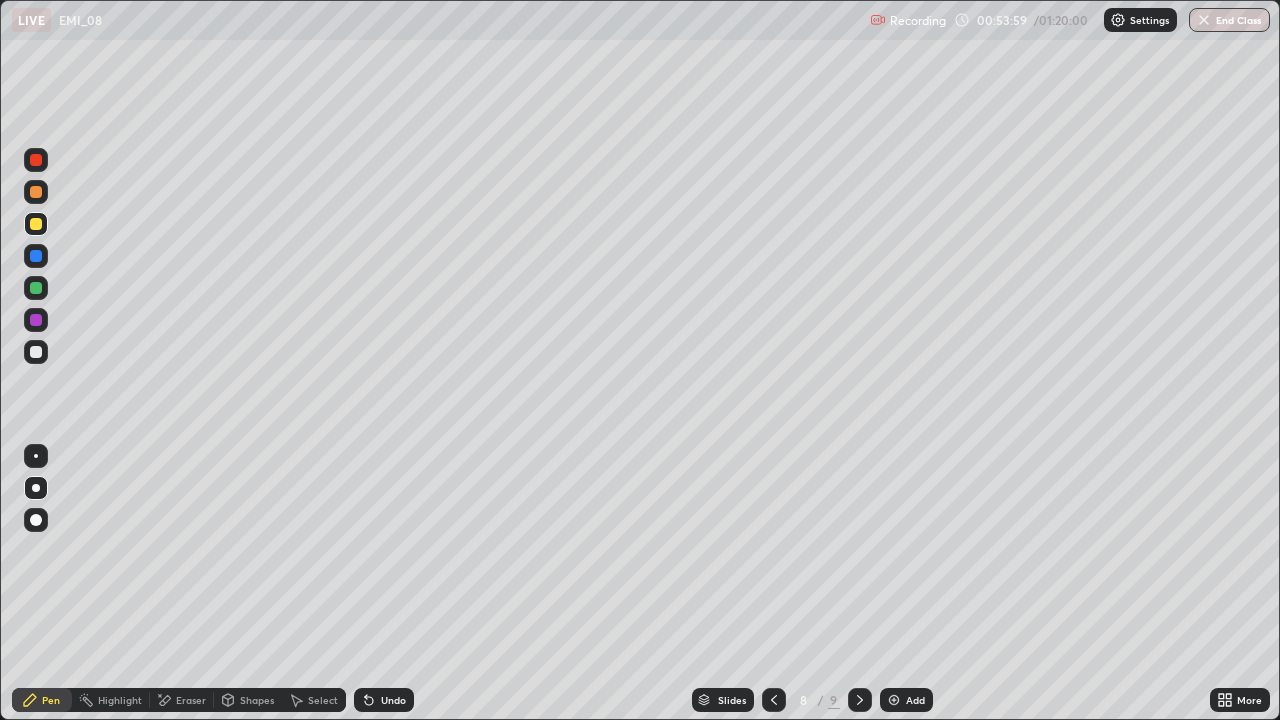 click at bounding box center [36, 288] 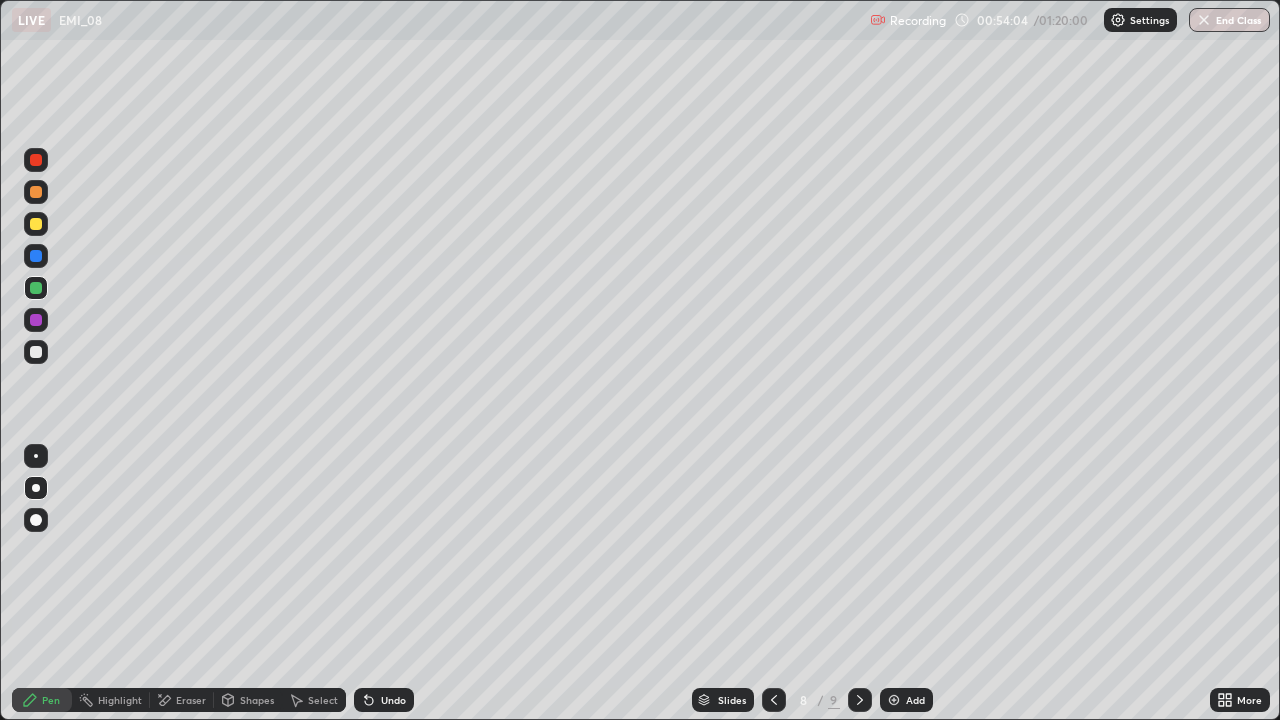 click at bounding box center [774, 700] 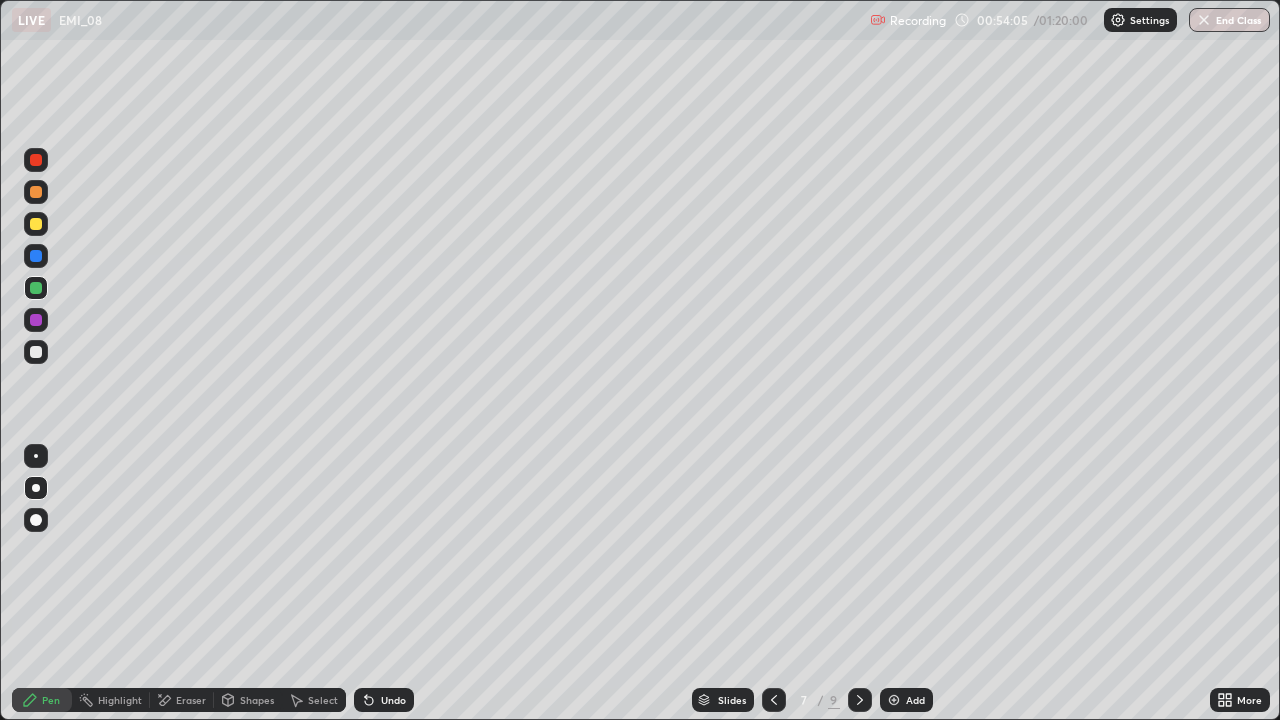 click 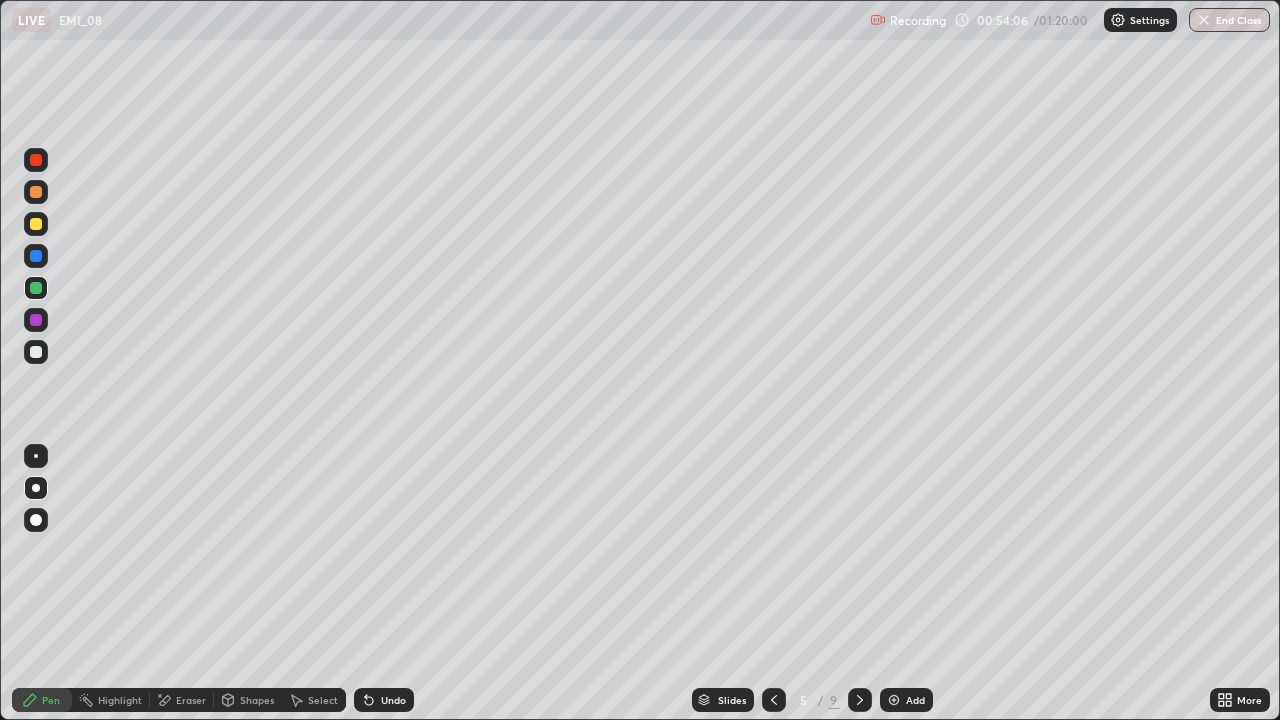 click 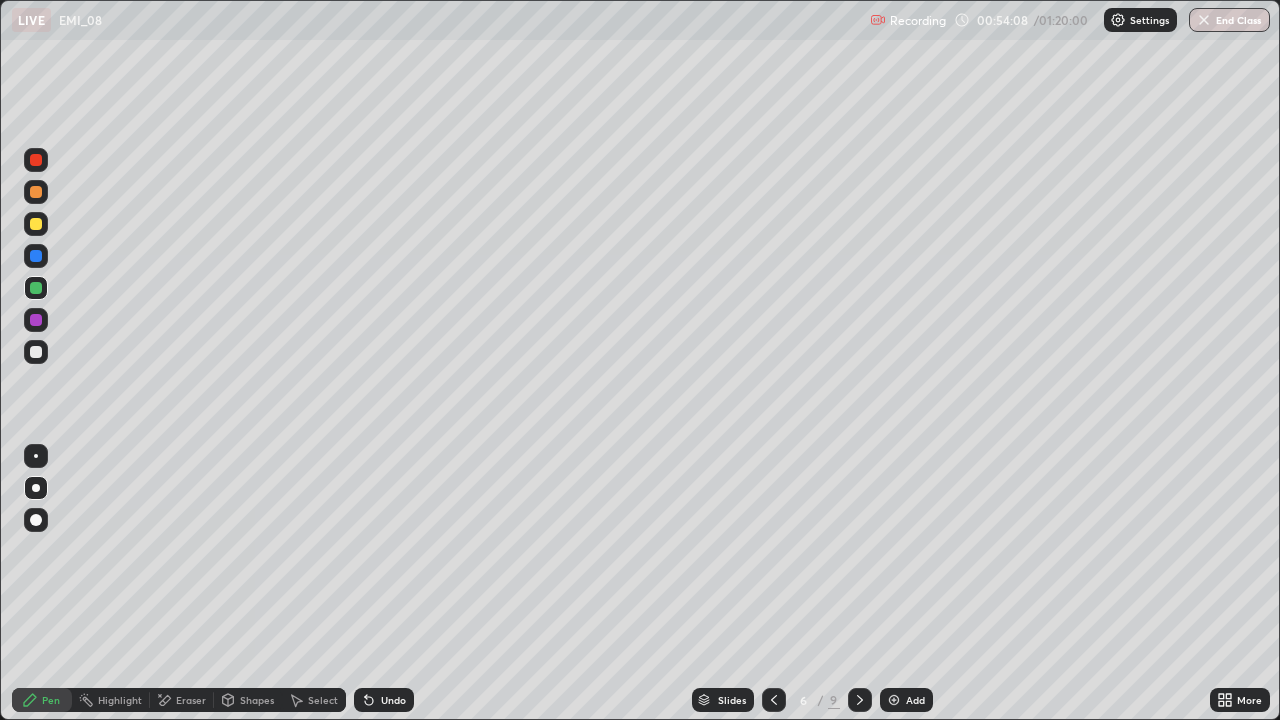 click at bounding box center (860, 700) 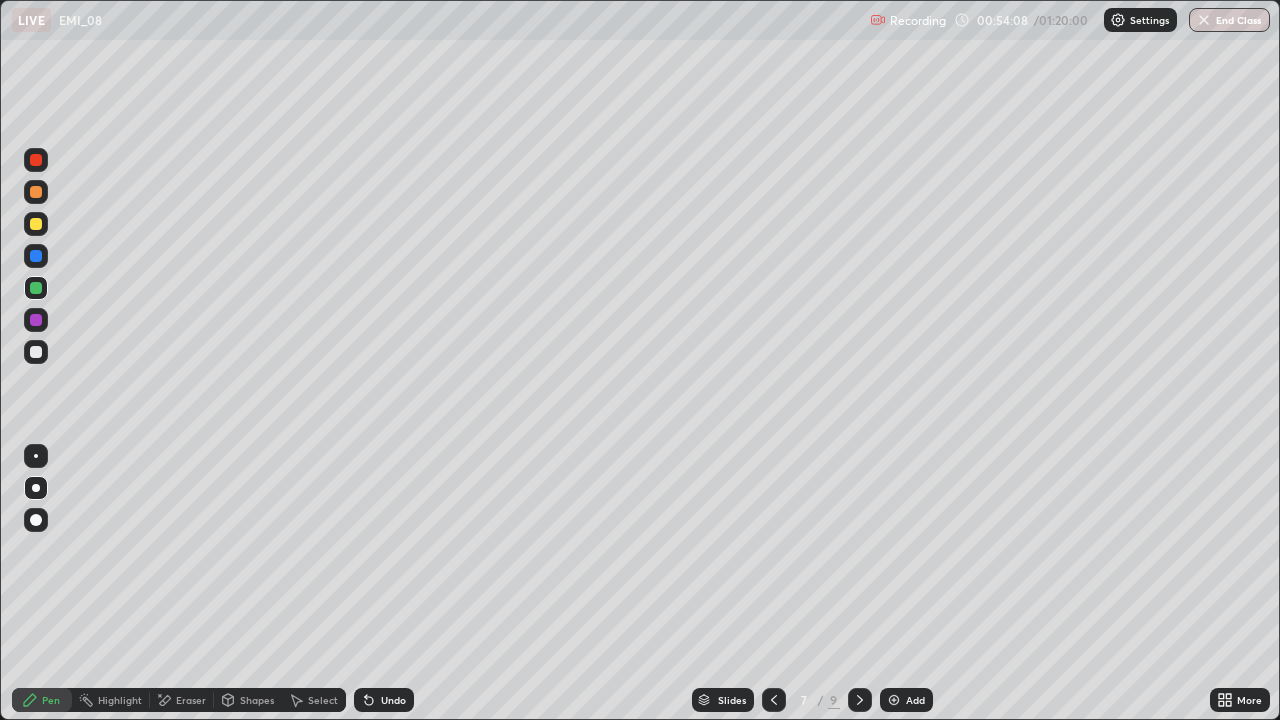 click at bounding box center [860, 700] 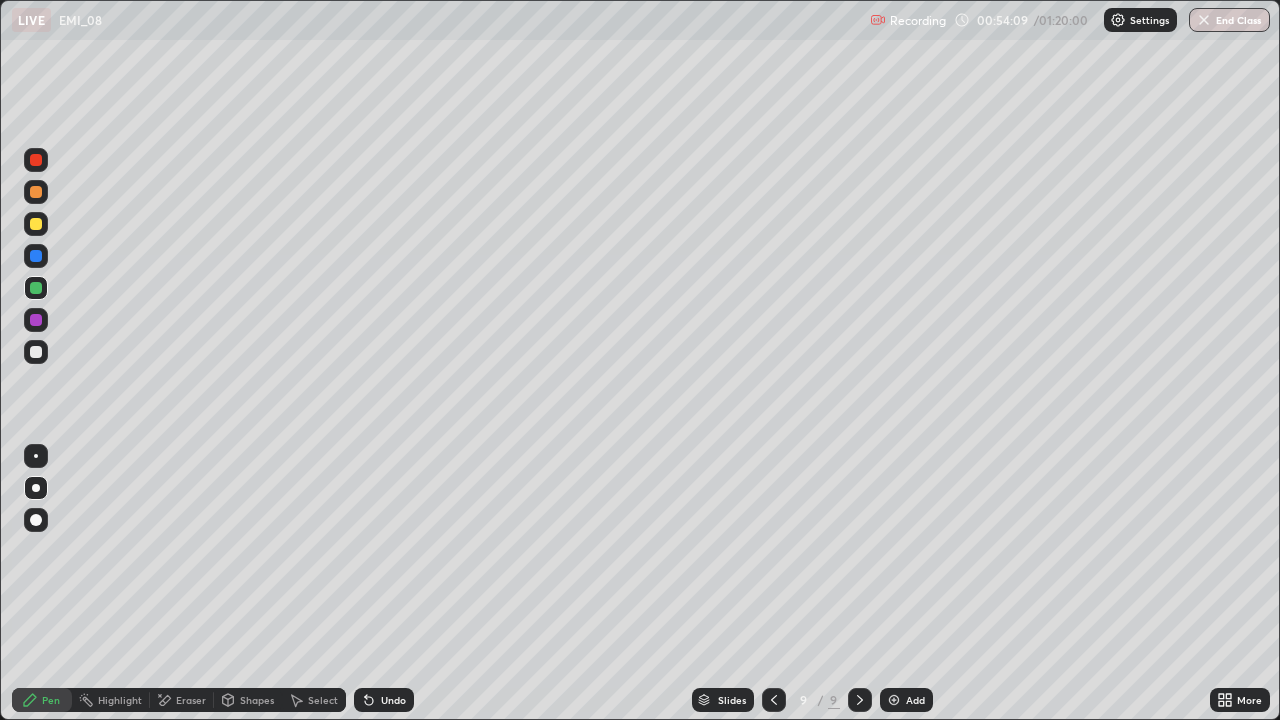 click 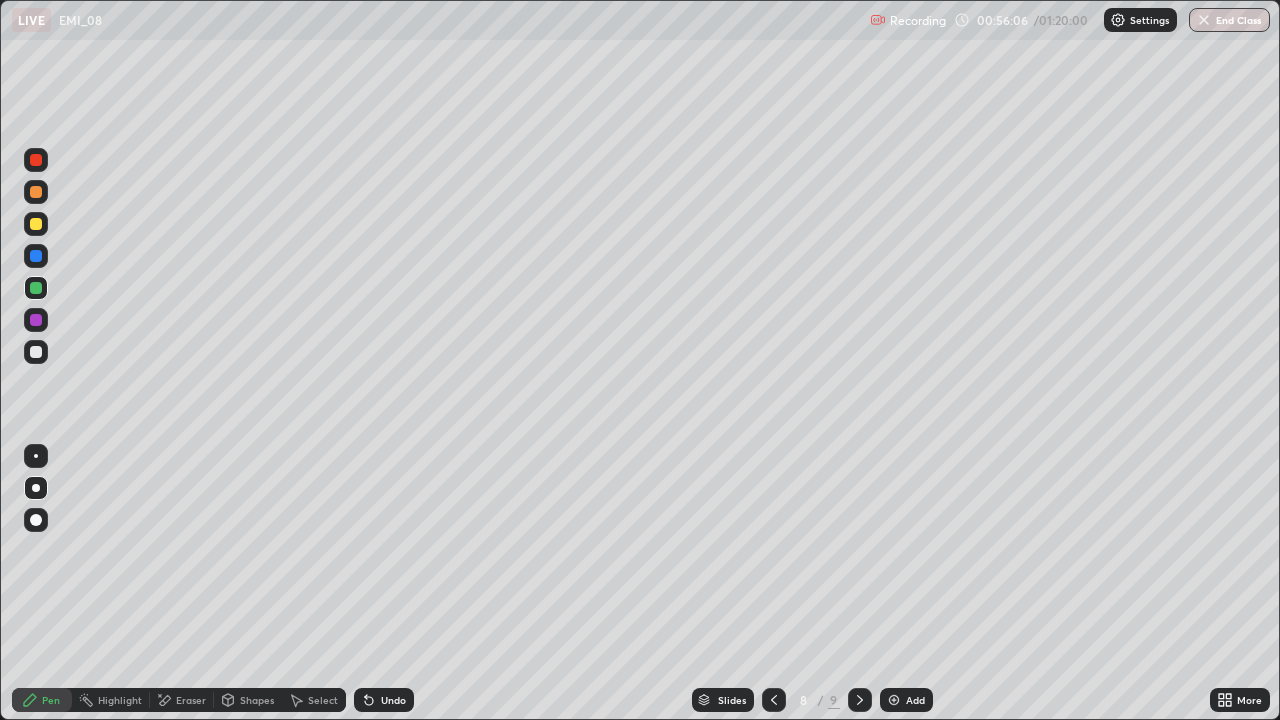 click on "Select" at bounding box center [323, 700] 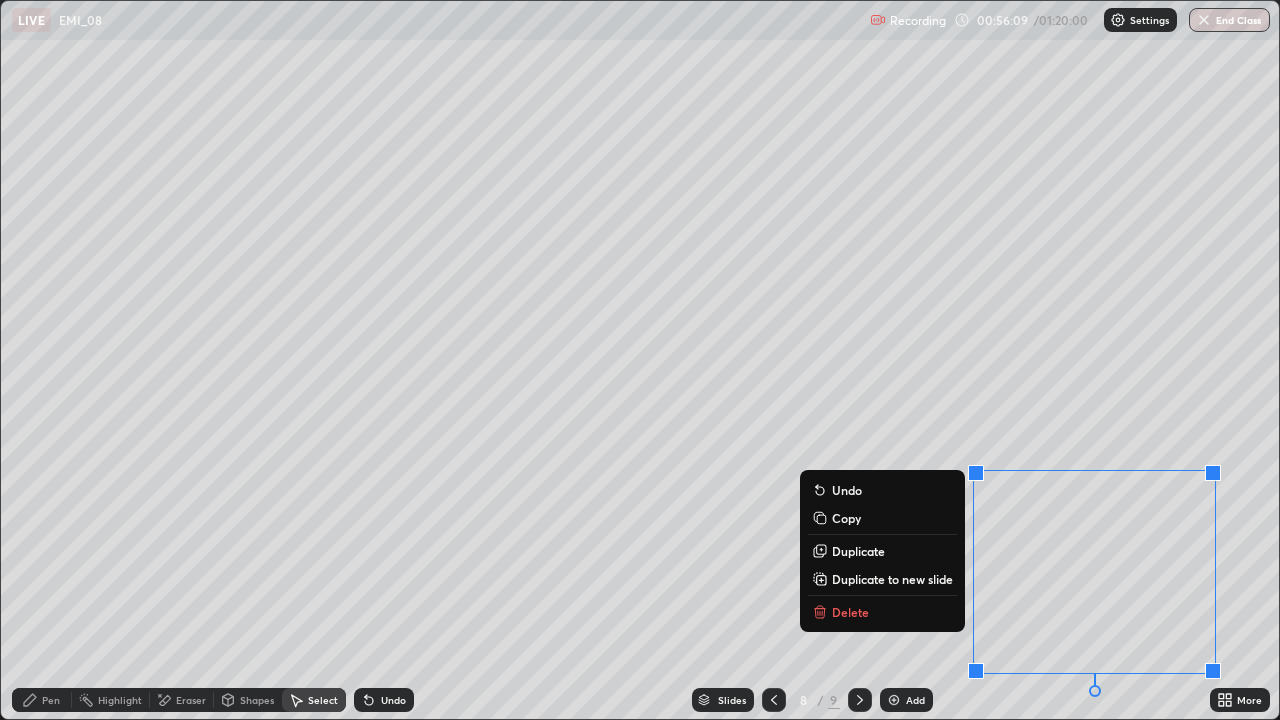click on "Delete" at bounding box center (882, 612) 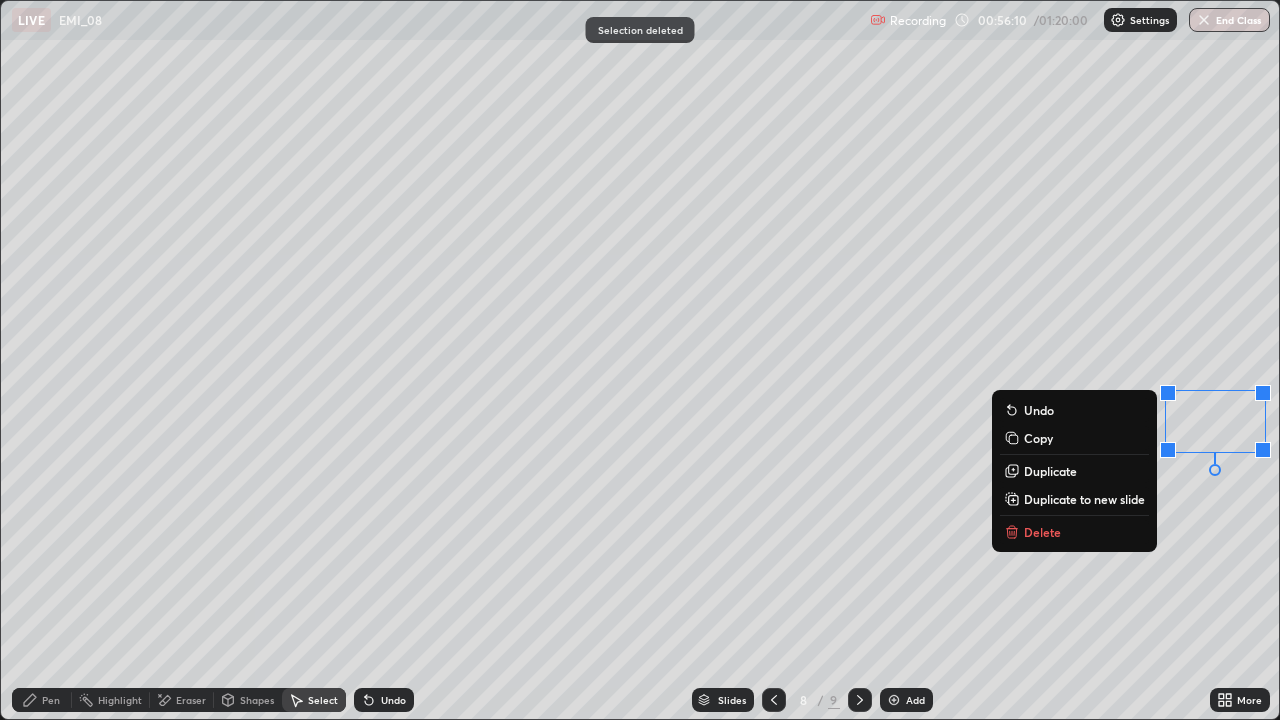 click on "Delete" at bounding box center [1074, 532] 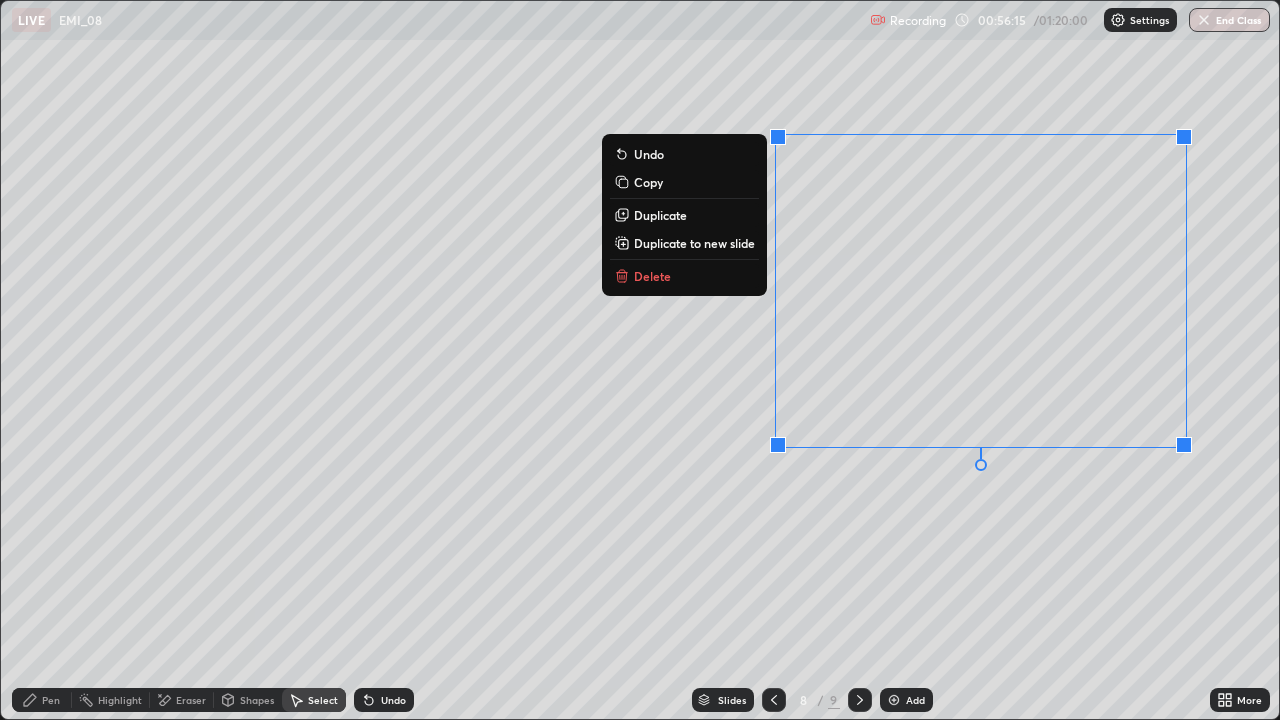 click on "Delete" at bounding box center [684, 276] 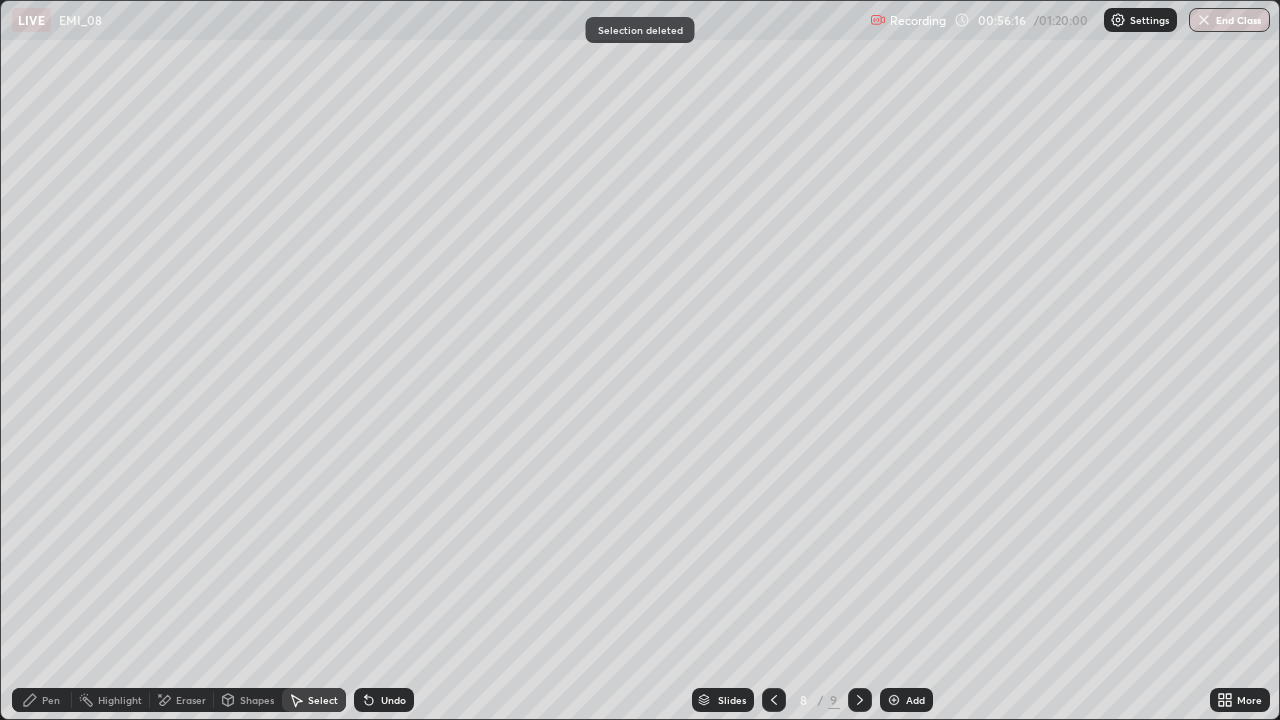 click on "Pen" at bounding box center [51, 700] 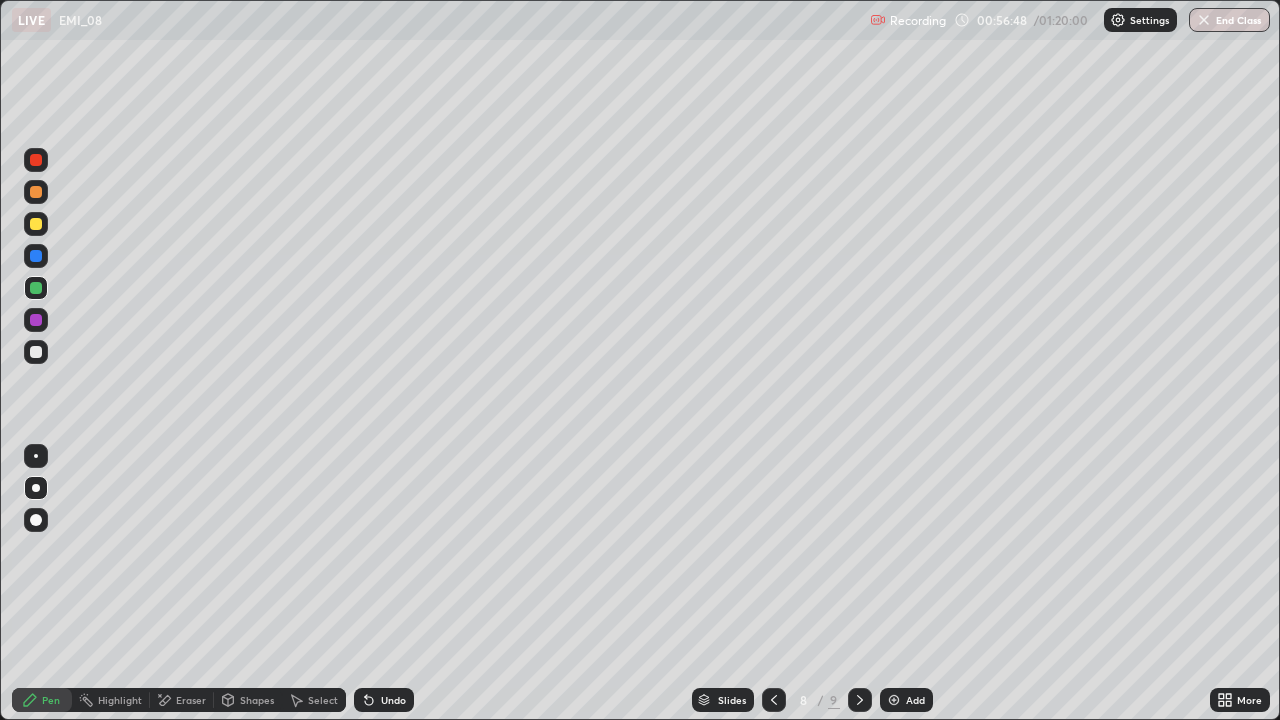click on "Eraser" at bounding box center [191, 700] 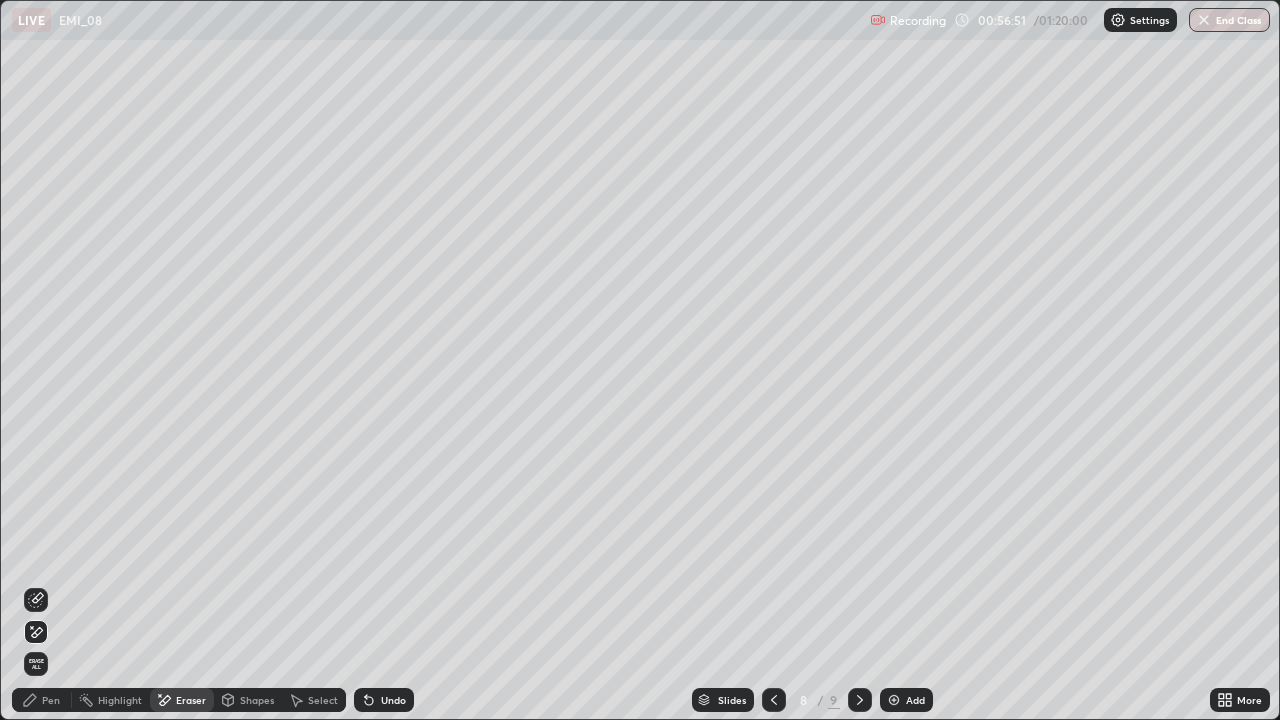 click on "Pen" at bounding box center [51, 700] 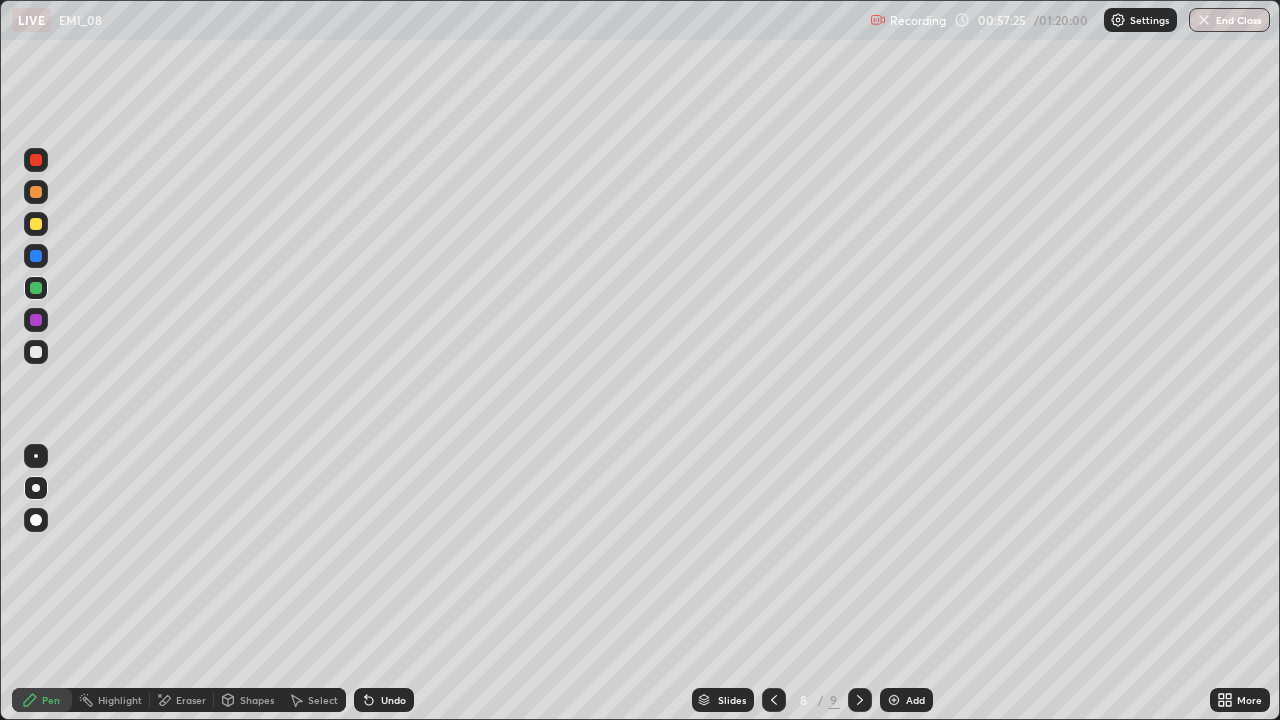 click 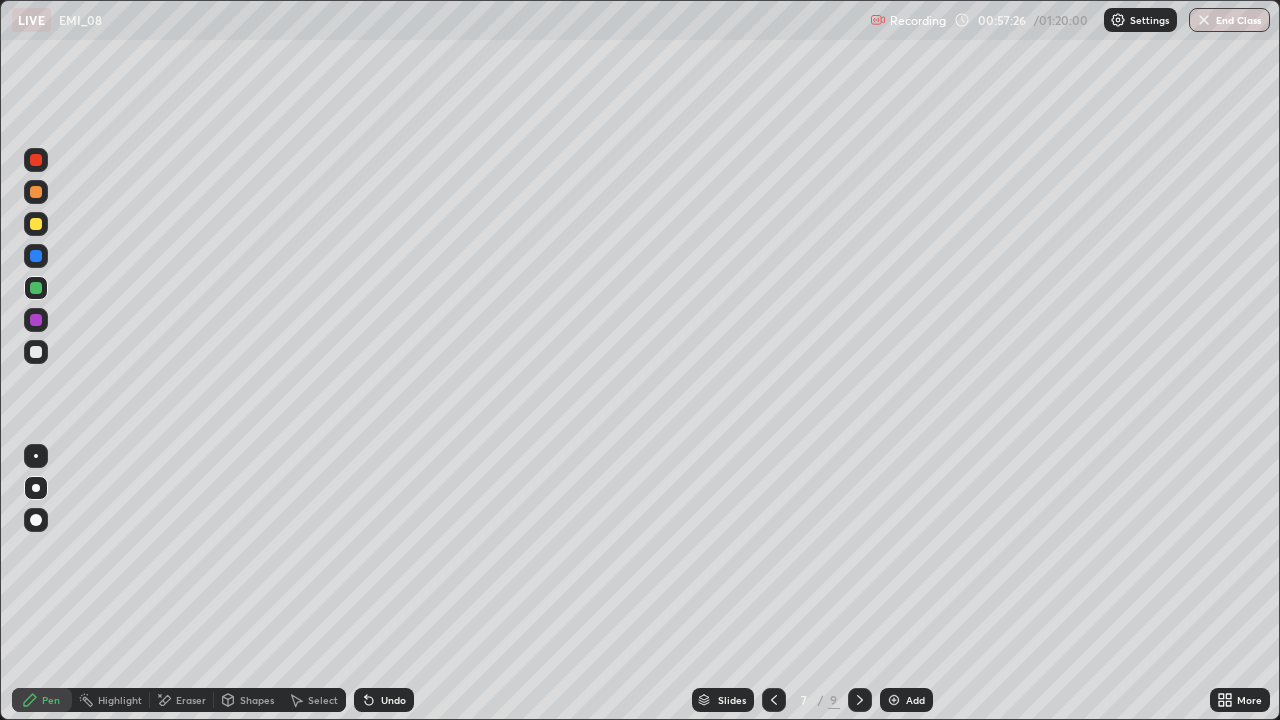 click 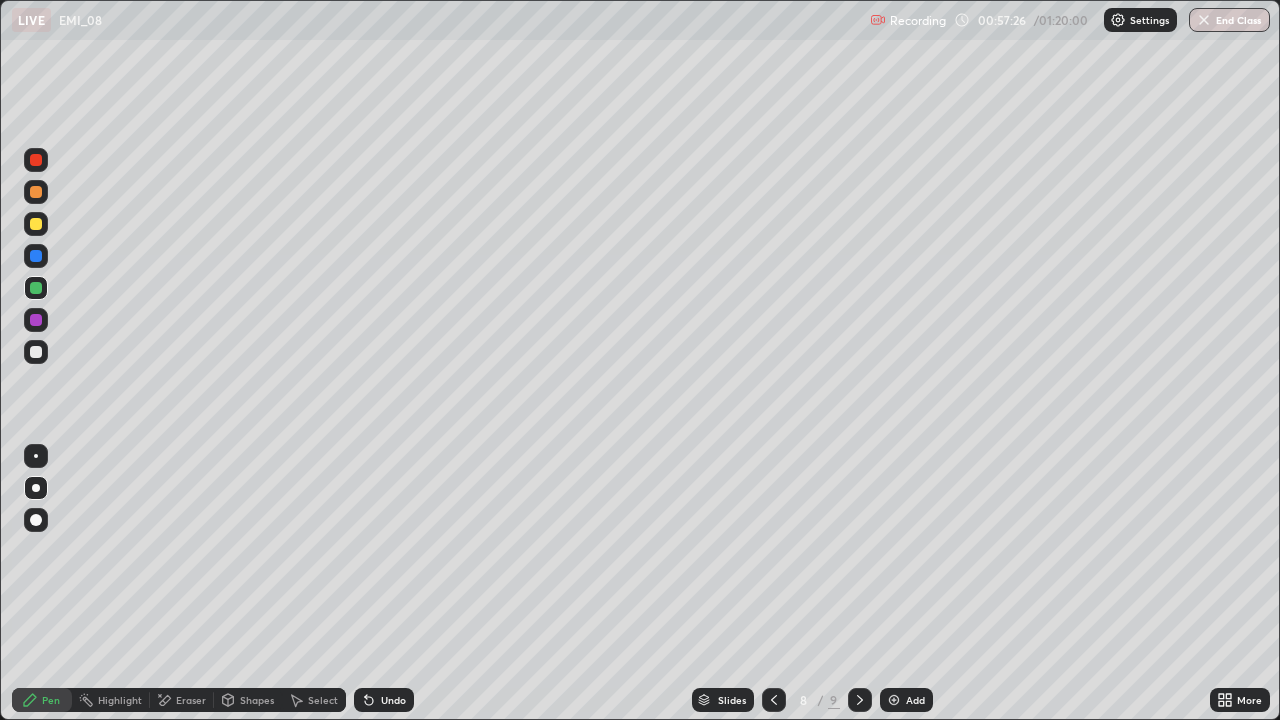 click 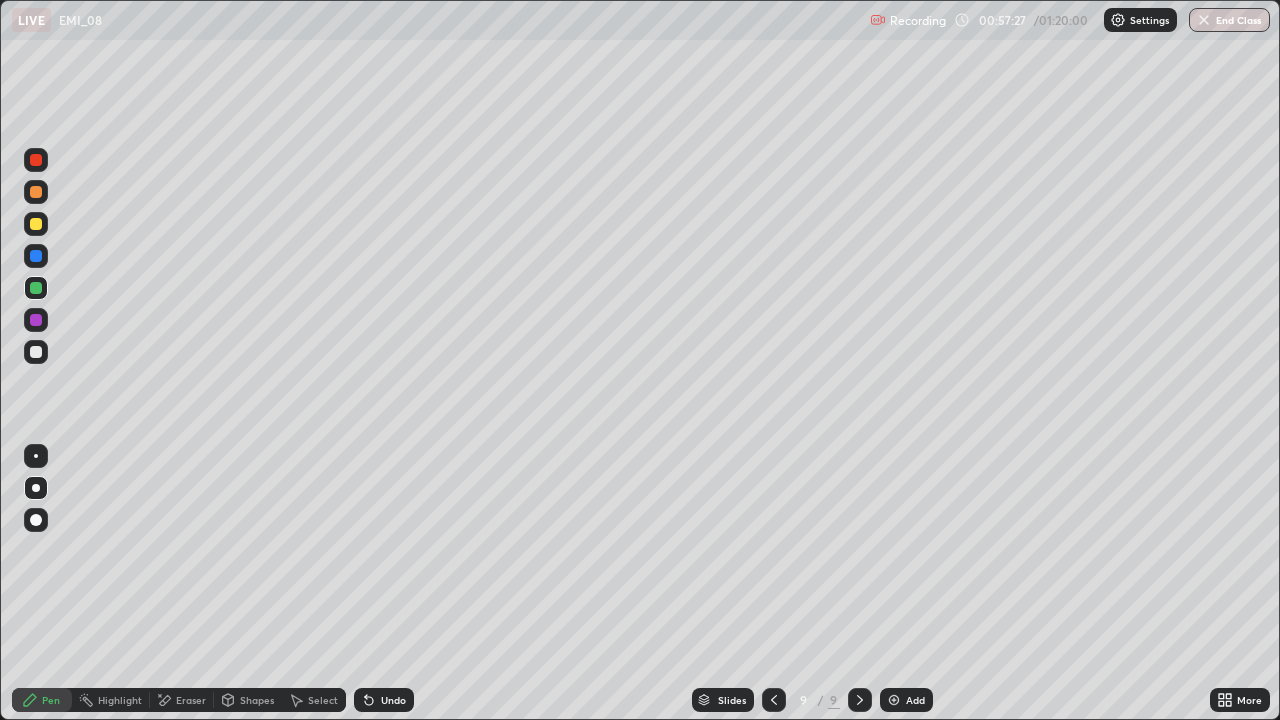 click 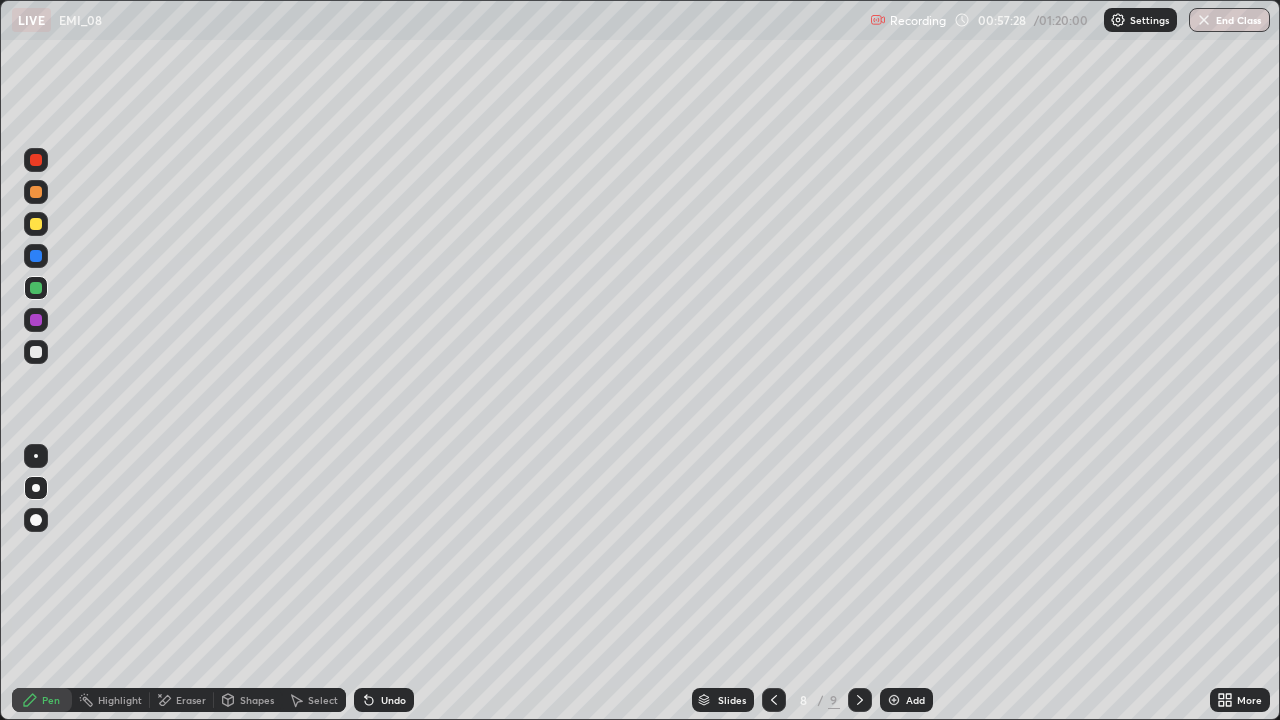 click 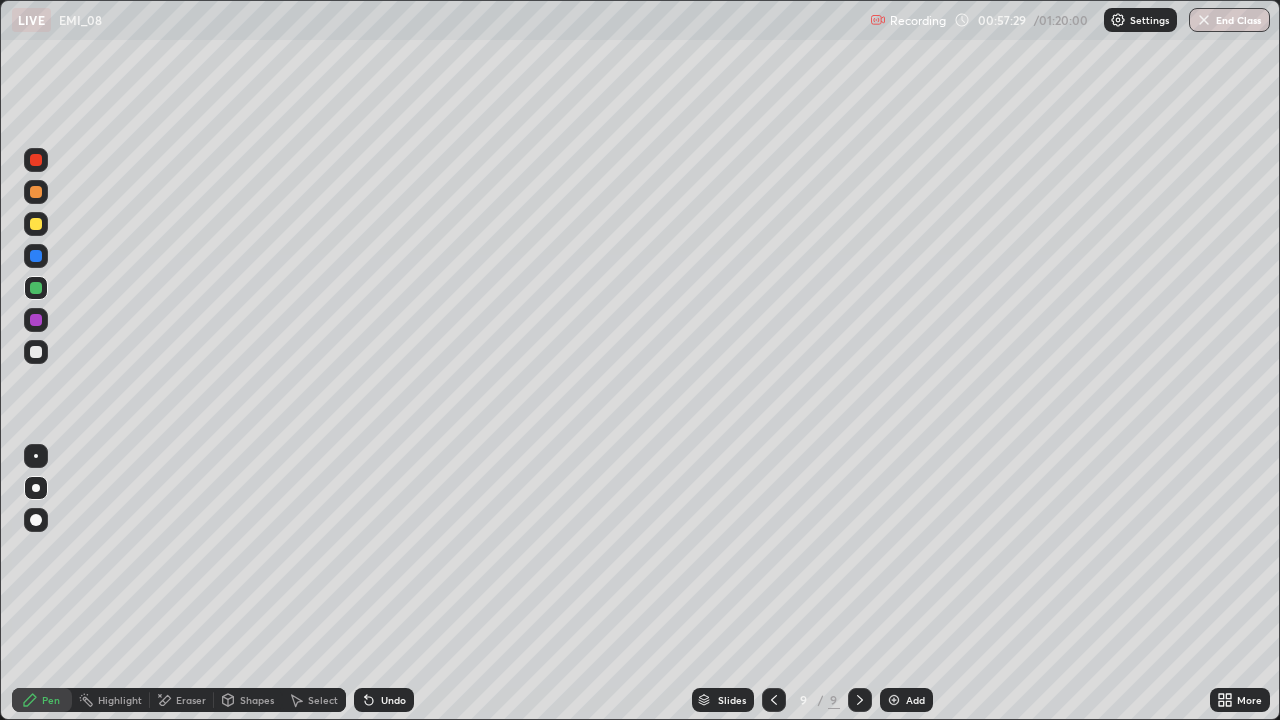 click 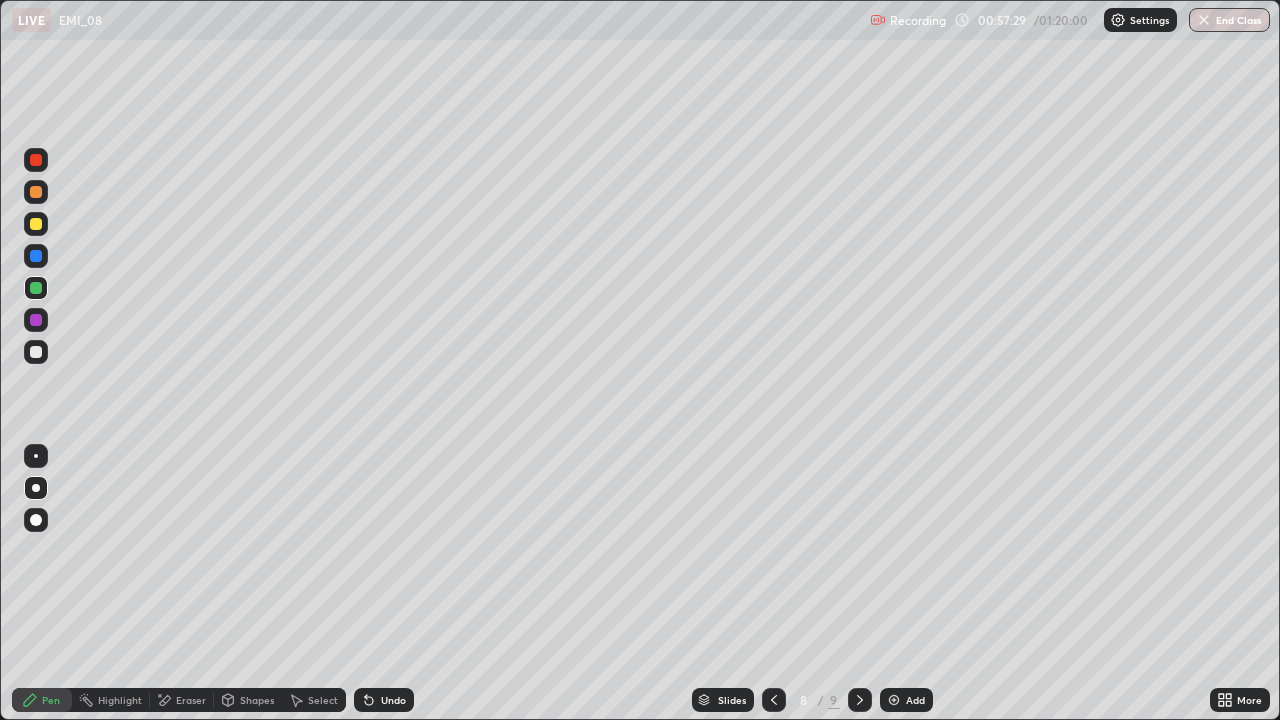 click 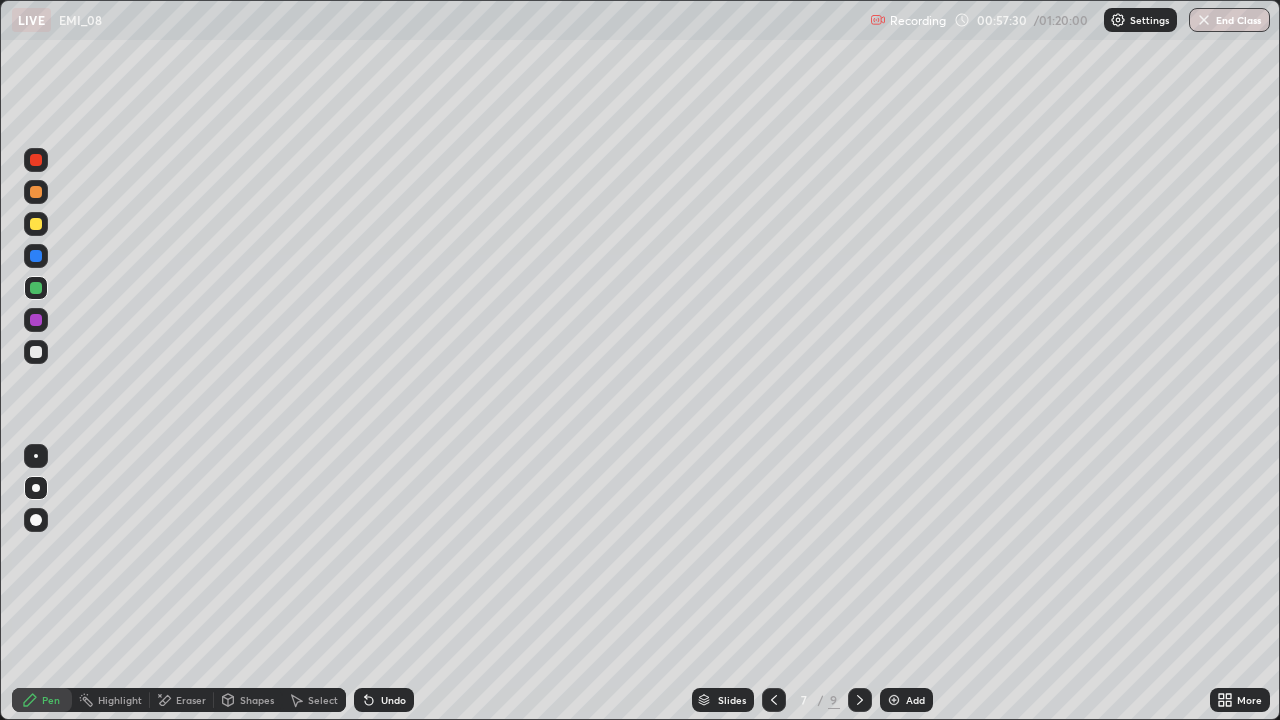 click 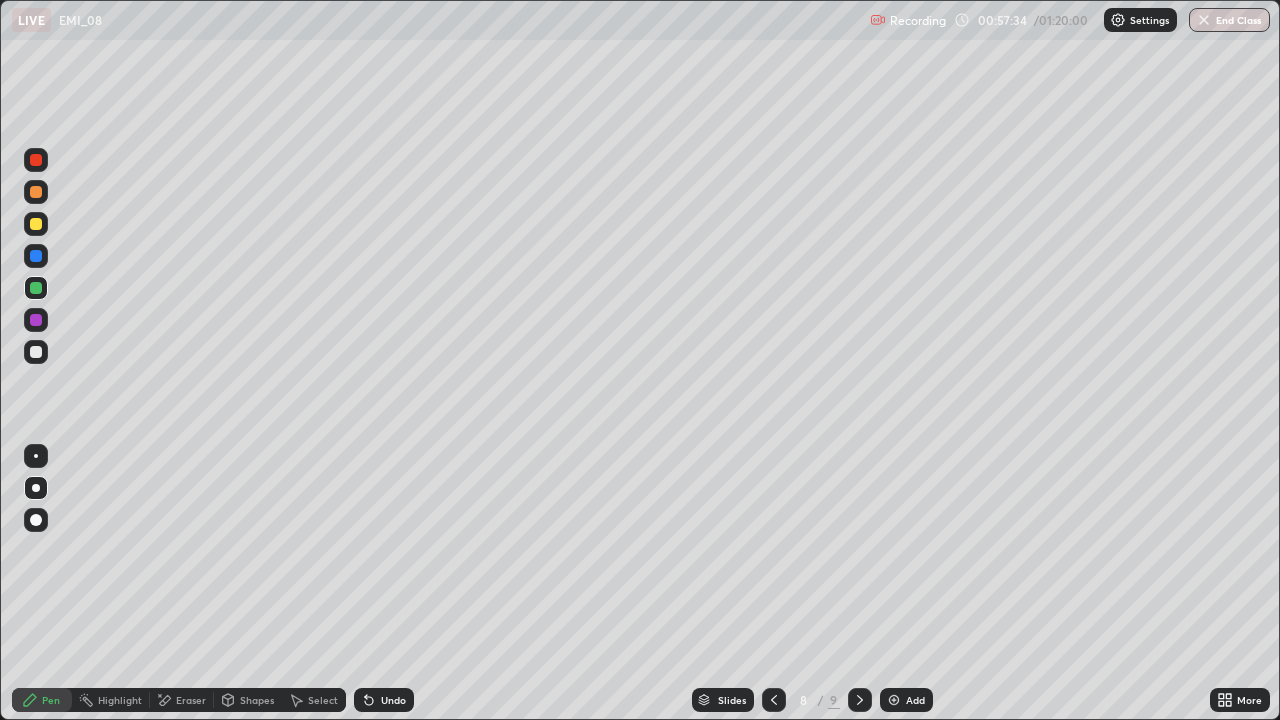 click on "Select" at bounding box center (323, 700) 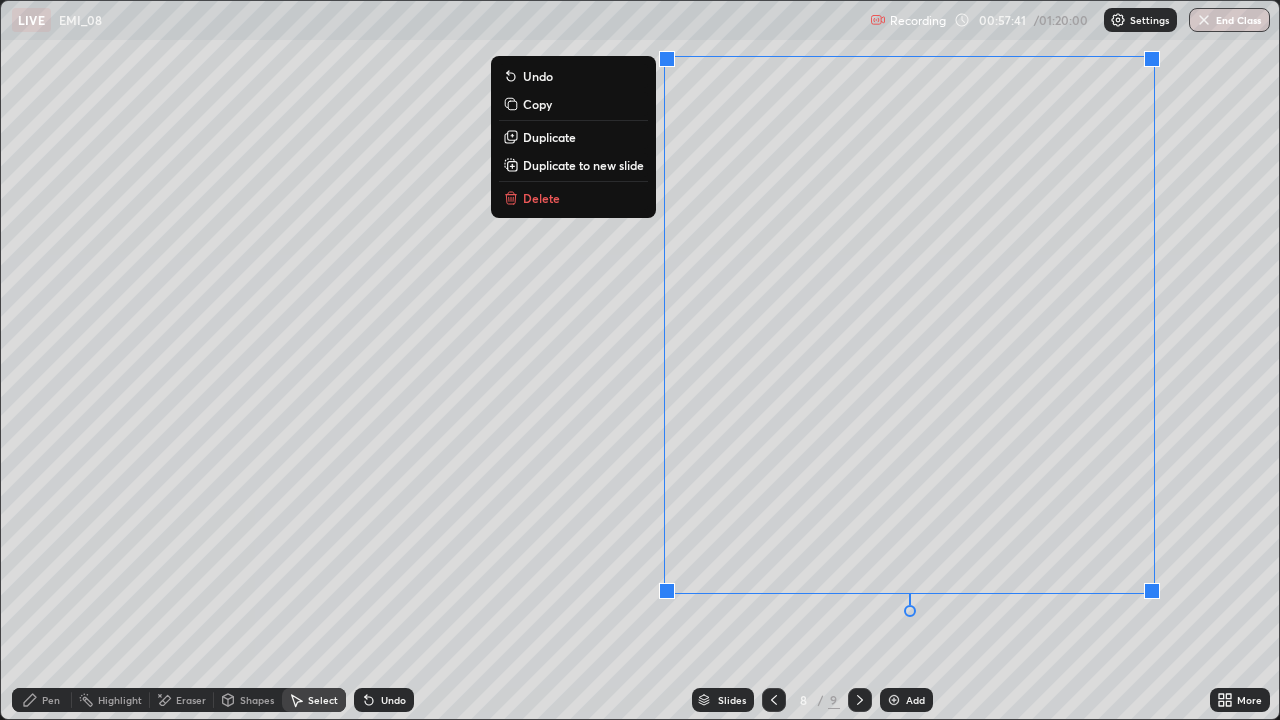 click on "Duplicate to new slide" at bounding box center (583, 165) 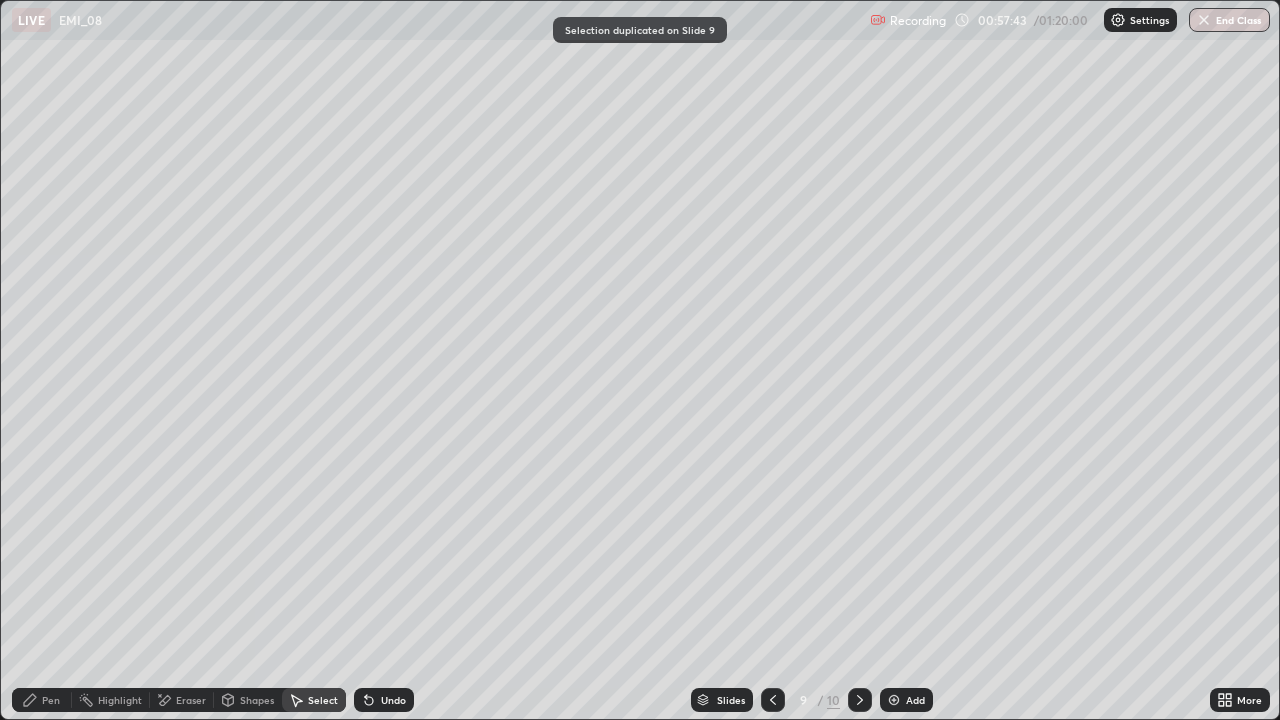 click on "Pen" at bounding box center (42, 700) 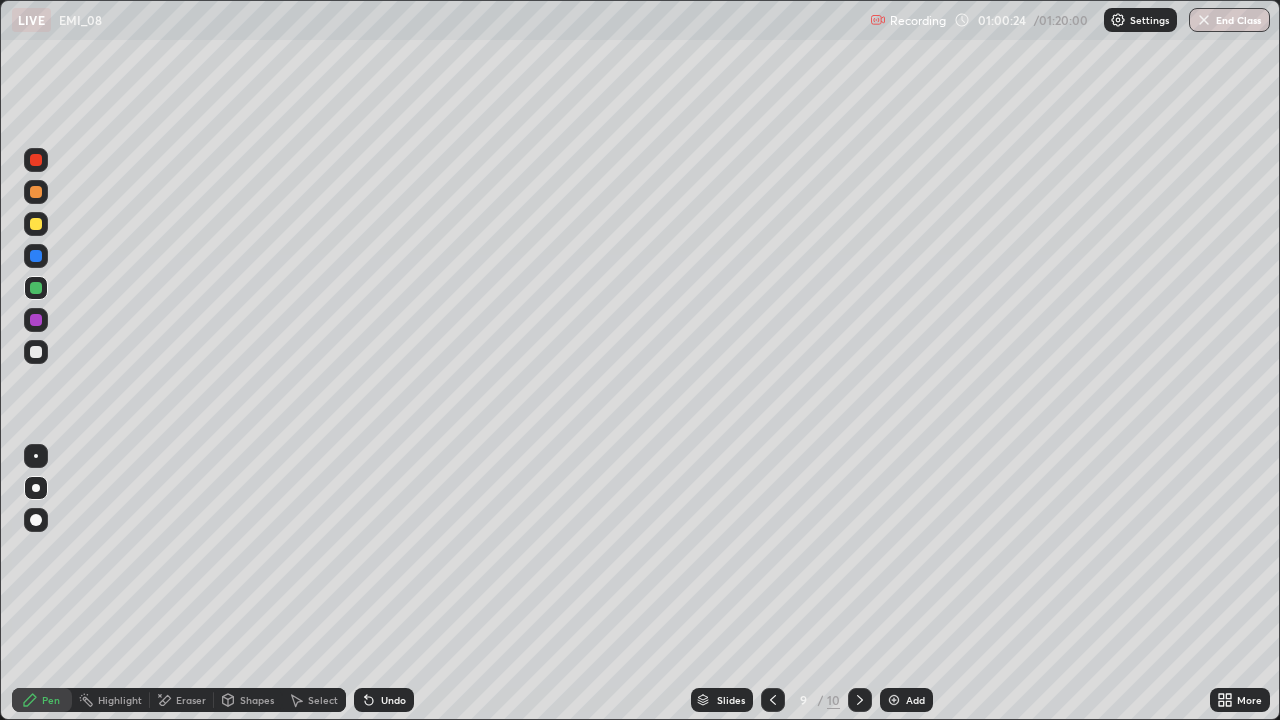 click on "Eraser" at bounding box center (182, 700) 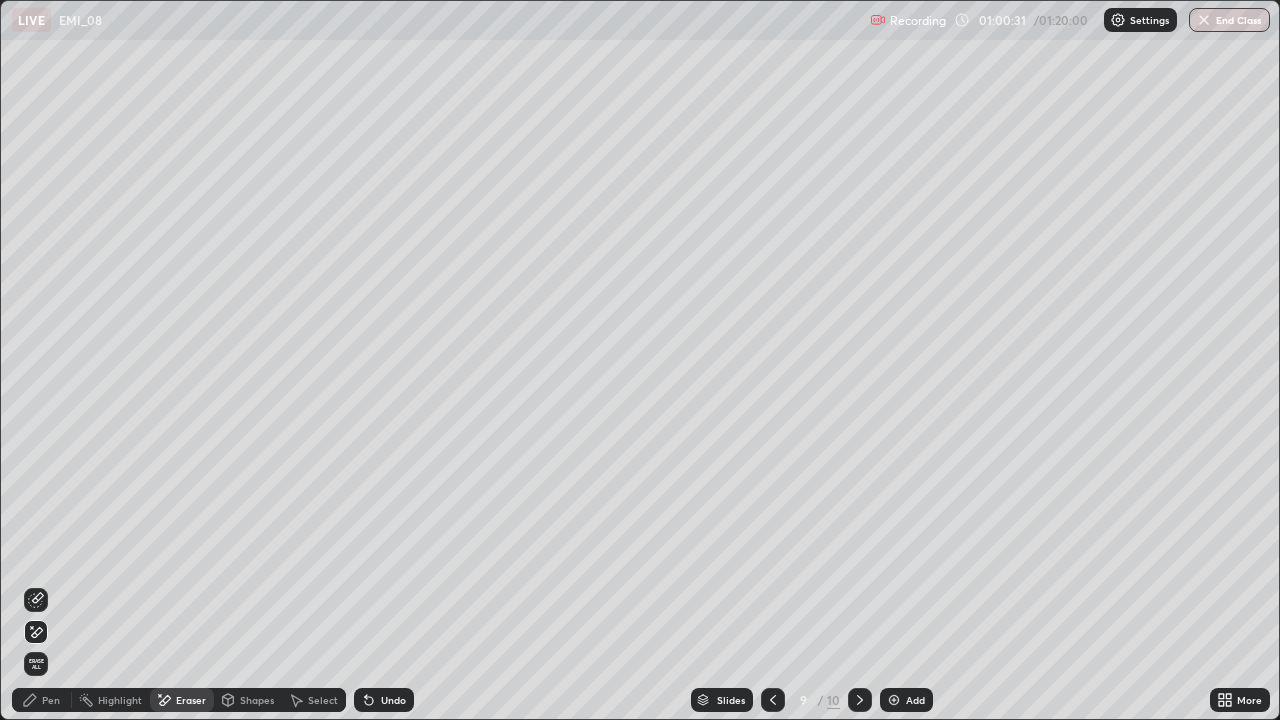 click 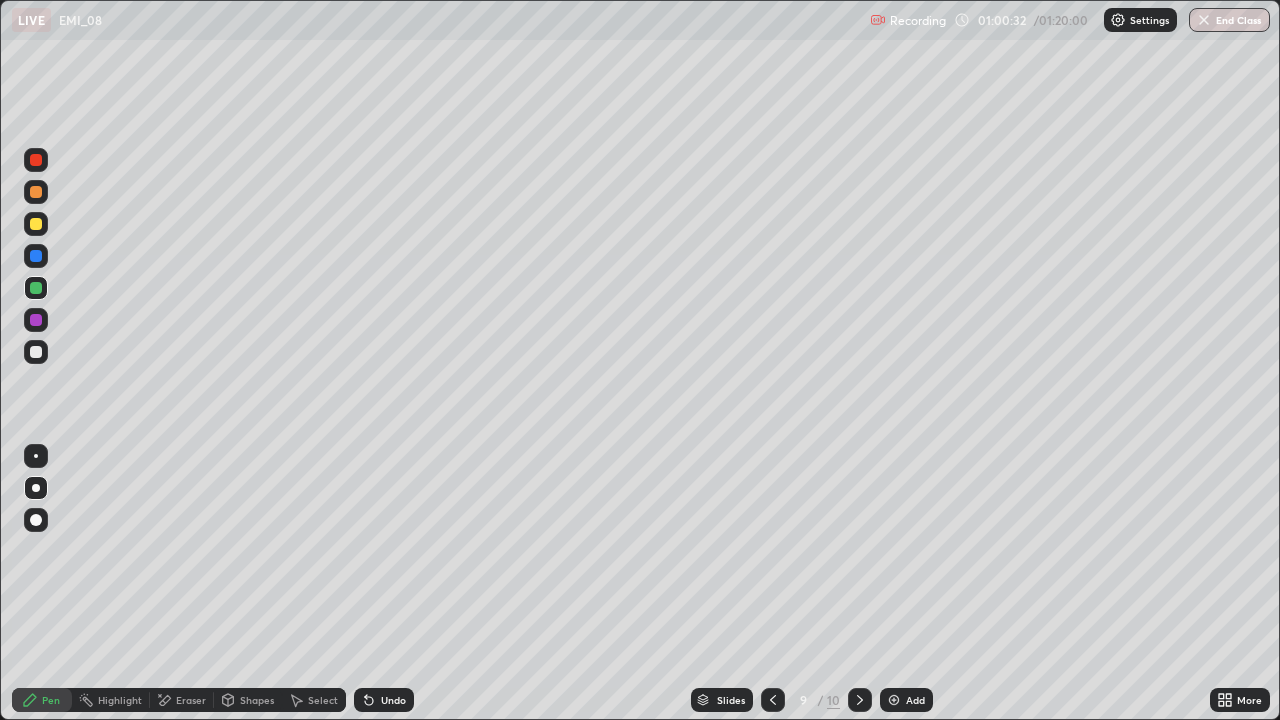 click at bounding box center (36, 224) 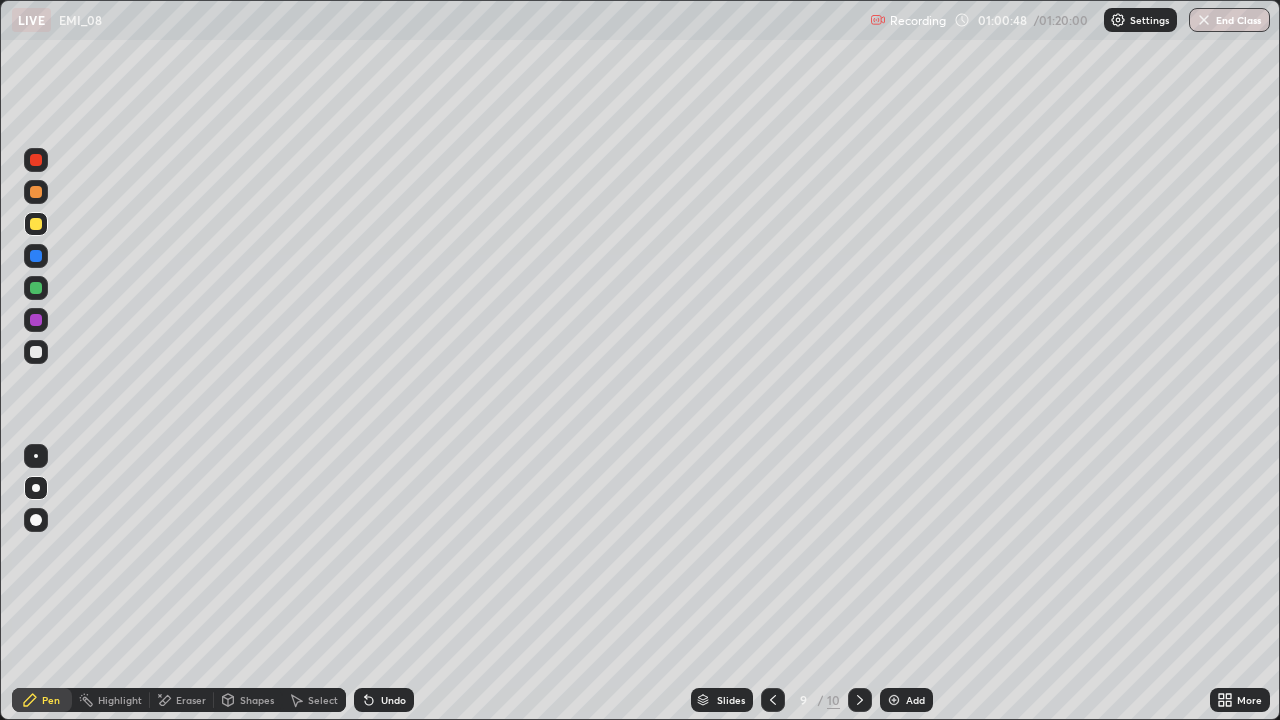 click on "Undo" at bounding box center [384, 700] 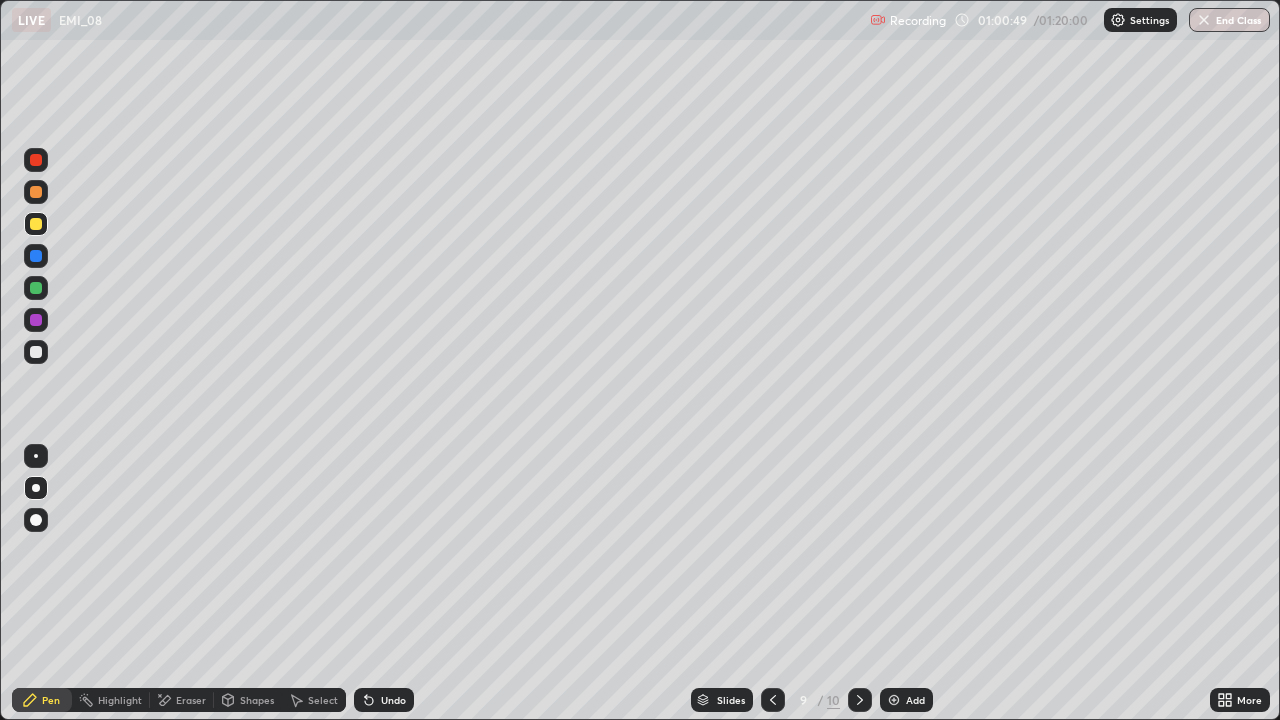 click 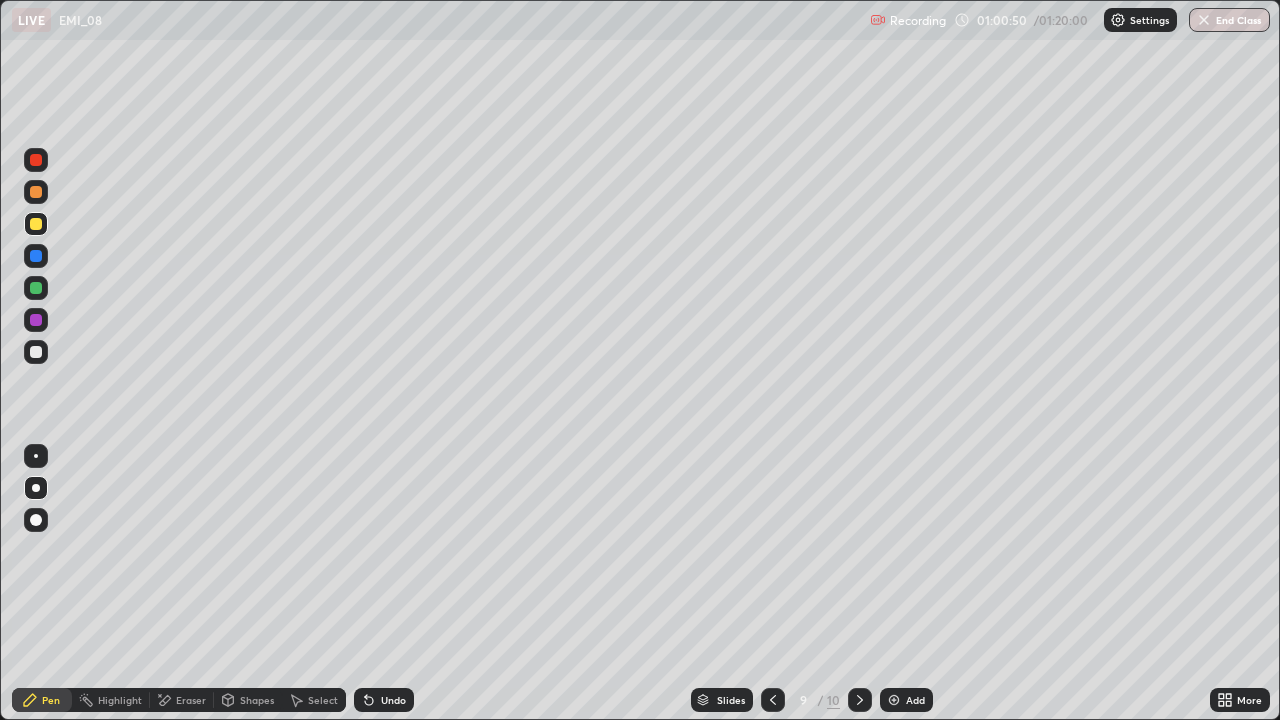 click on "Undo" at bounding box center (384, 700) 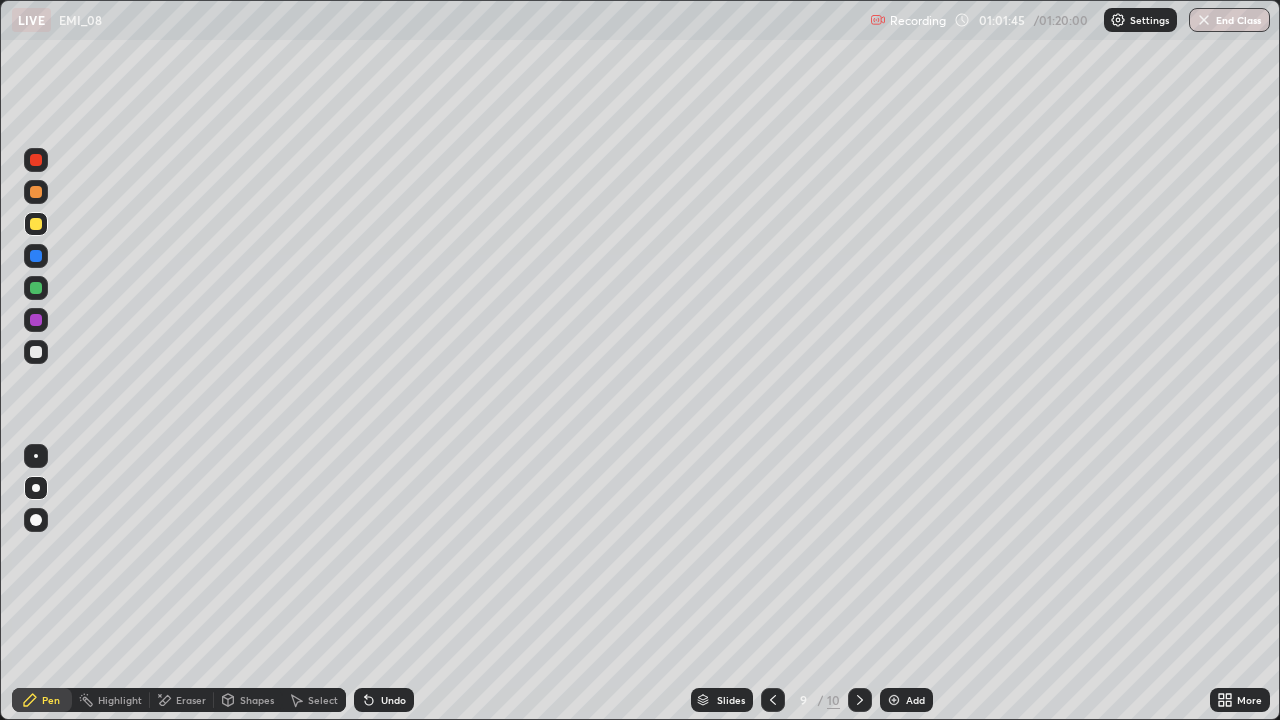 click at bounding box center [773, 700] 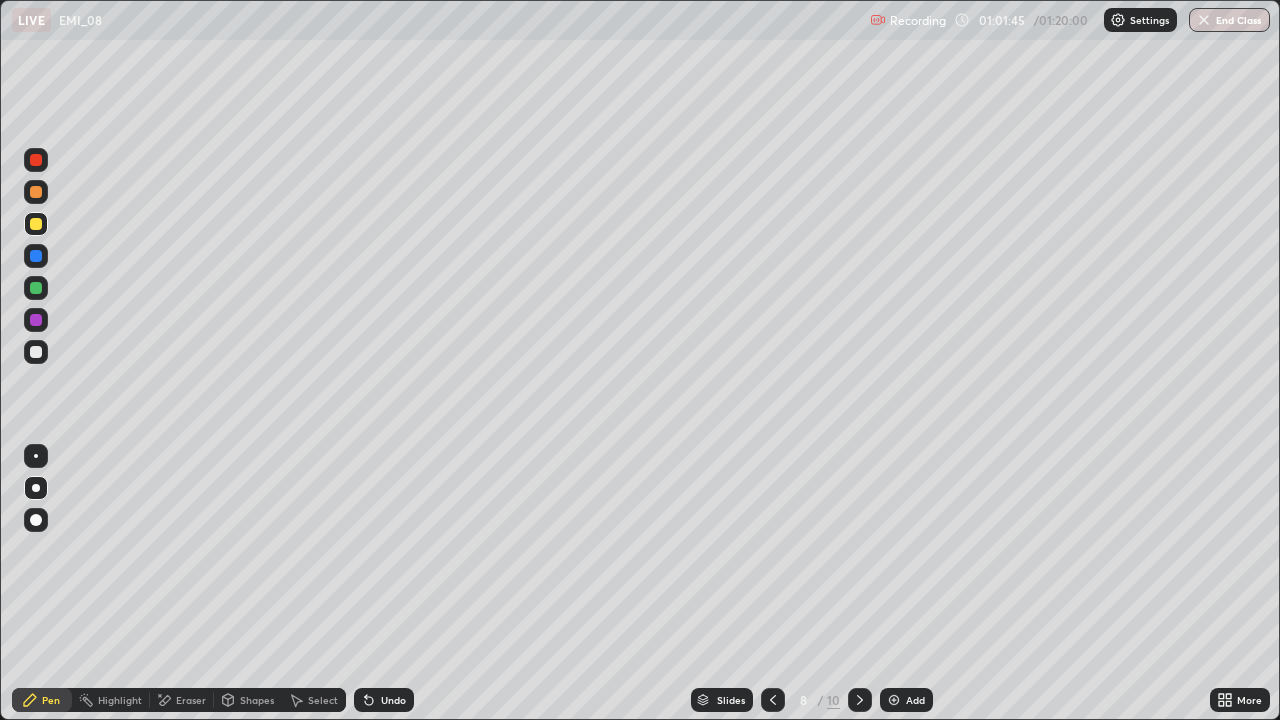 click at bounding box center [860, 700] 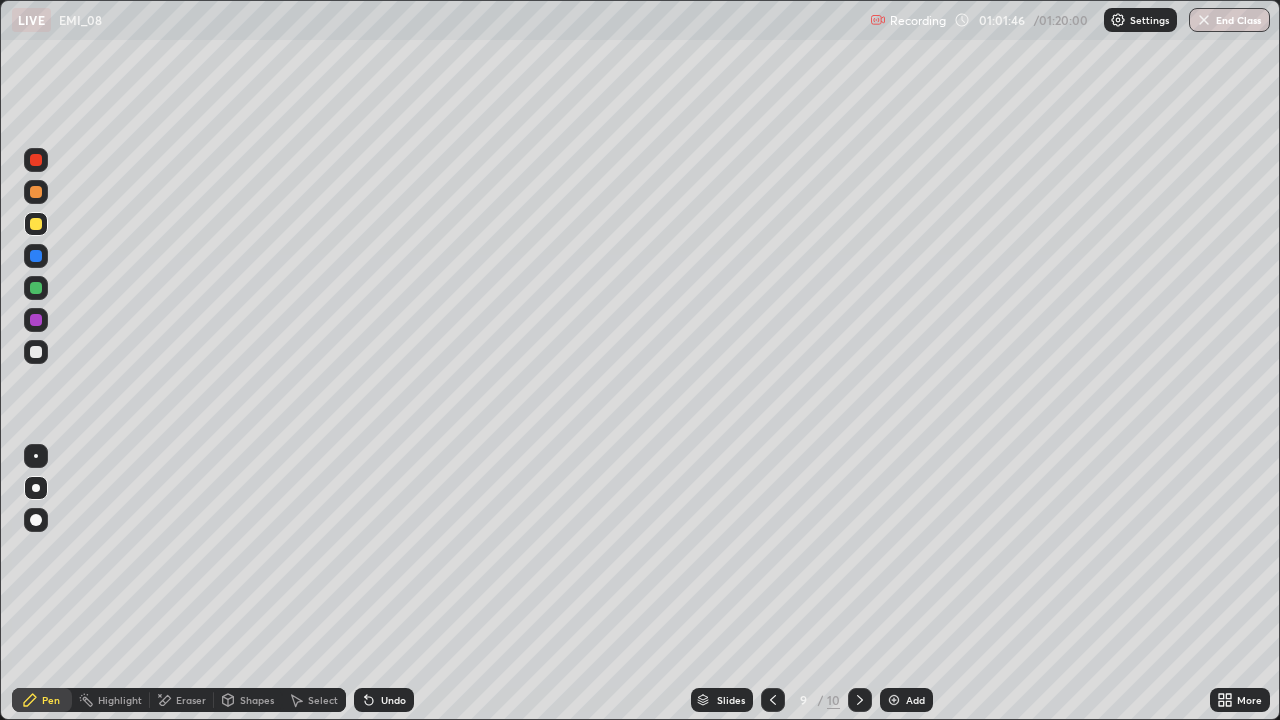 click on "Select" at bounding box center [314, 700] 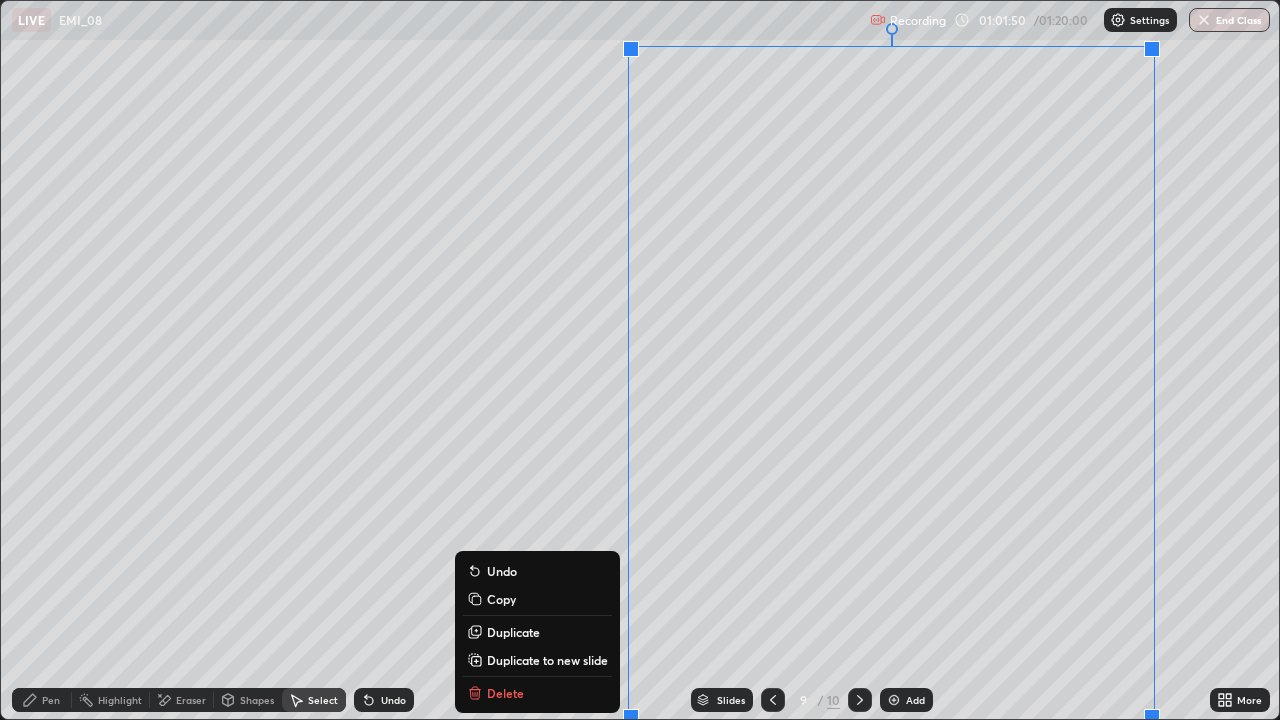 click on "Slides 9 / 10 Add" at bounding box center [812, 700] 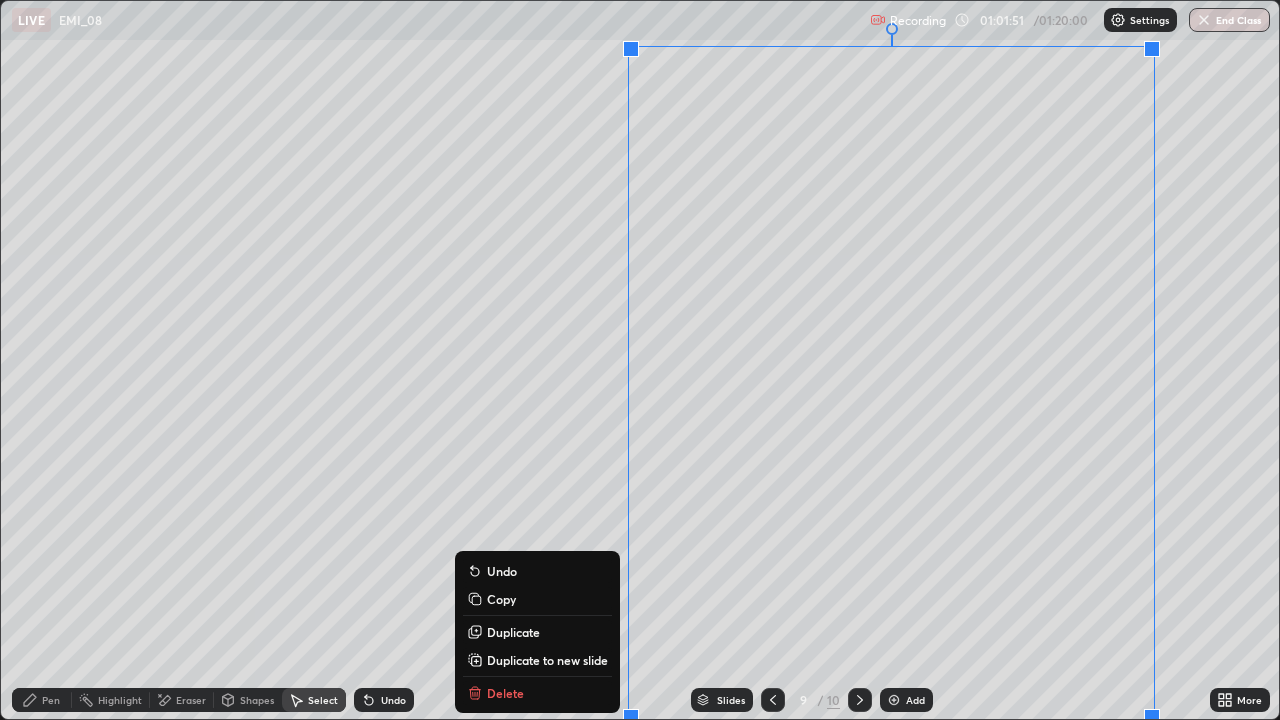 click on "Slides 9 / 10 Add" at bounding box center (812, 700) 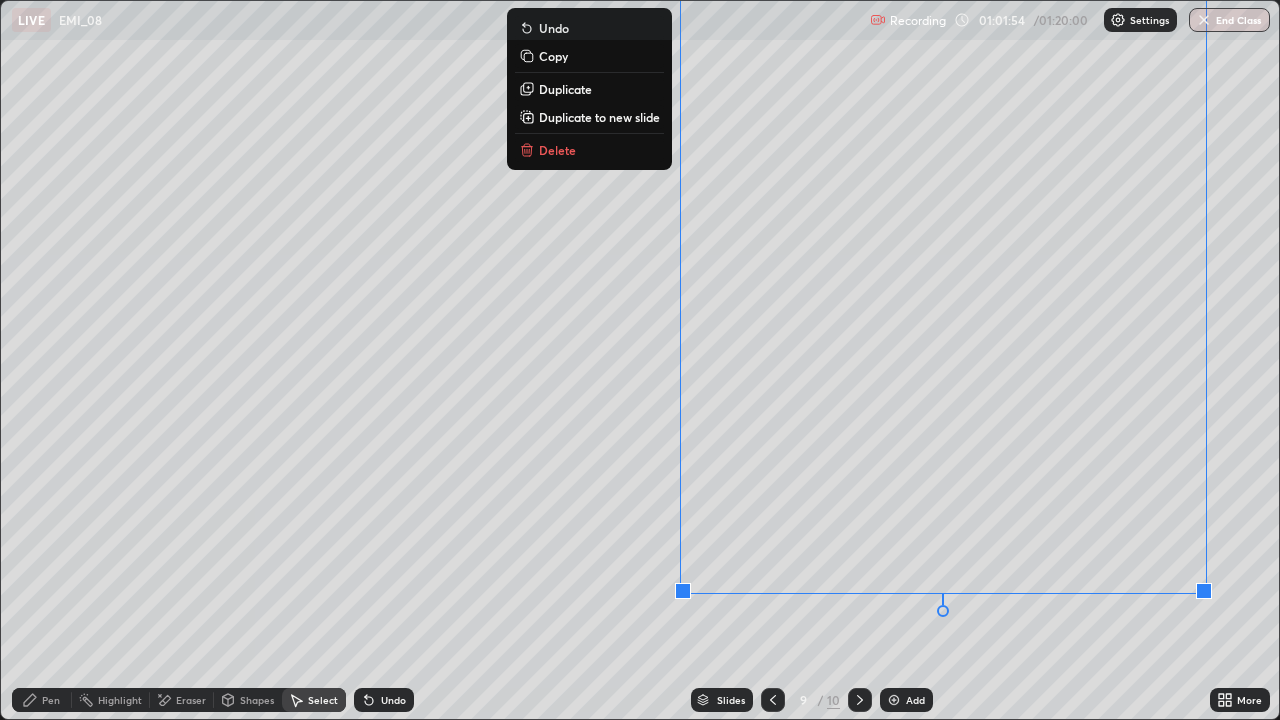 click on "Delete" at bounding box center [589, 150] 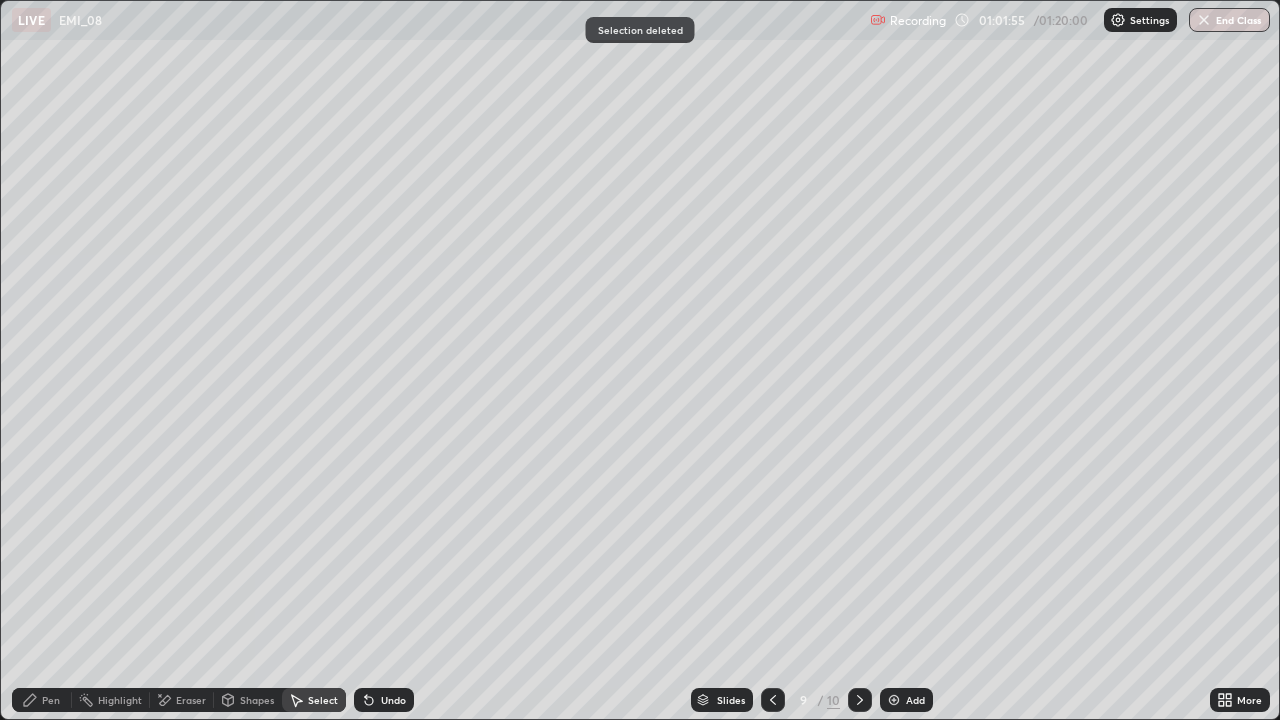 click on "Pen" at bounding box center [42, 700] 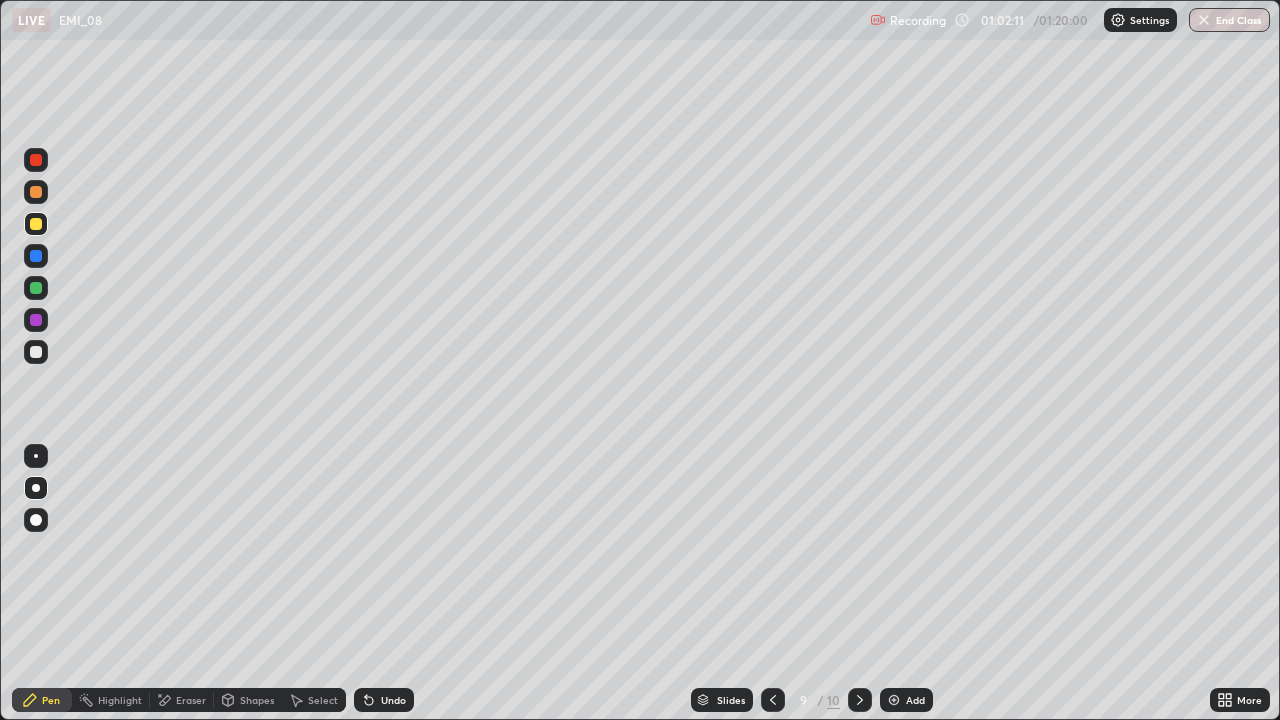 click 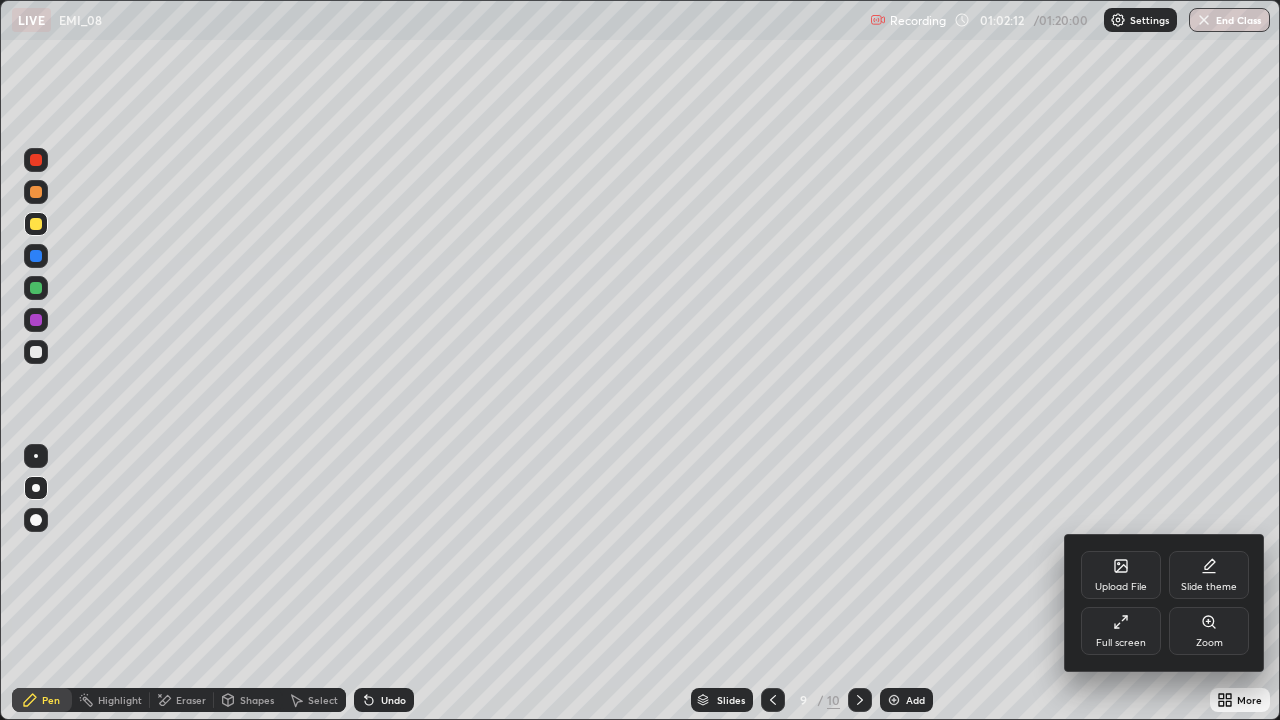 click on "Full screen" at bounding box center [1121, 631] 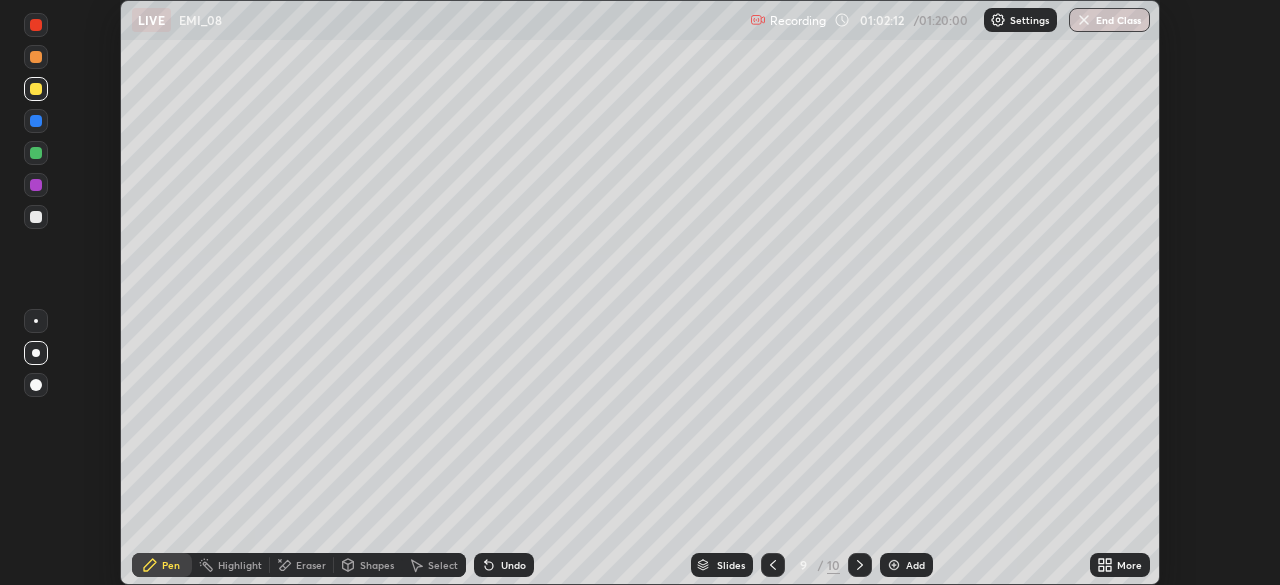 scroll, scrollTop: 585, scrollLeft: 1280, axis: both 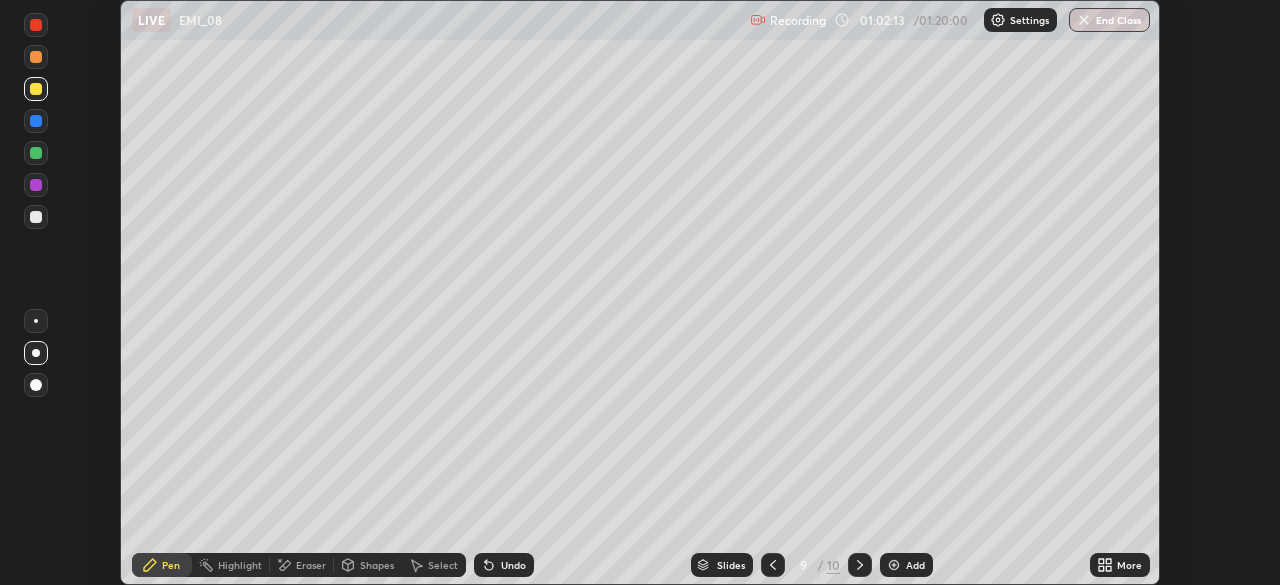 click 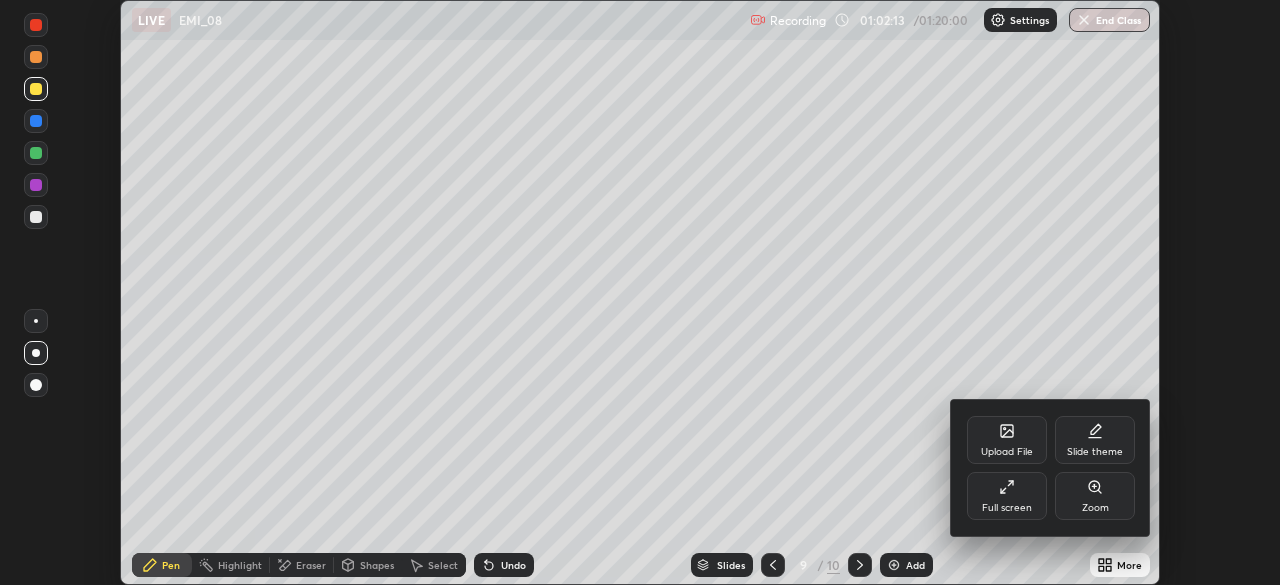 click 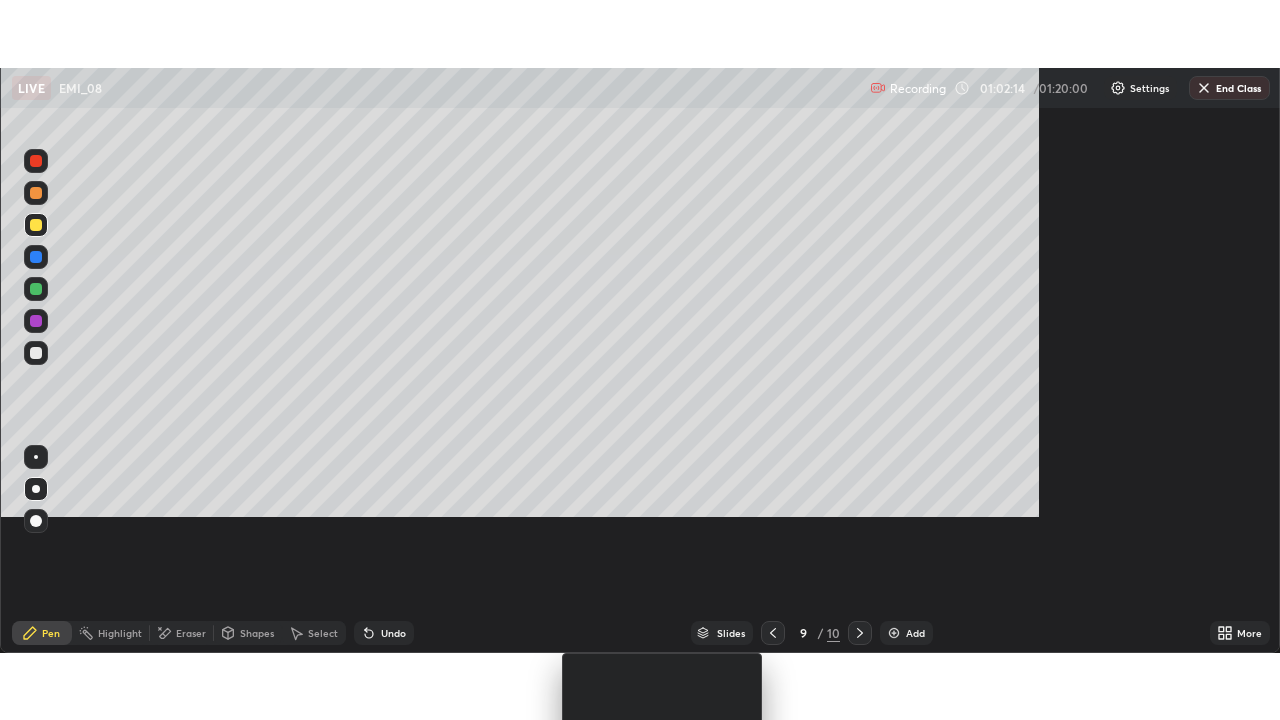 scroll, scrollTop: 99280, scrollLeft: 98720, axis: both 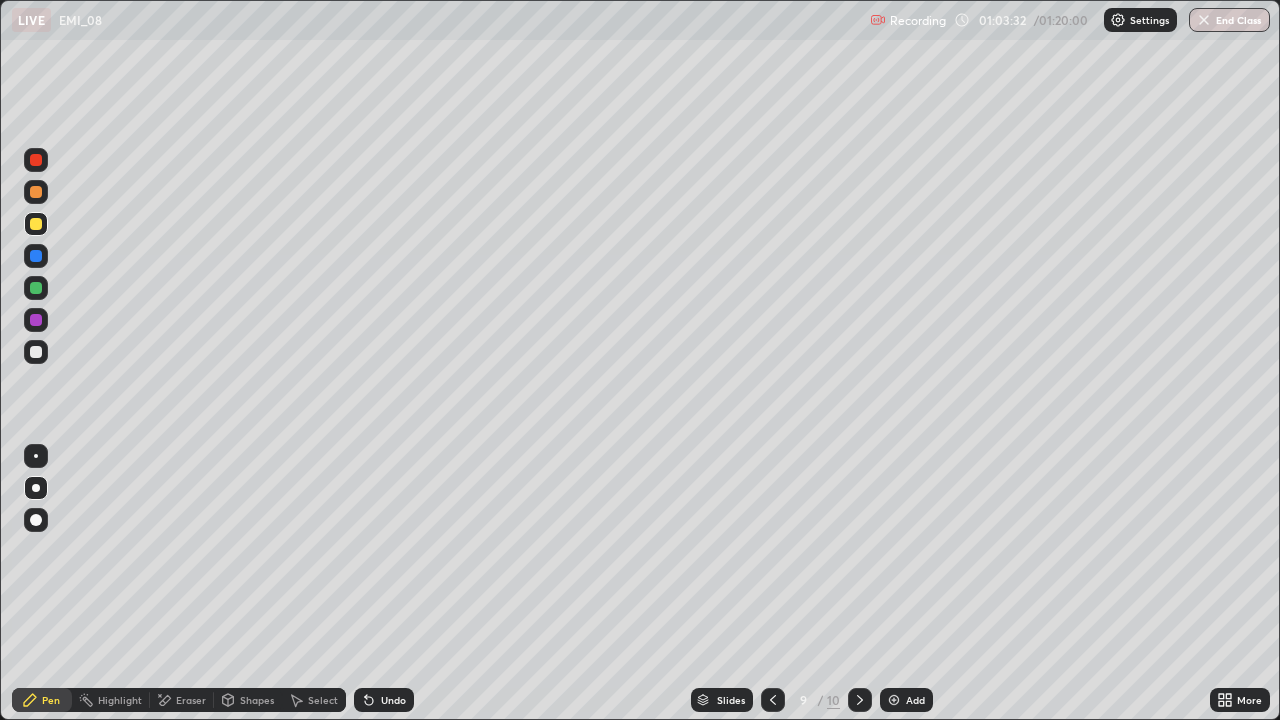 click on "Undo" at bounding box center [393, 700] 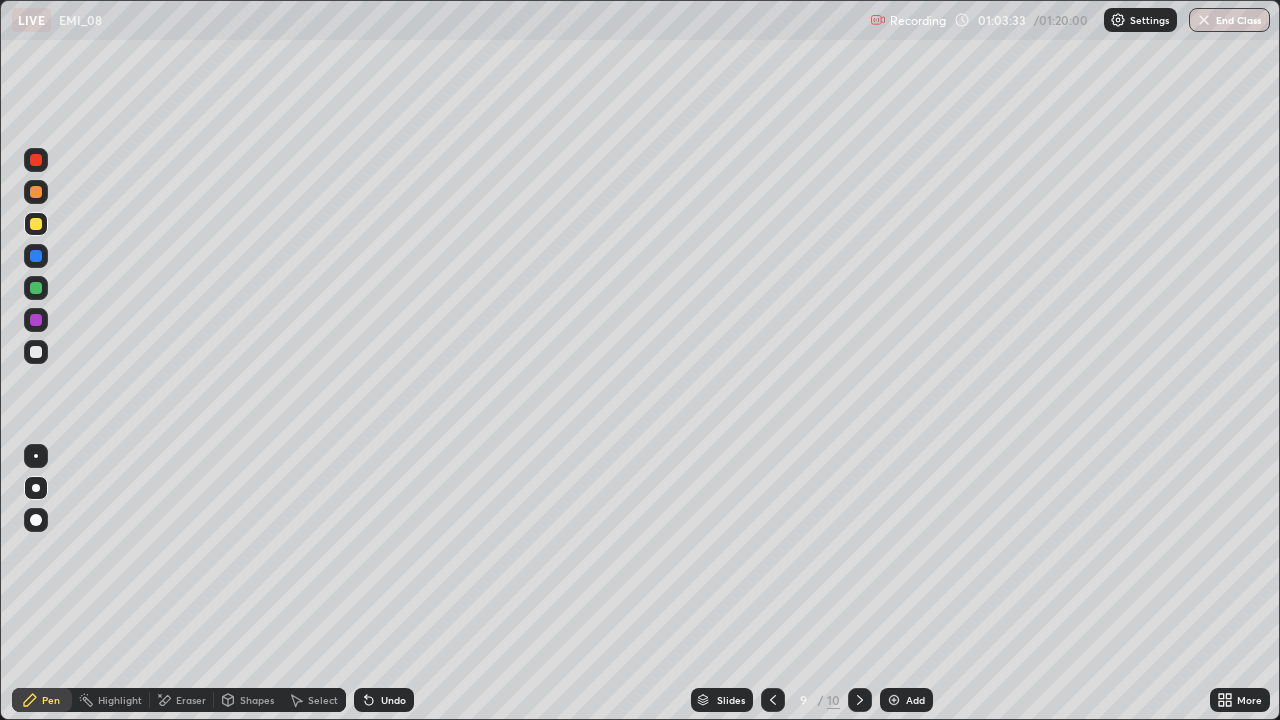 click on "Undo" at bounding box center (393, 700) 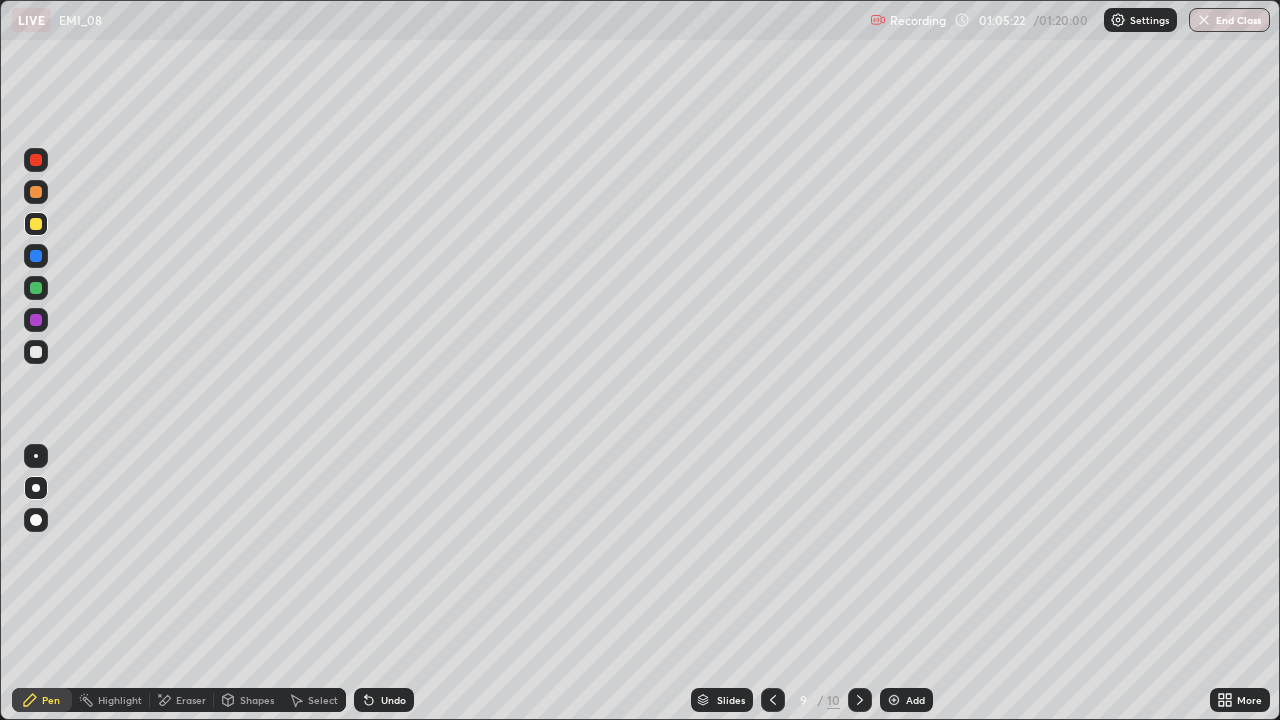 click 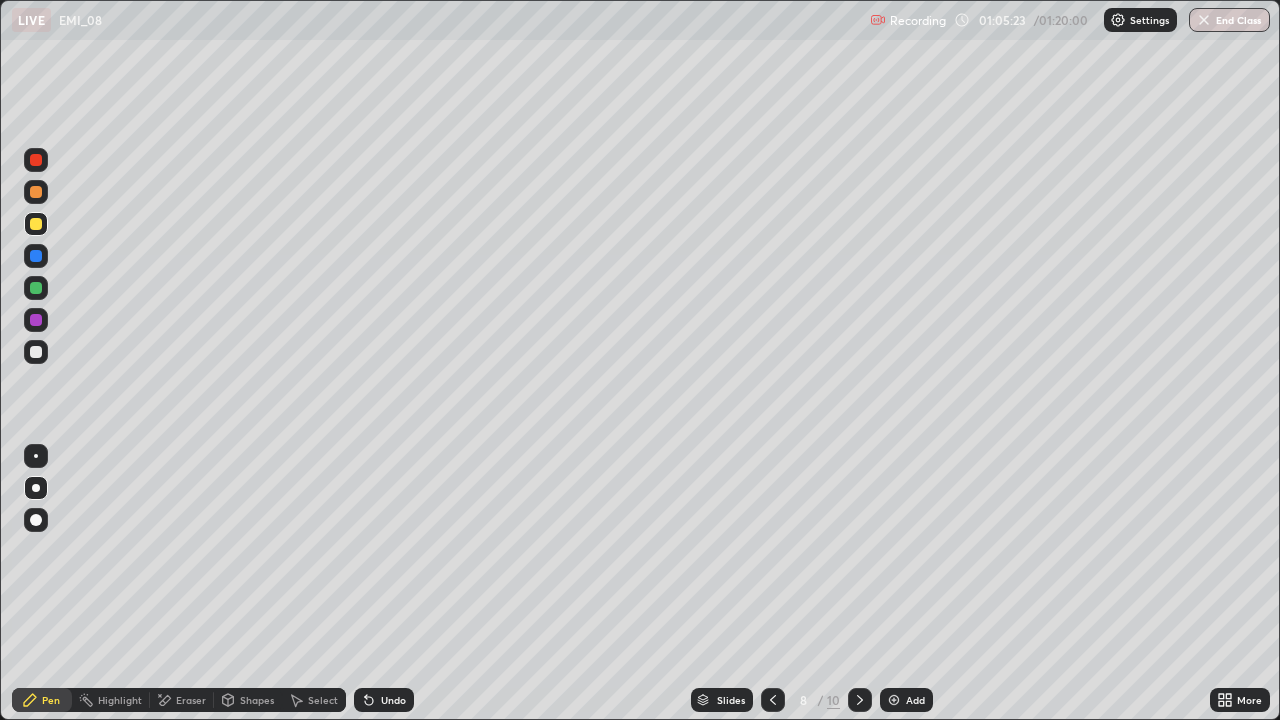 click 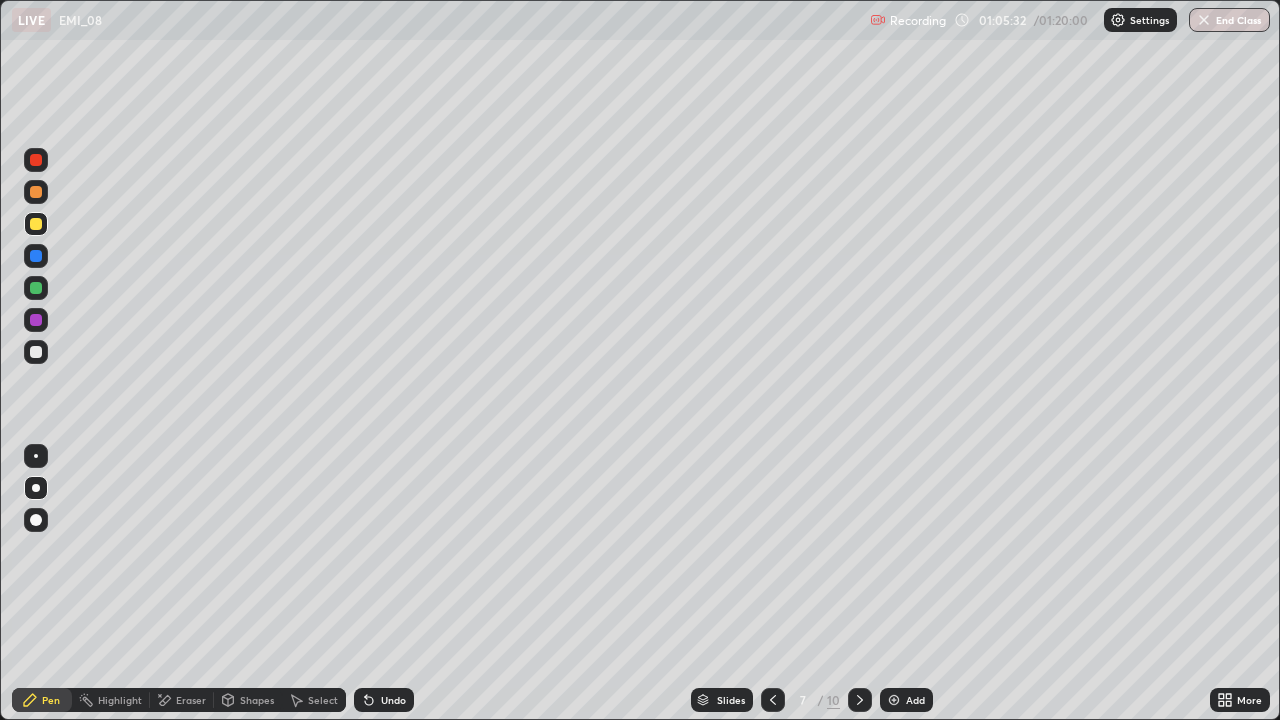 click 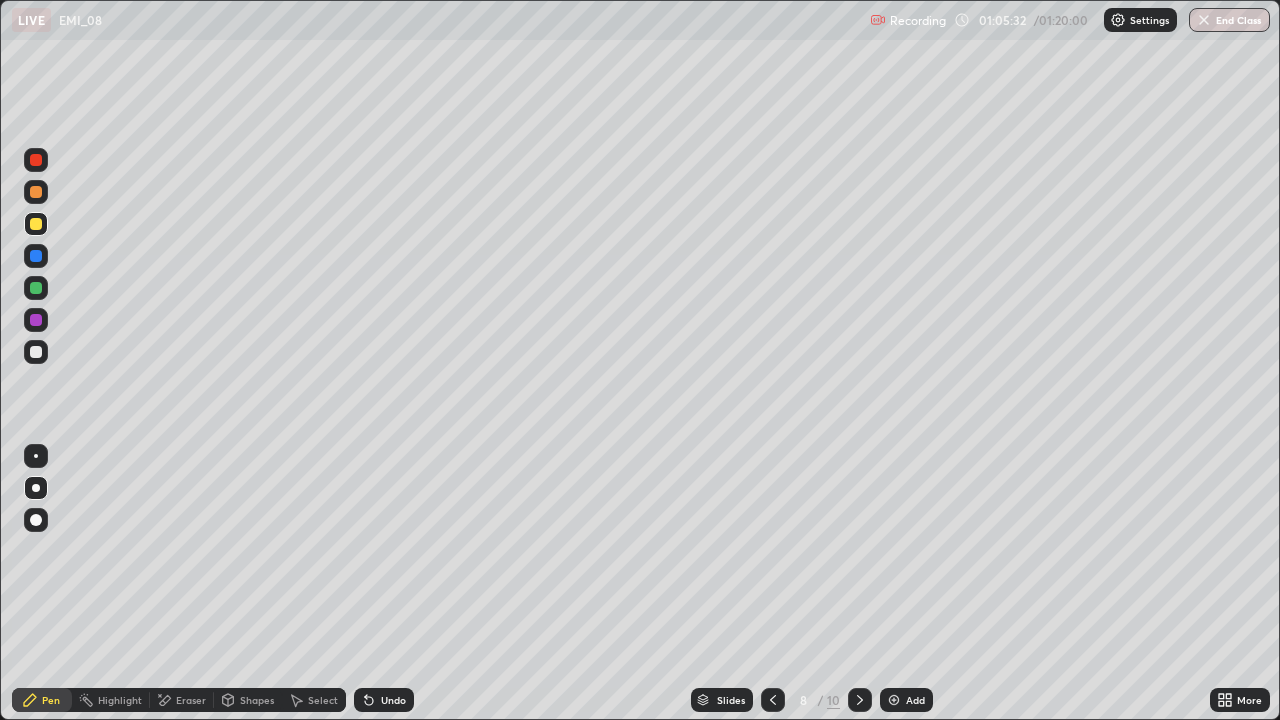 click 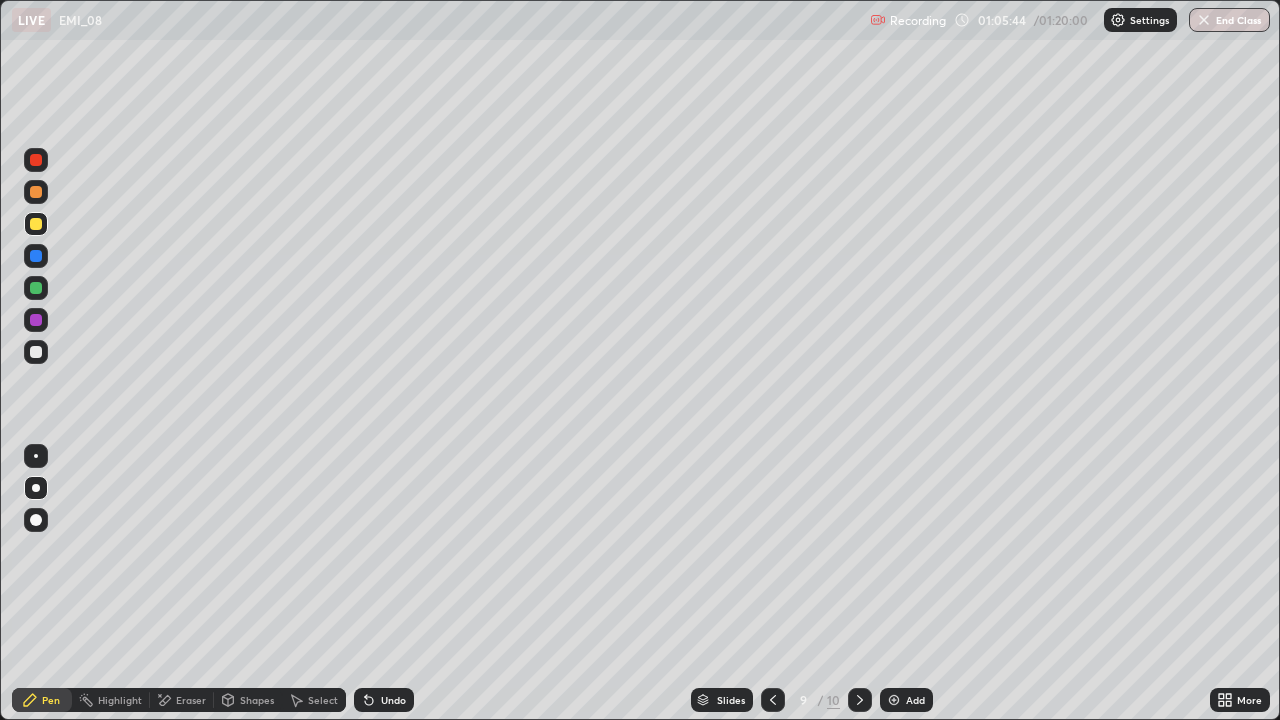click 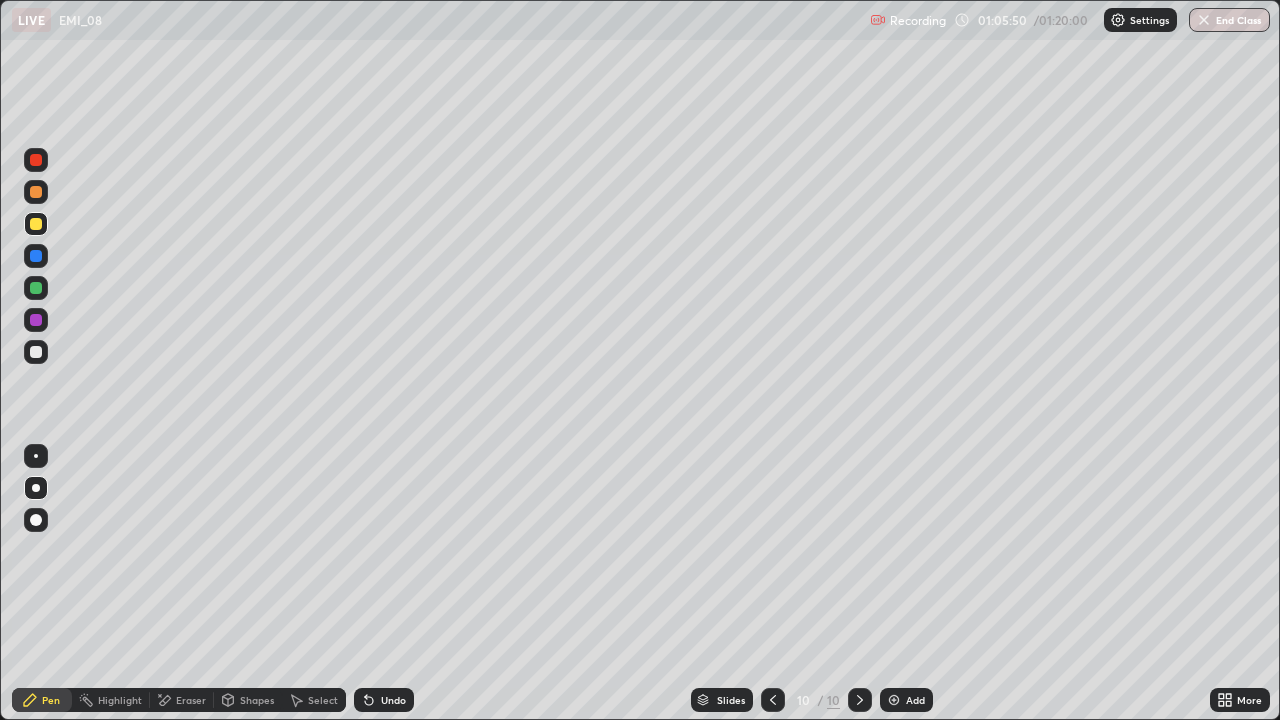 click at bounding box center (36, 352) 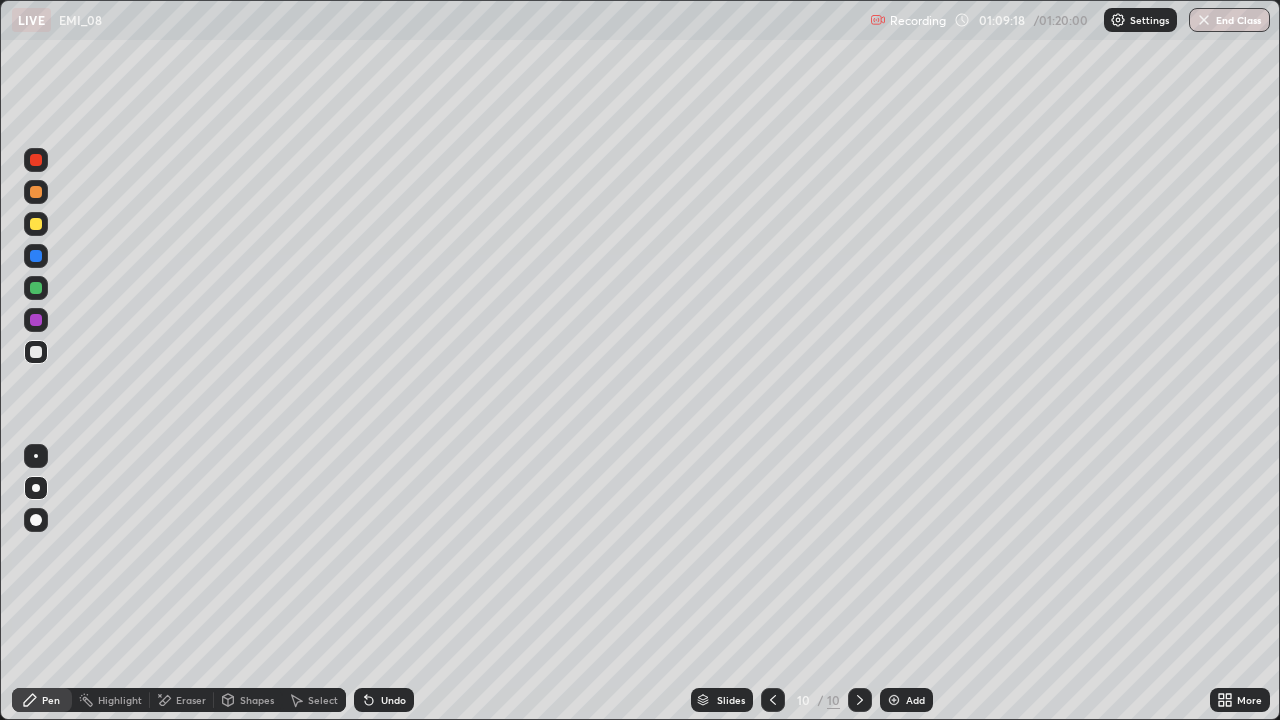 click on "Undo" at bounding box center (393, 700) 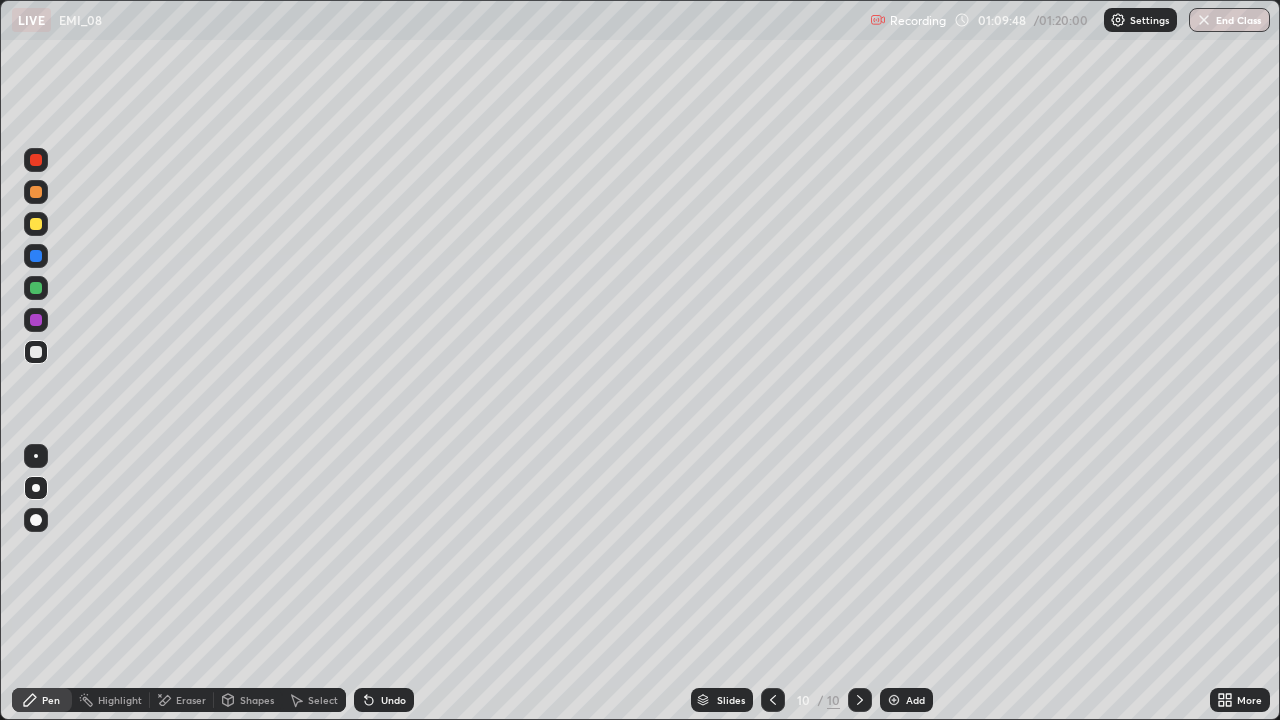 click on "Undo" at bounding box center [384, 700] 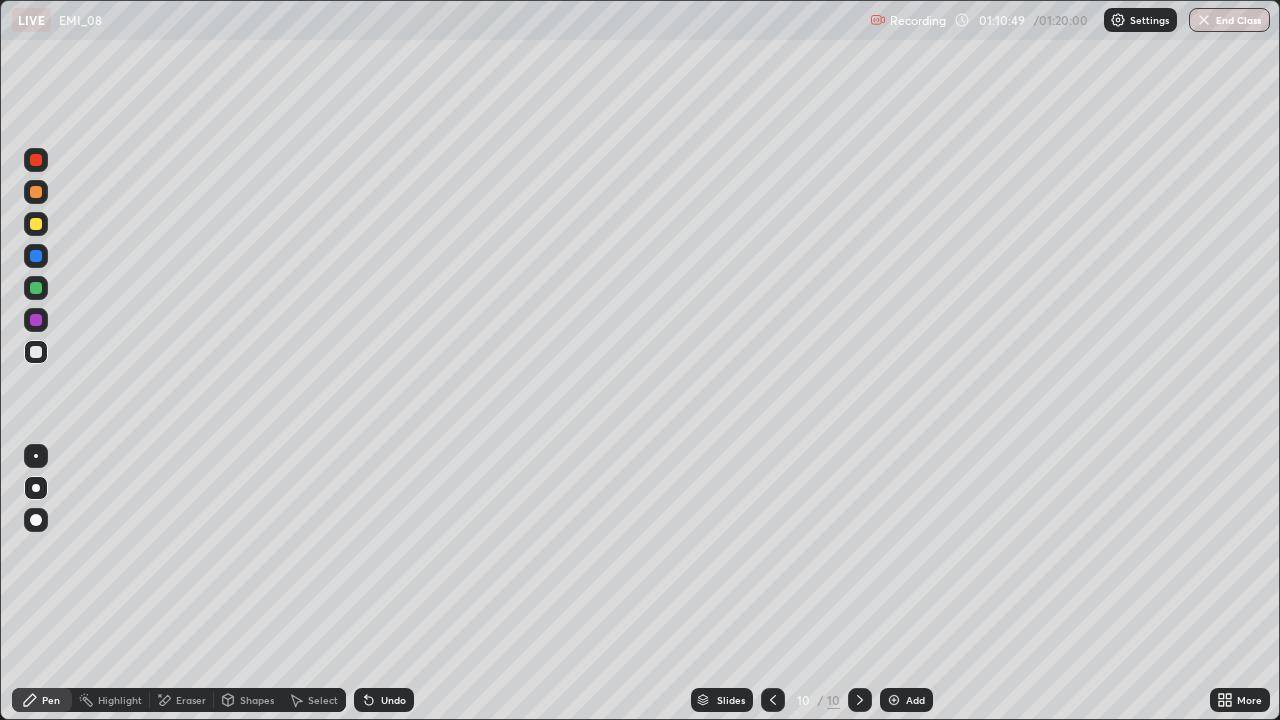 click on "Undo" at bounding box center [393, 700] 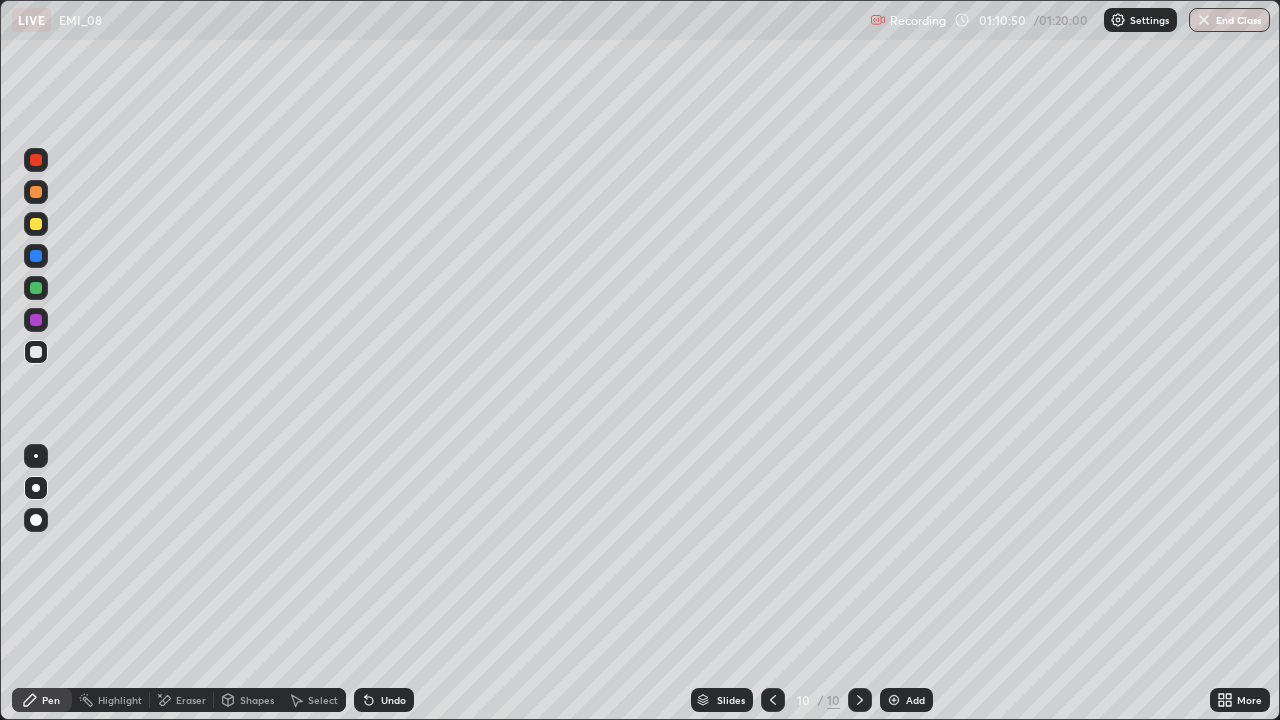 click on "Undo" at bounding box center [380, 700] 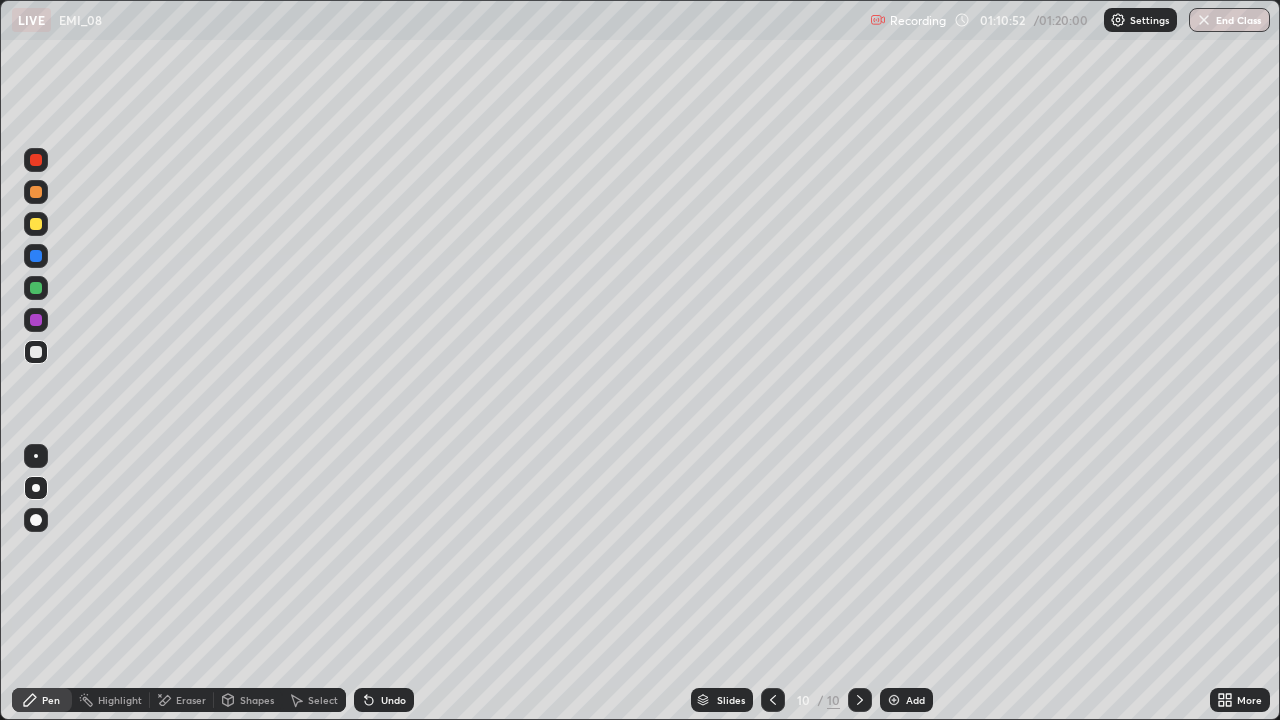click on "Undo" at bounding box center [393, 700] 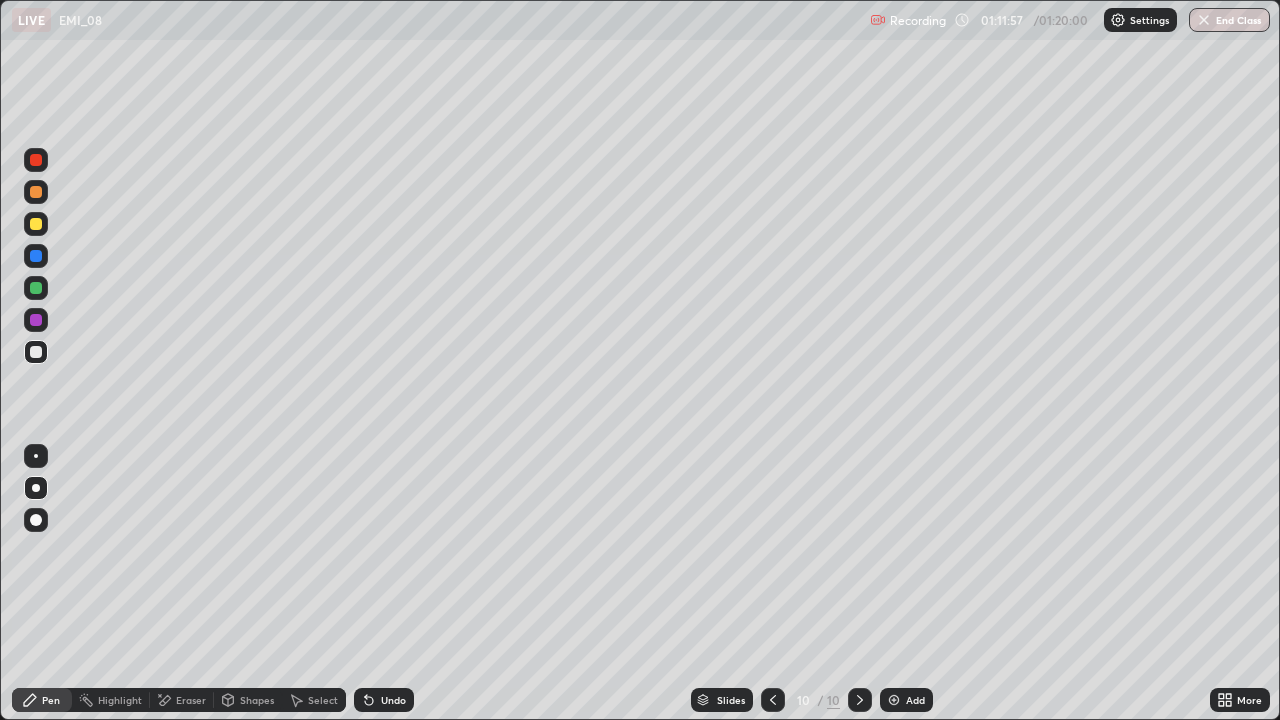 click on "Slides 10 / 10 Add" at bounding box center (812, 700) 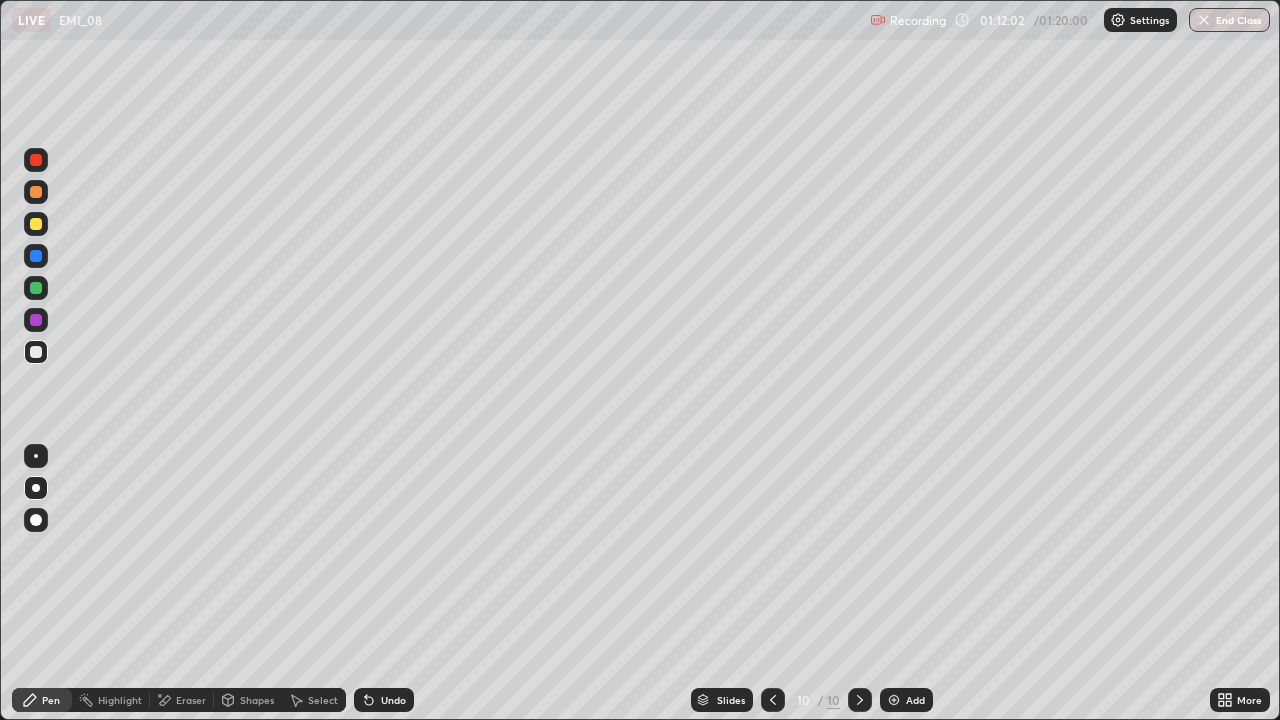 click on "Select" at bounding box center (323, 700) 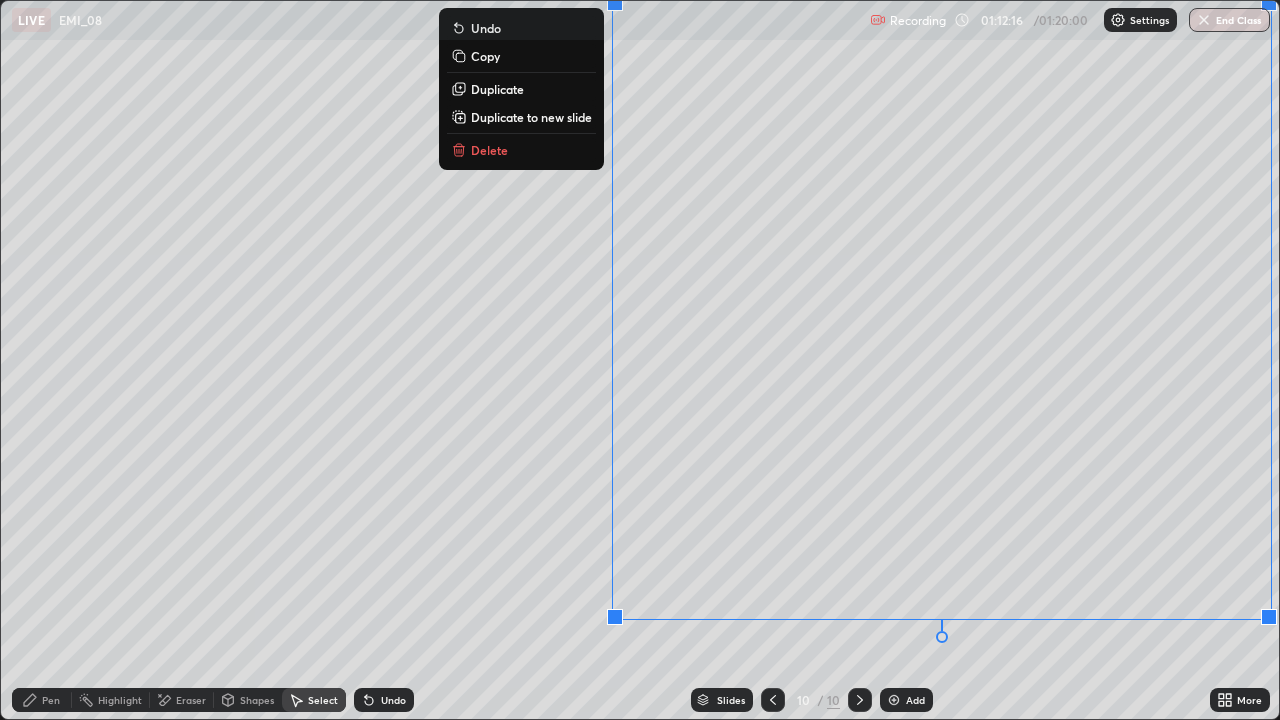 click on "Slides 10 / 10 Add" at bounding box center (812, 700) 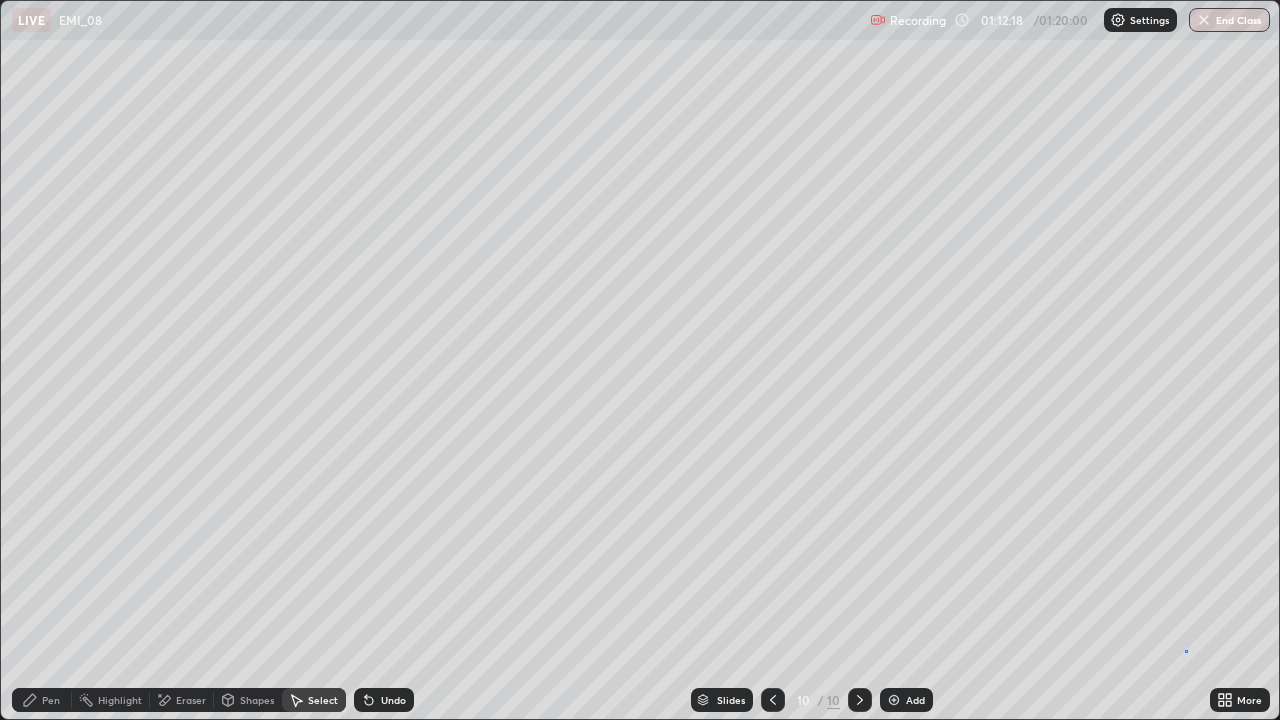 click on "0 ° Undo Copy Duplicate Duplicate to new slide Delete" at bounding box center (640, 360) 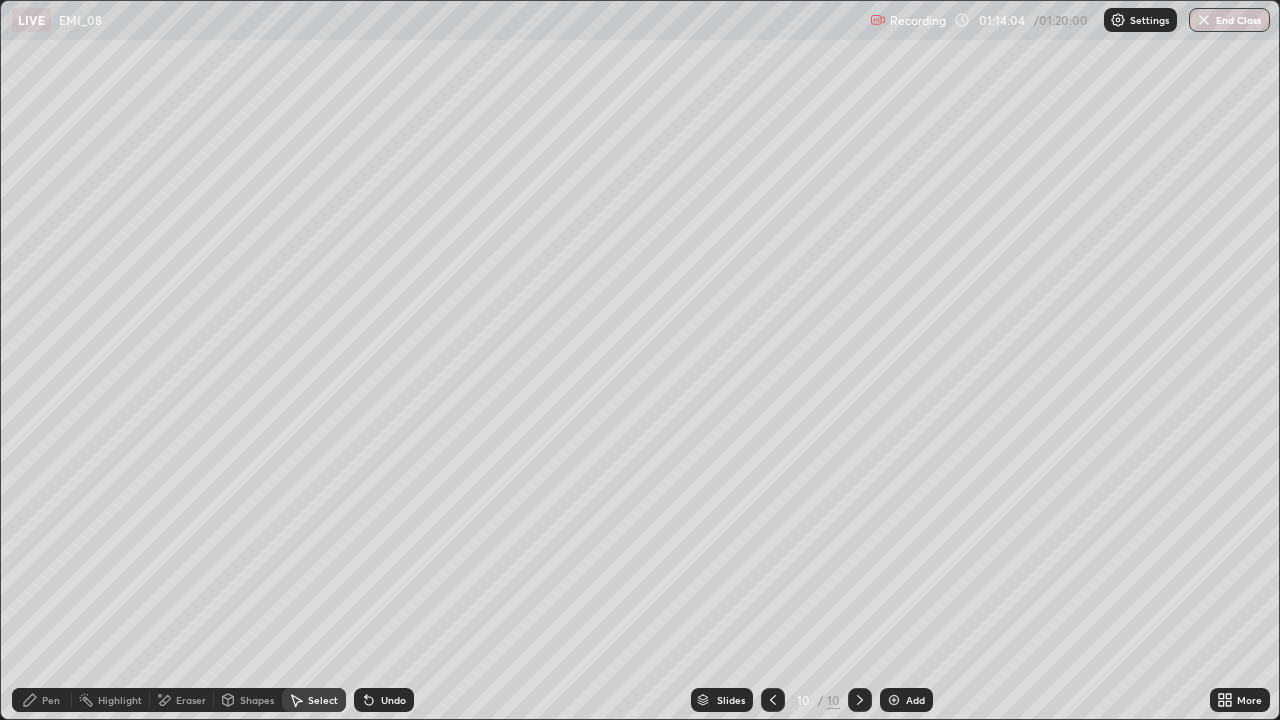 click 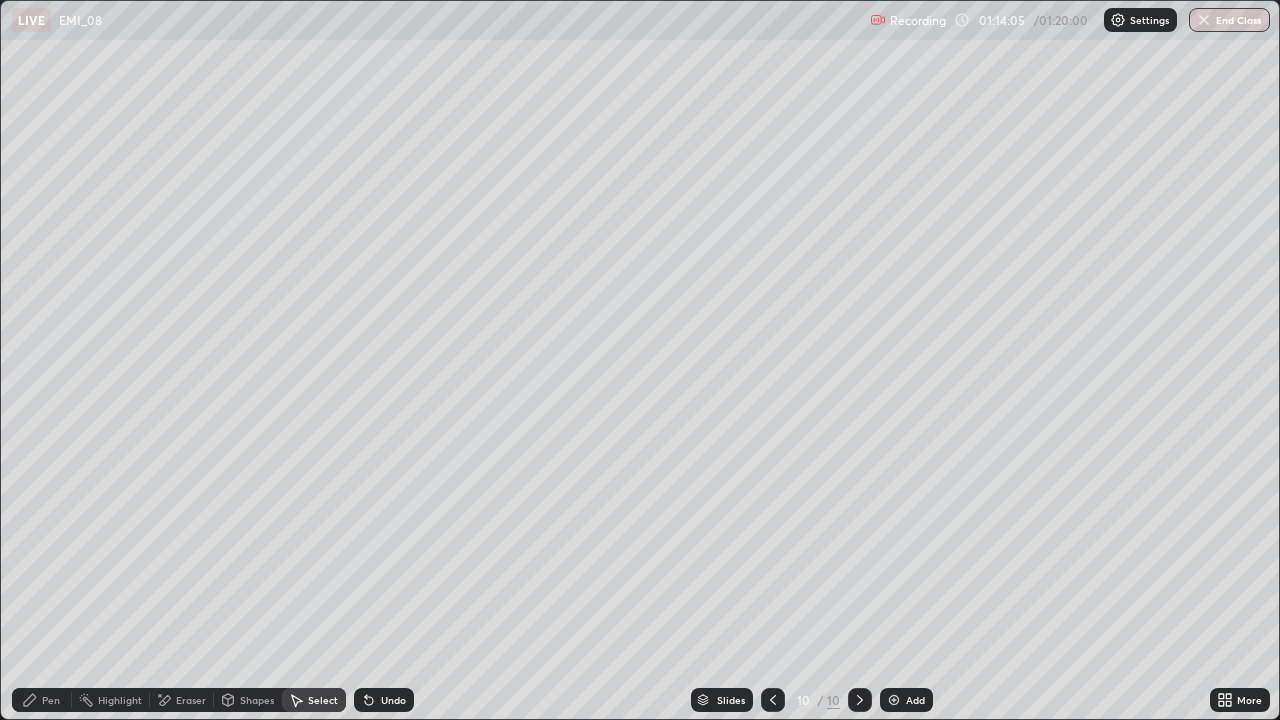 click on "Add" at bounding box center (906, 700) 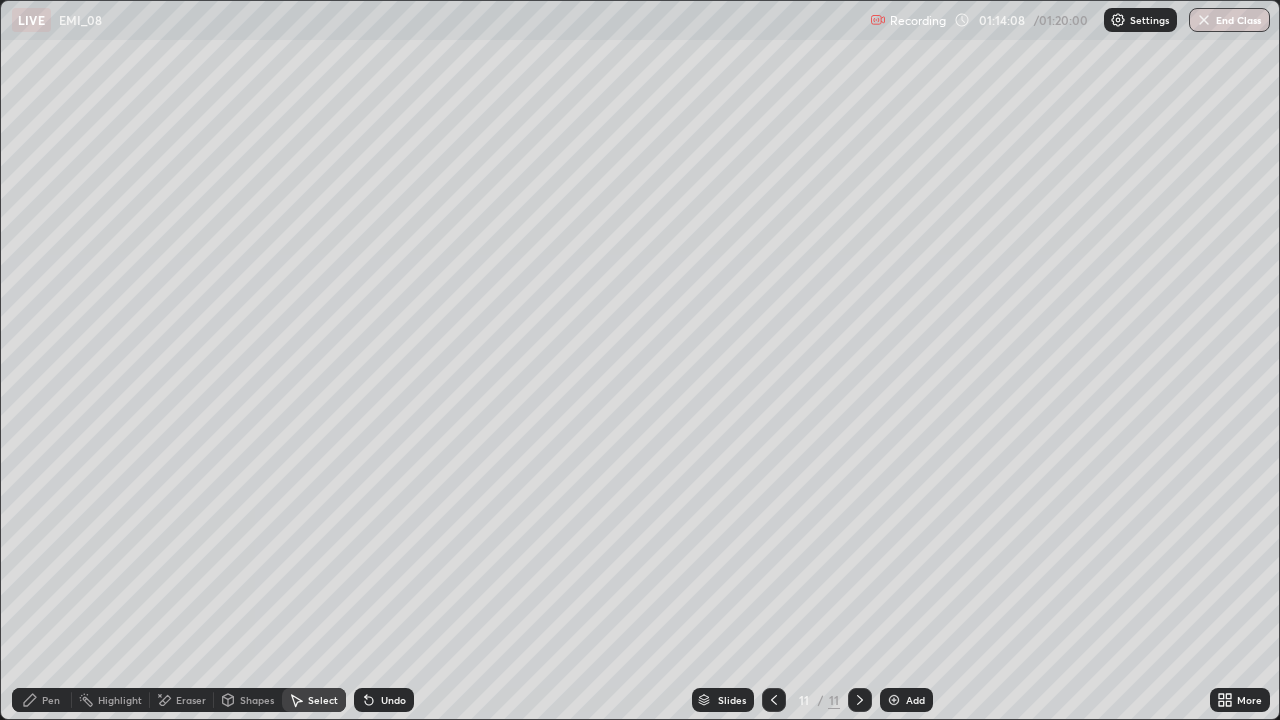 click on "Pen" at bounding box center (42, 700) 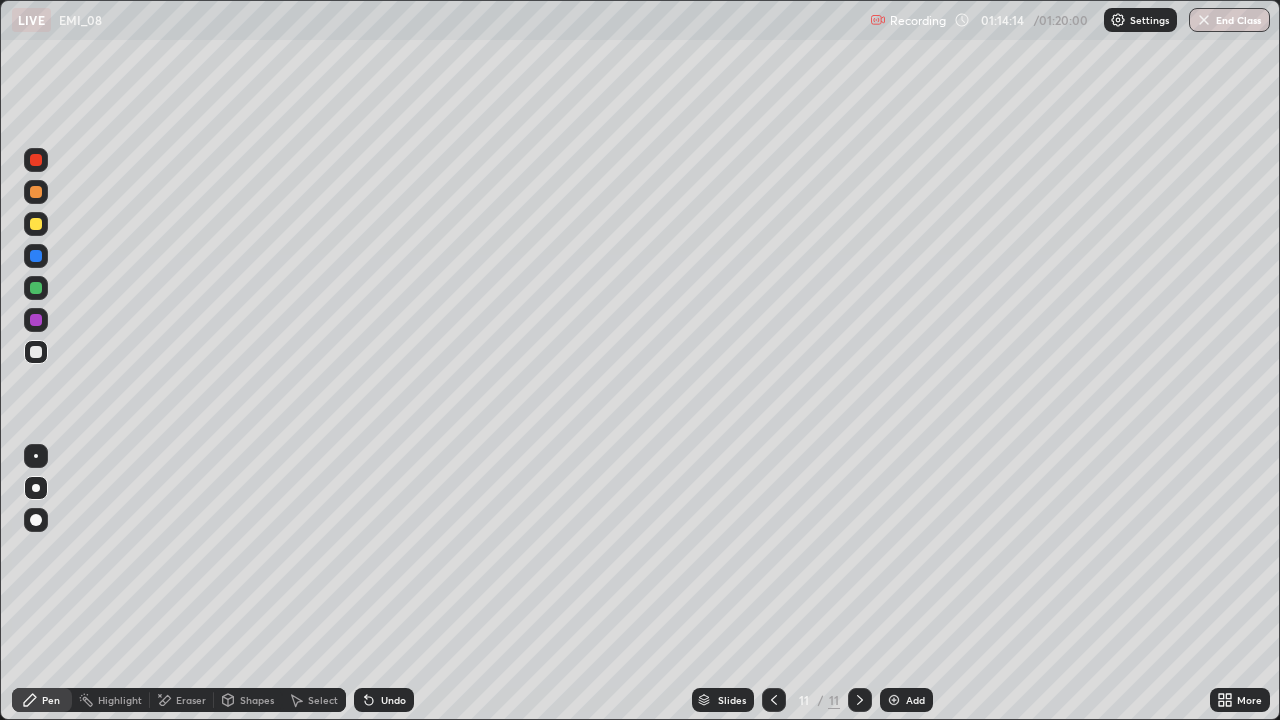 click on "More" at bounding box center (1240, 700) 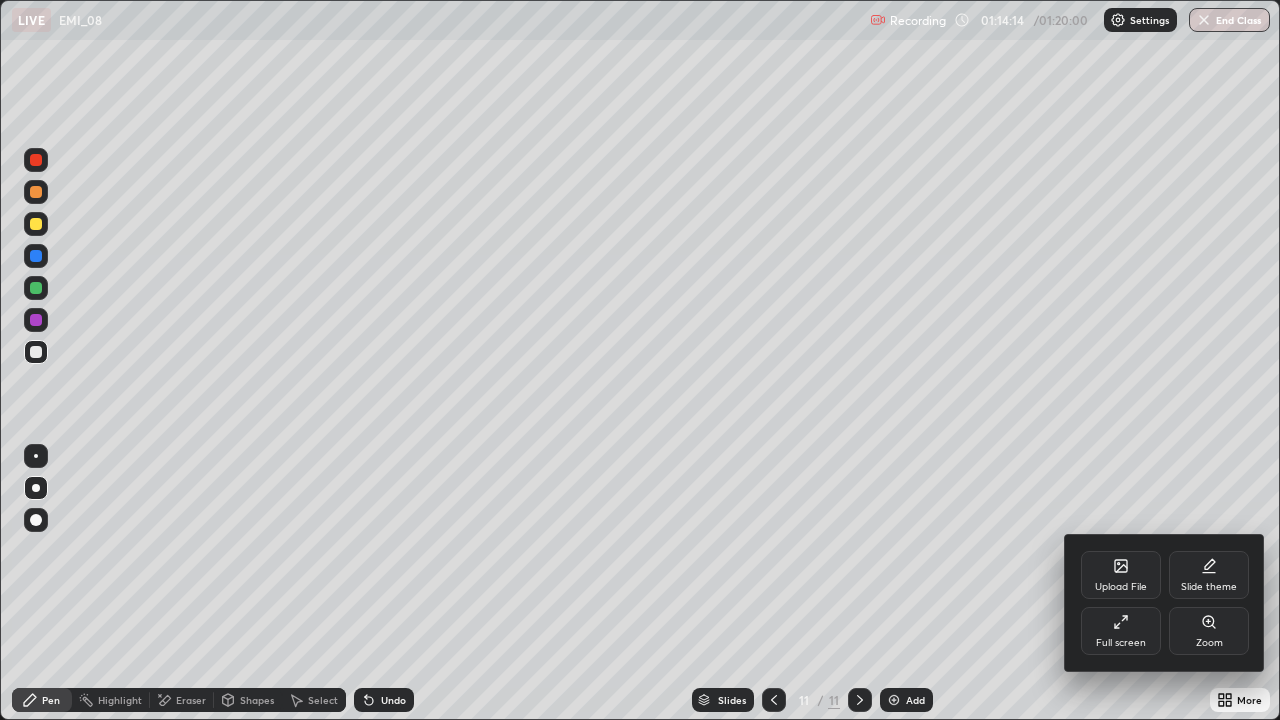 click on "Full screen" at bounding box center [1121, 631] 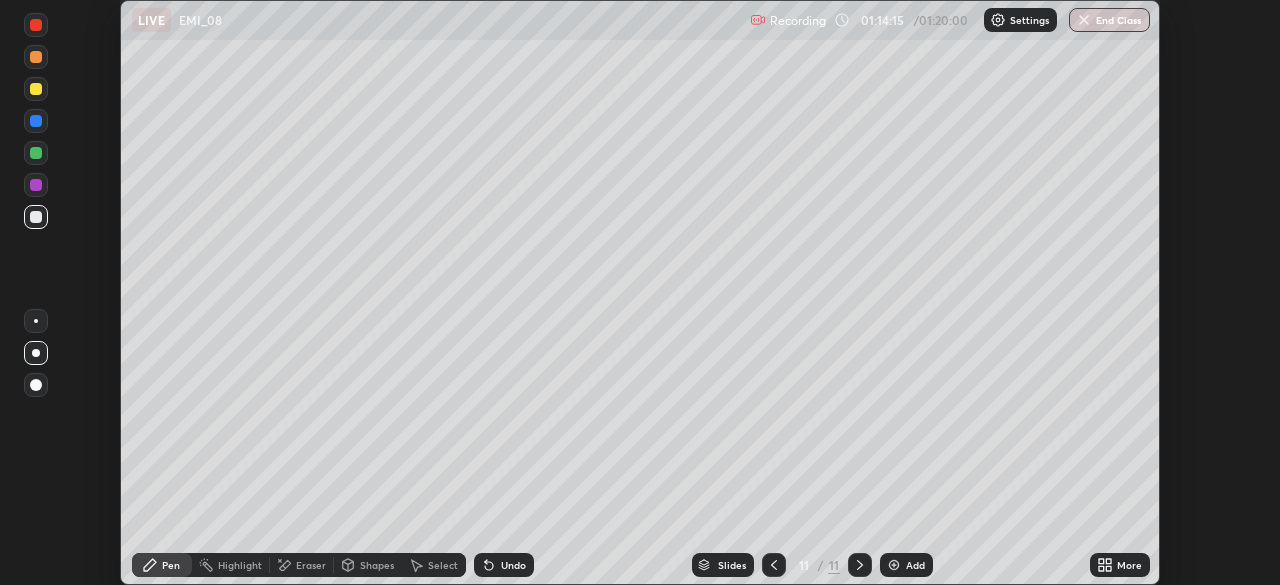 scroll, scrollTop: 585, scrollLeft: 1280, axis: both 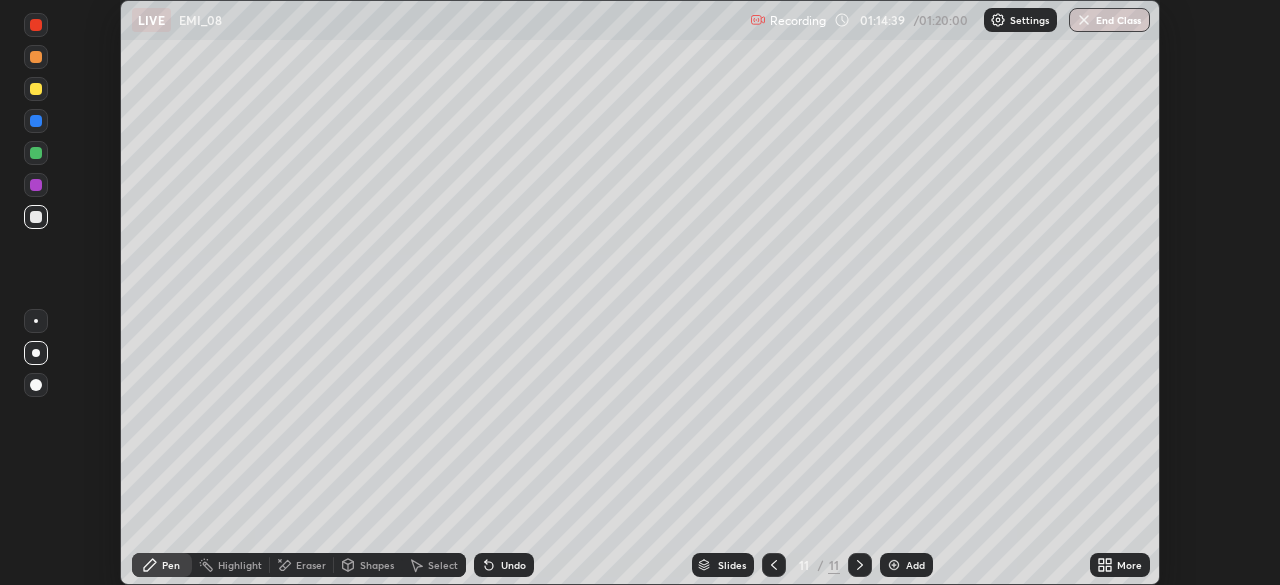 click on "More" at bounding box center (1120, 565) 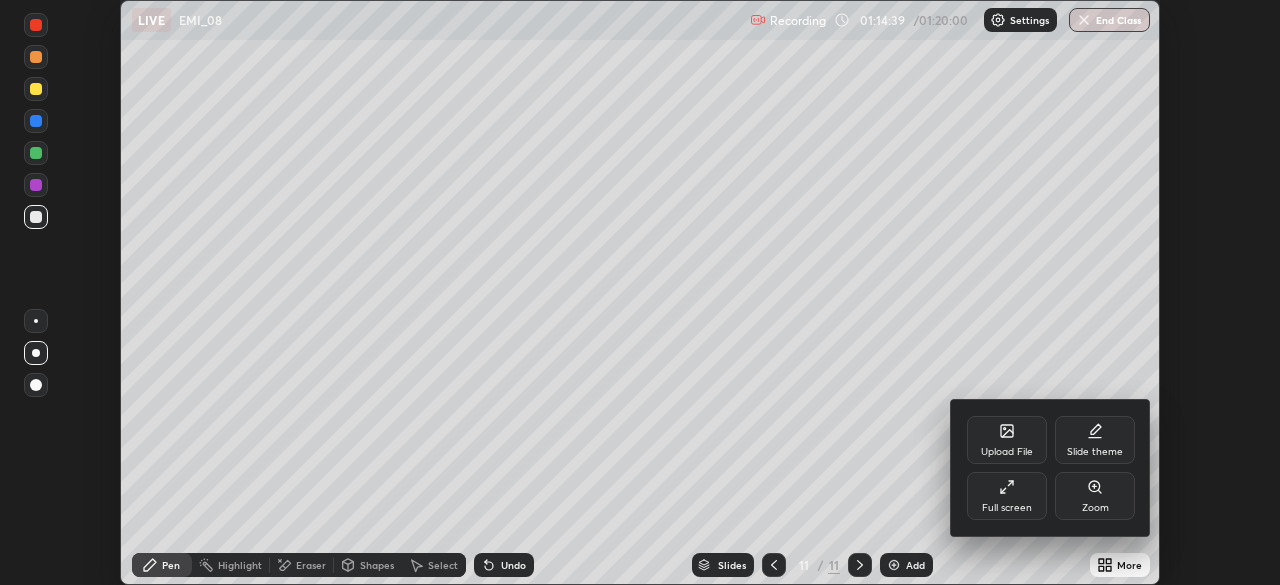 click on "Full screen" at bounding box center (1007, 508) 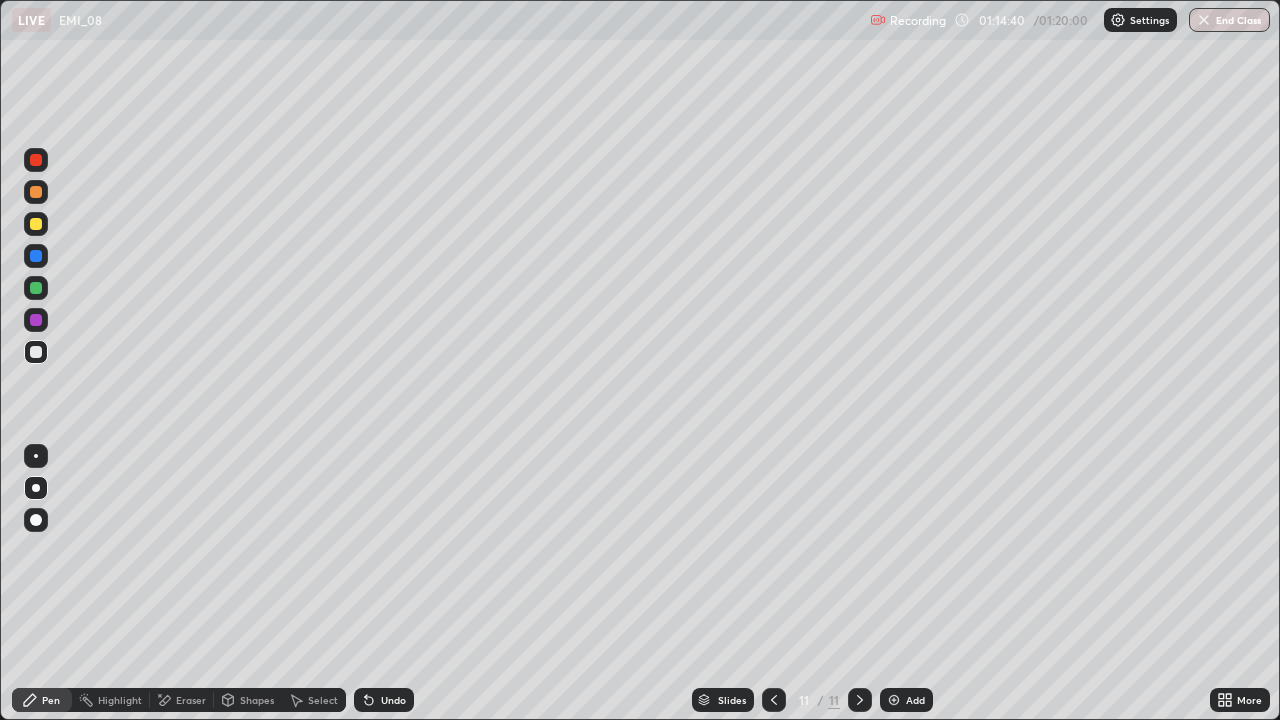 scroll, scrollTop: 99280, scrollLeft: 98720, axis: both 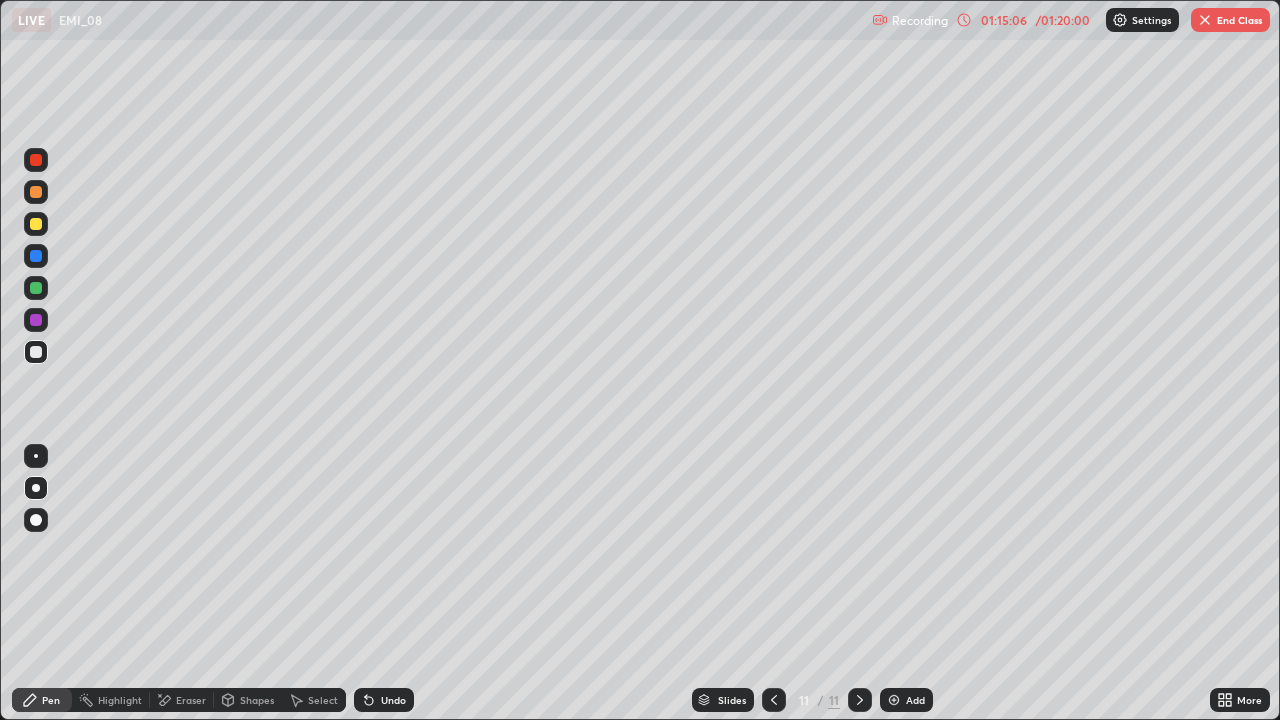 click on "Select" at bounding box center [314, 700] 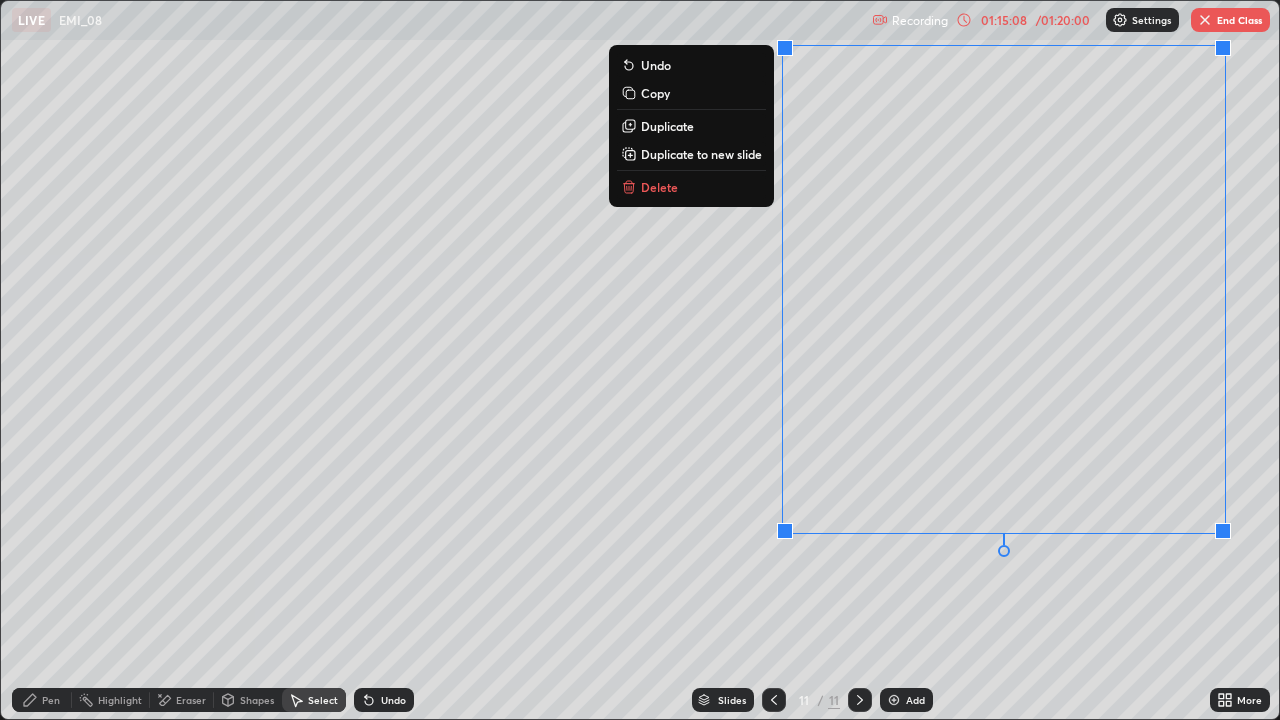 click on "Delete" at bounding box center [691, 187] 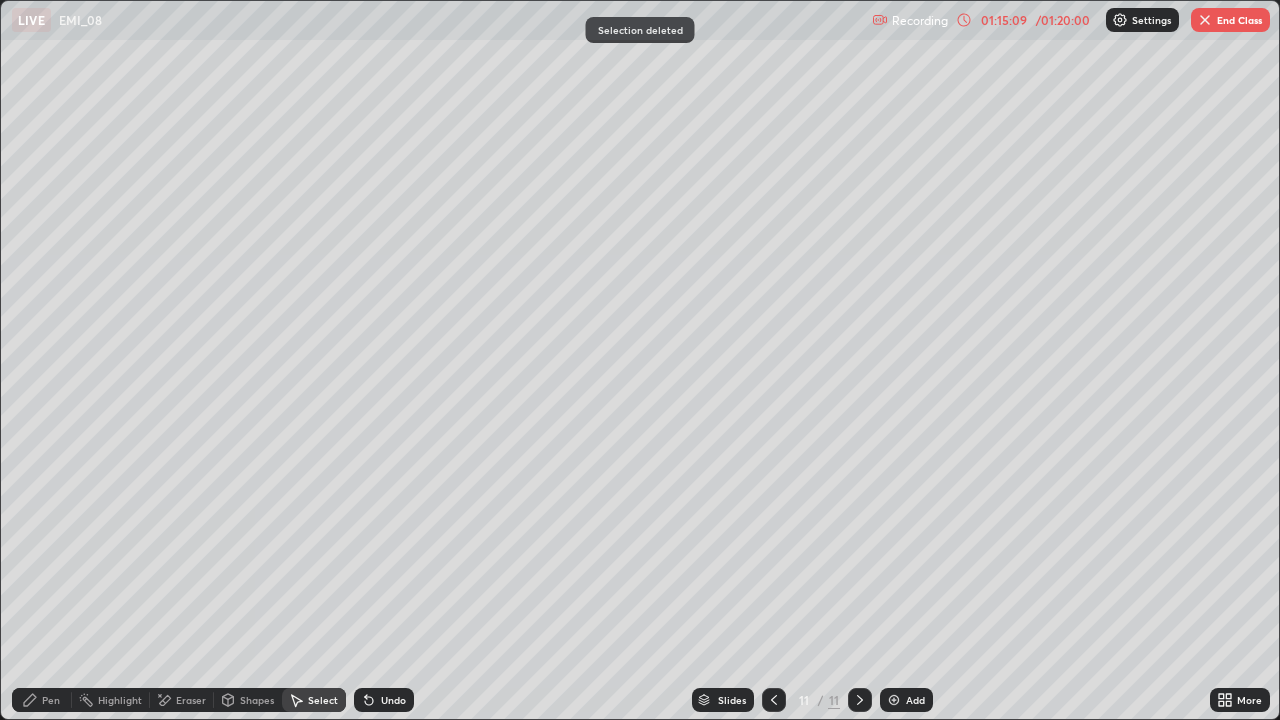 click on "Pen" at bounding box center [42, 700] 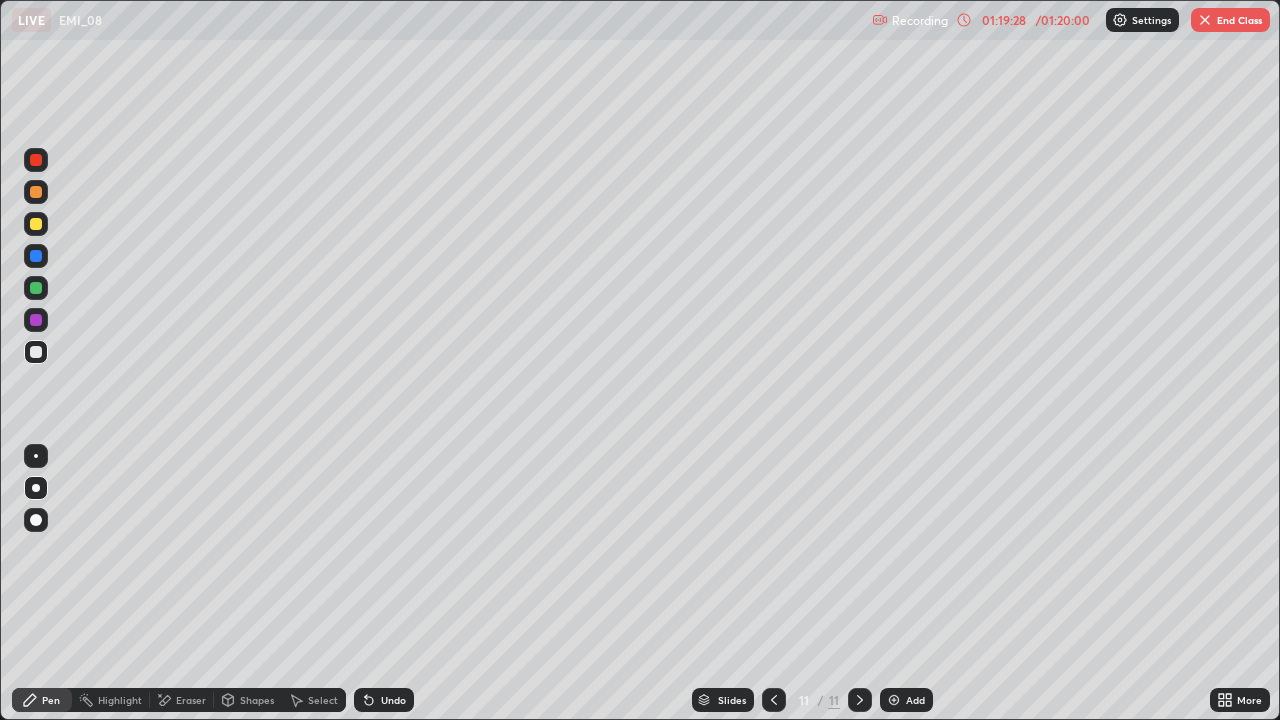 click on "Pen Highlight Eraser Shapes Select Undo Slides 11 / 11 Add More" at bounding box center [640, 700] 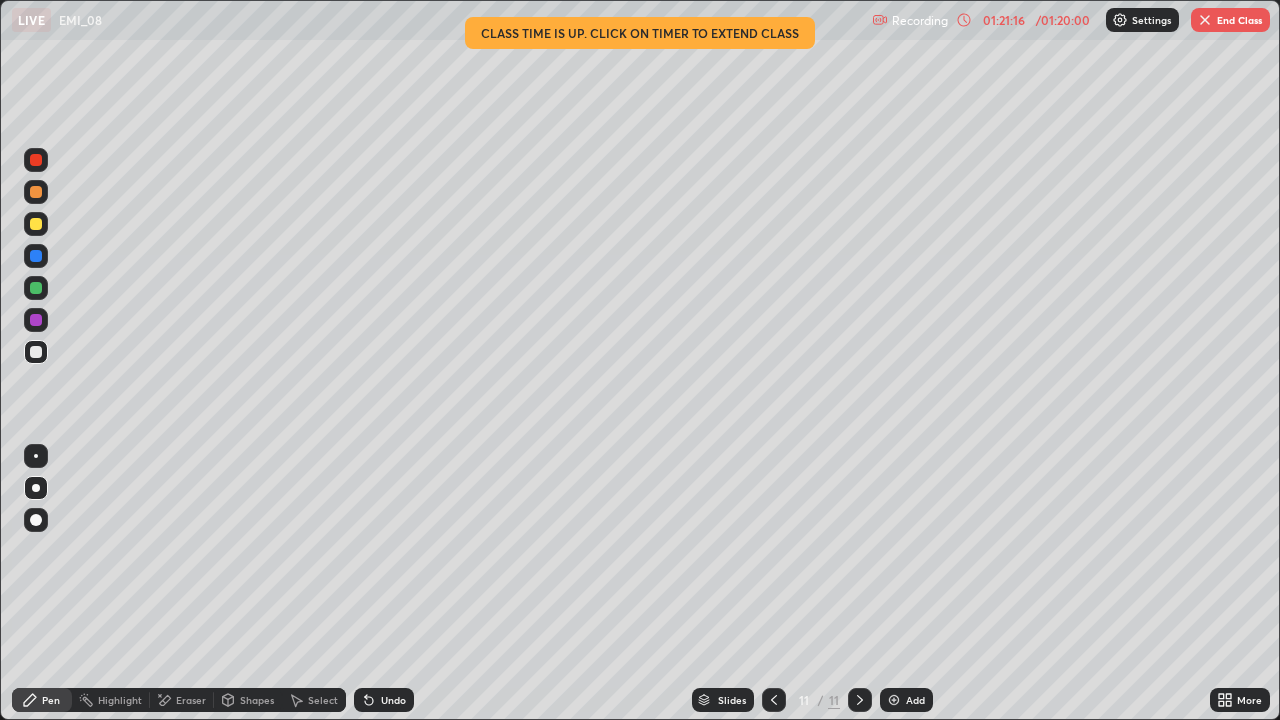 click on "End Class" at bounding box center (1230, 20) 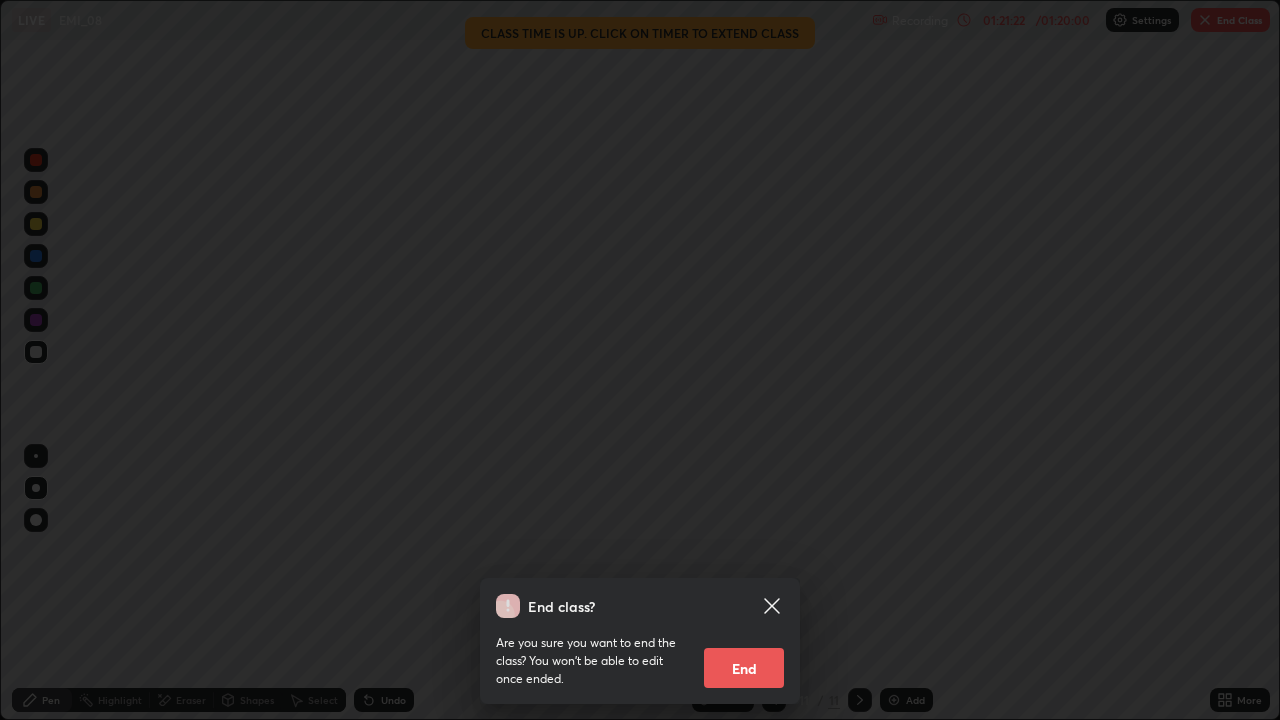 click on "End" at bounding box center [744, 668] 